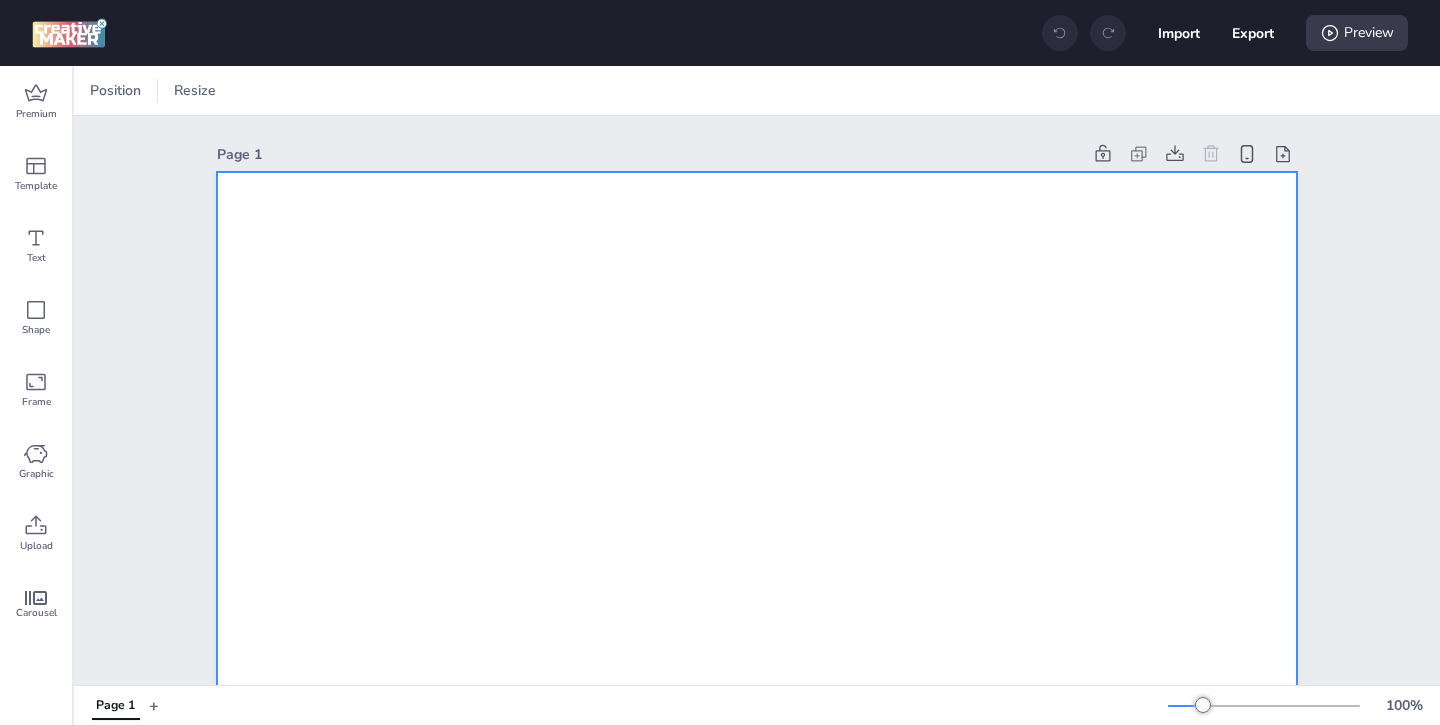 scroll, scrollTop: 0, scrollLeft: 0, axis: both 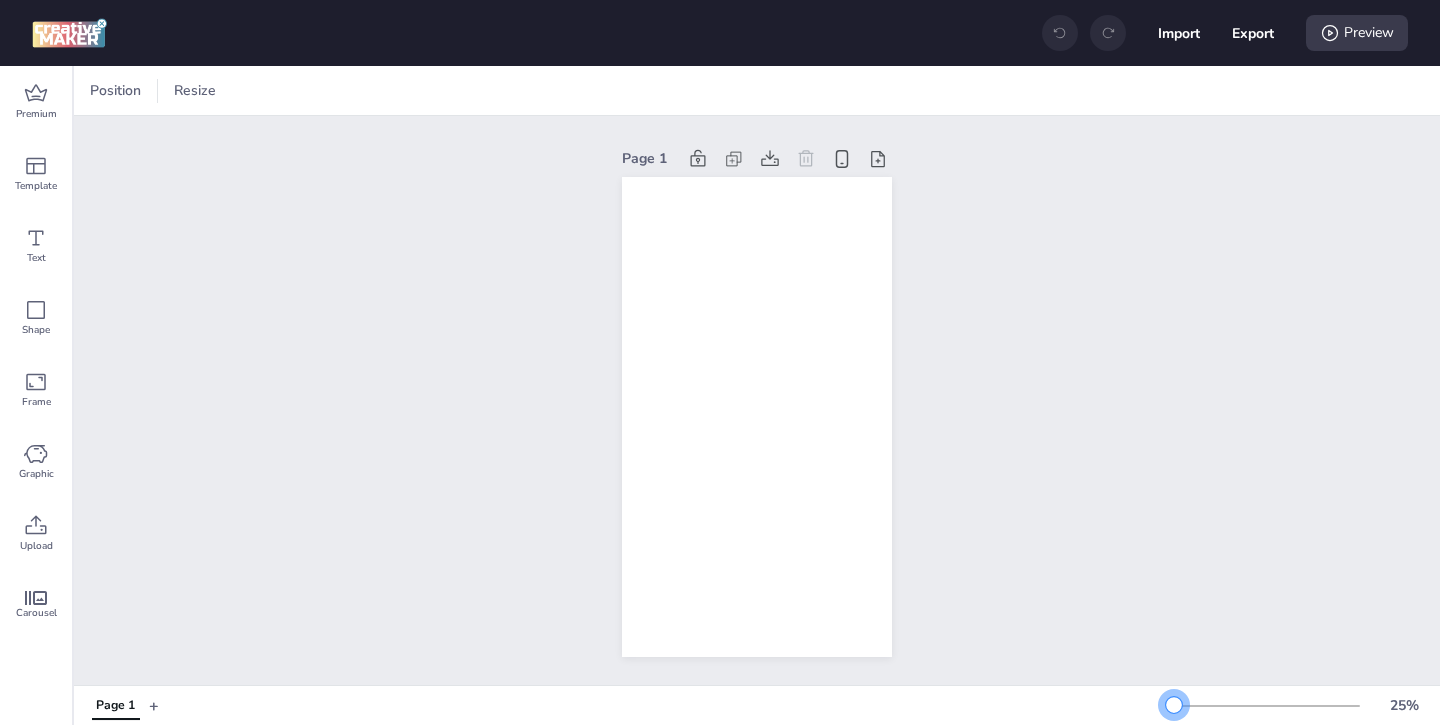 drag, startPoint x: 1206, startPoint y: 705, endPoint x: 1174, endPoint y: 706, distance: 32.01562 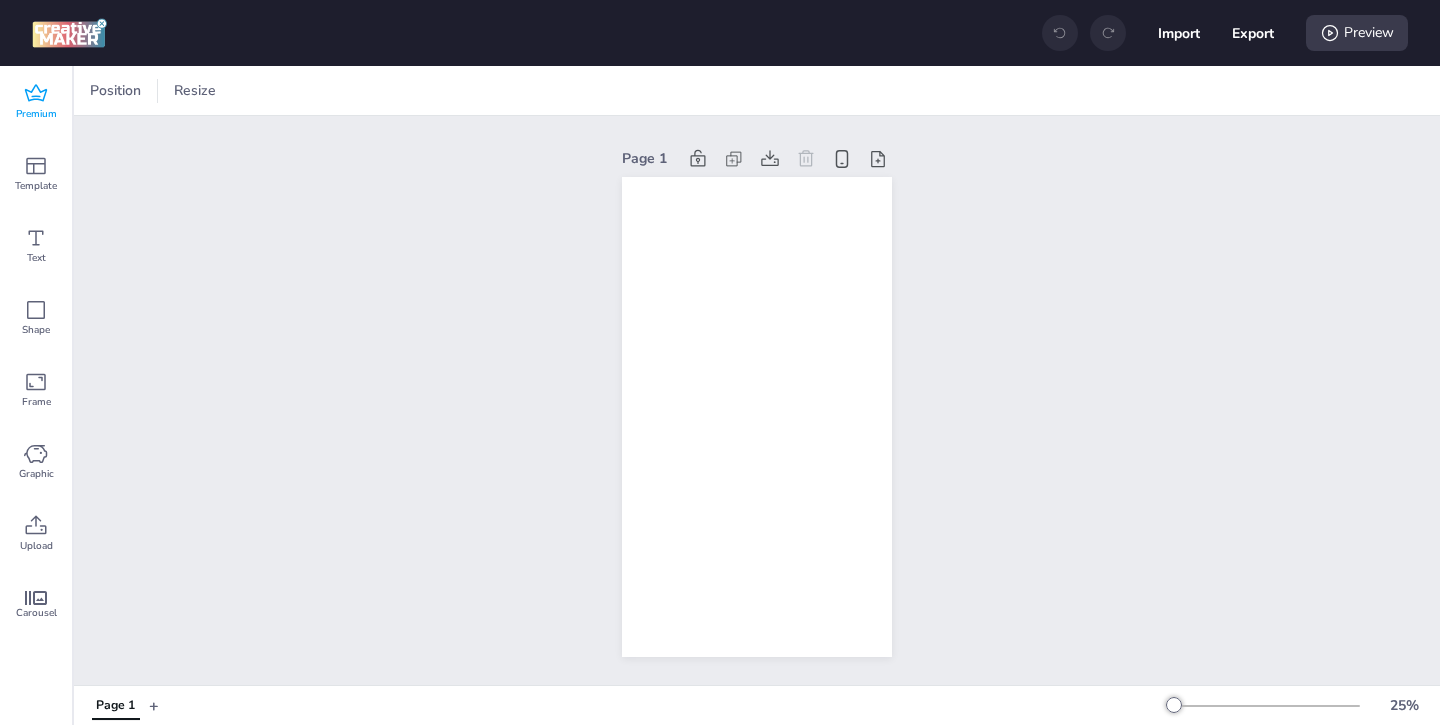 click on "Premium" at bounding box center [36, 114] 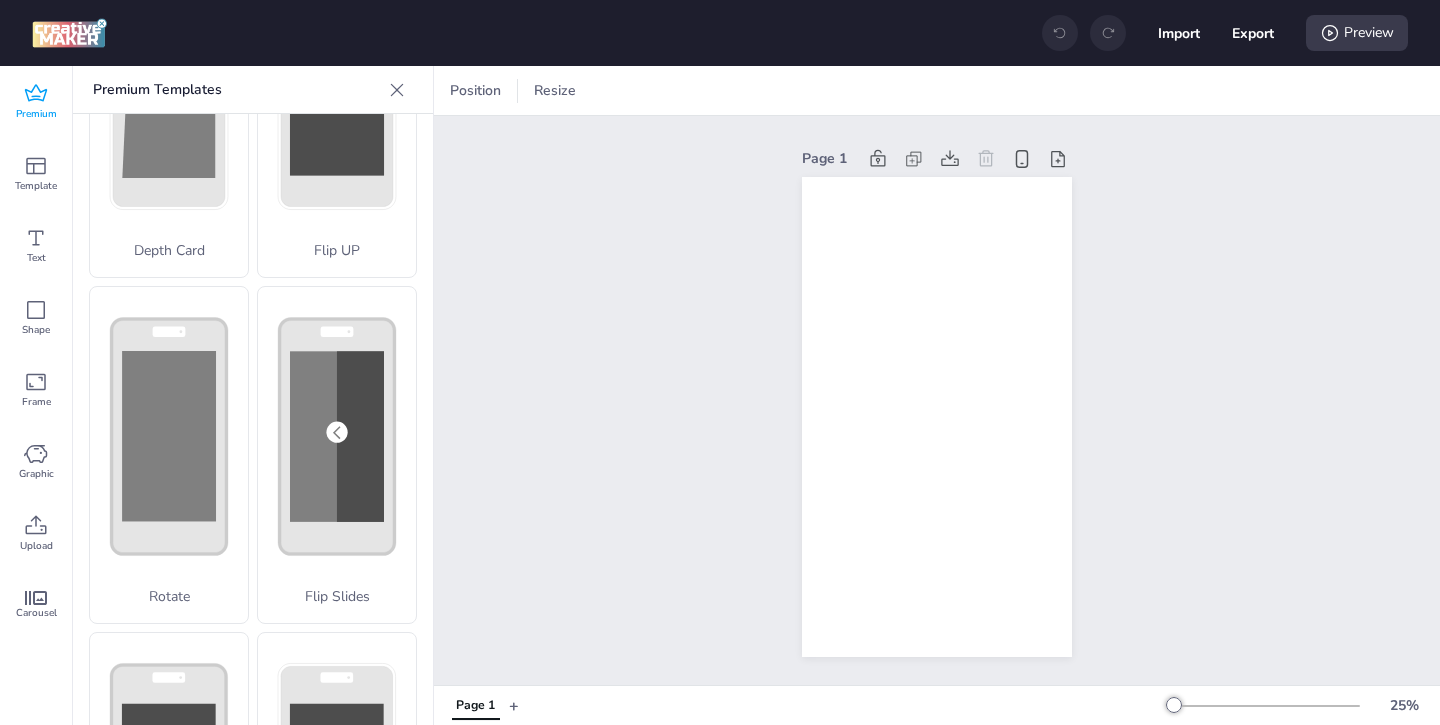 scroll, scrollTop: 200, scrollLeft: 0, axis: vertical 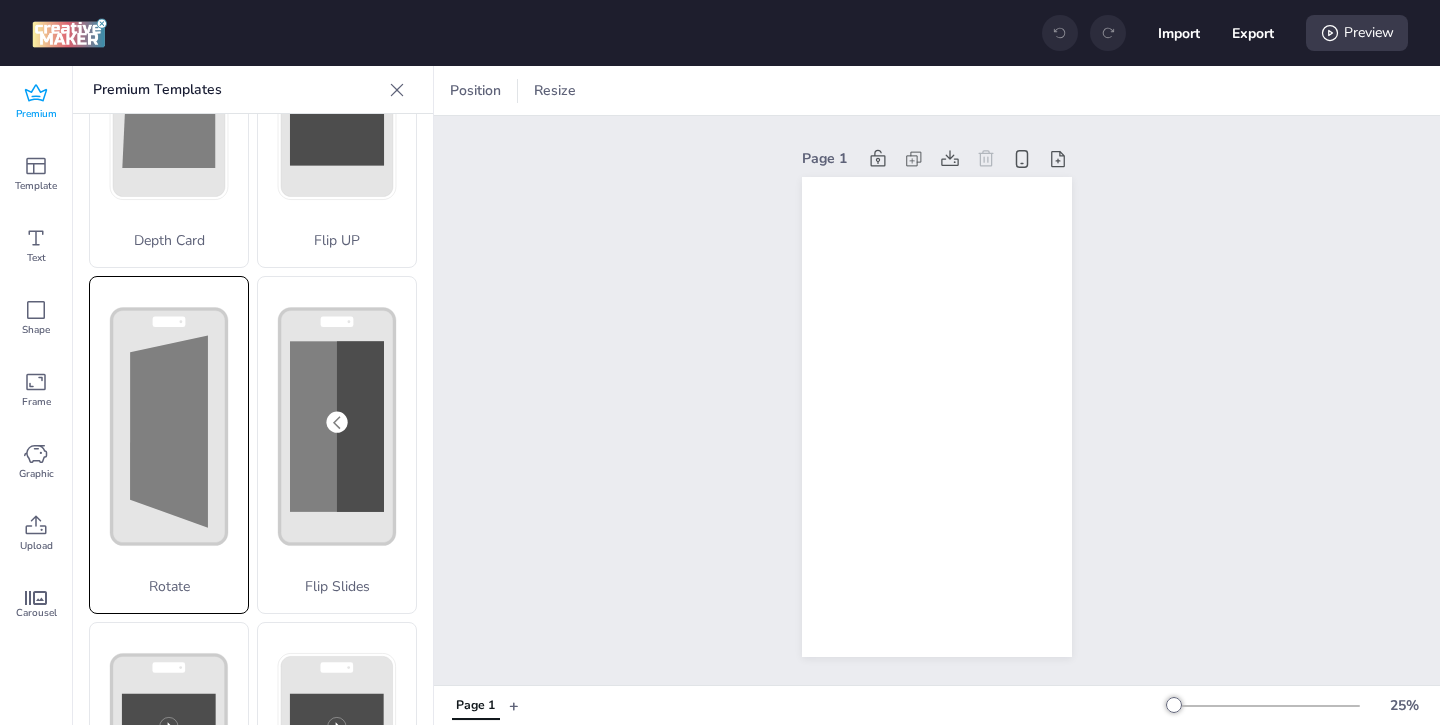 click 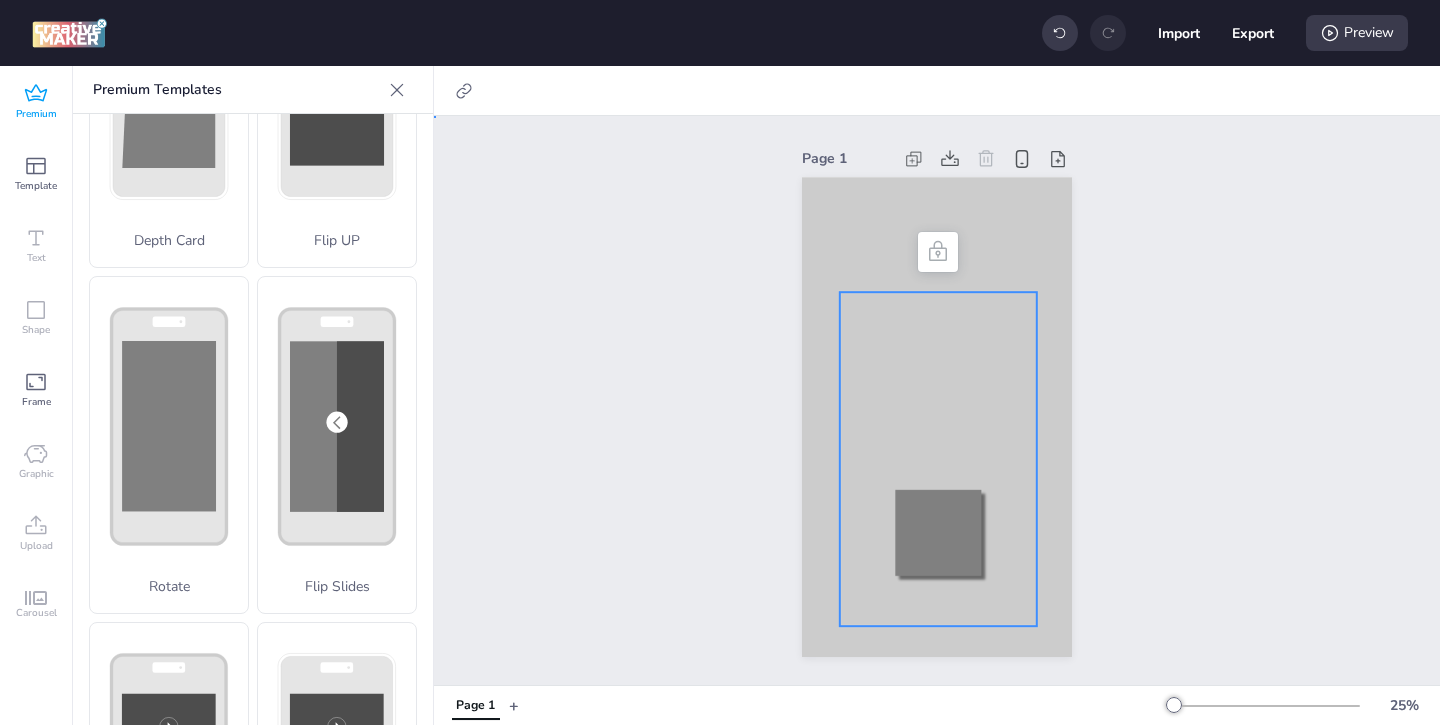 click at bounding box center [938, 459] 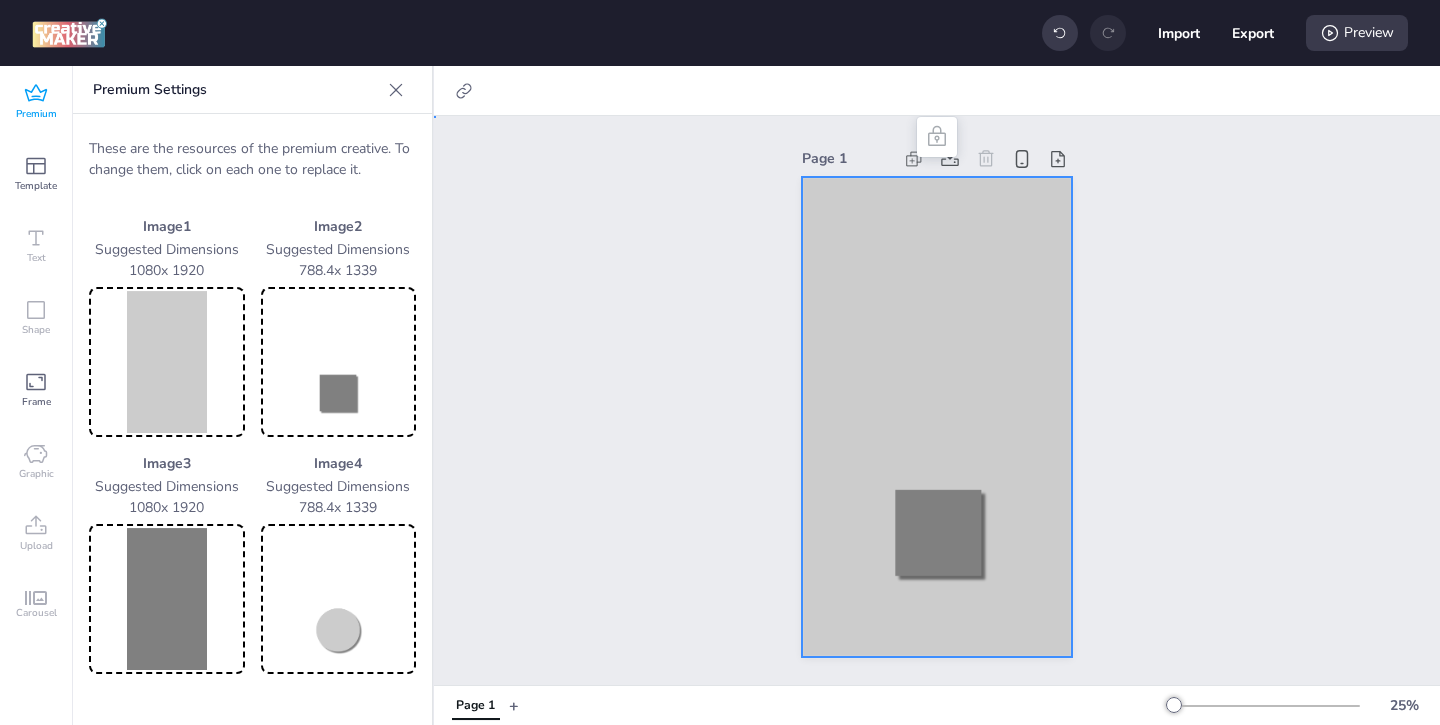 click at bounding box center (937, 417) 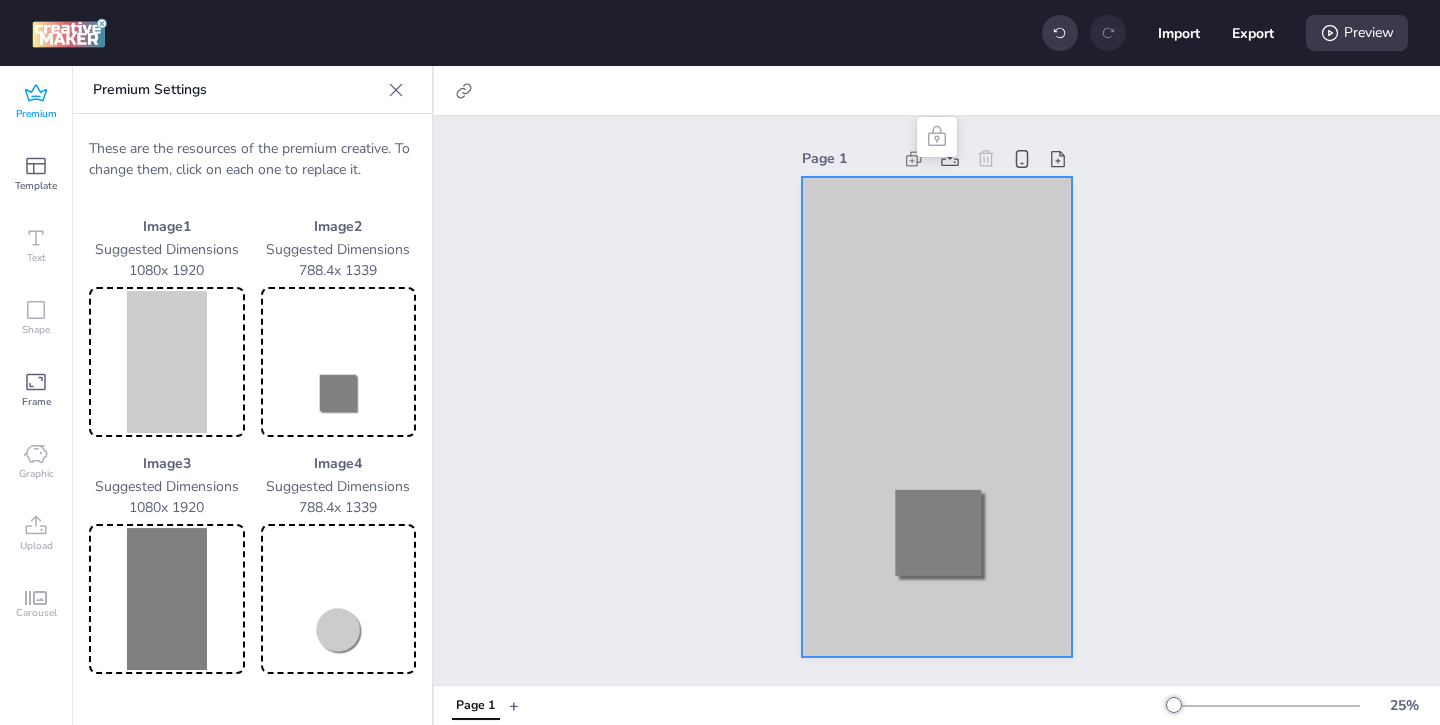 click at bounding box center [167, 362] 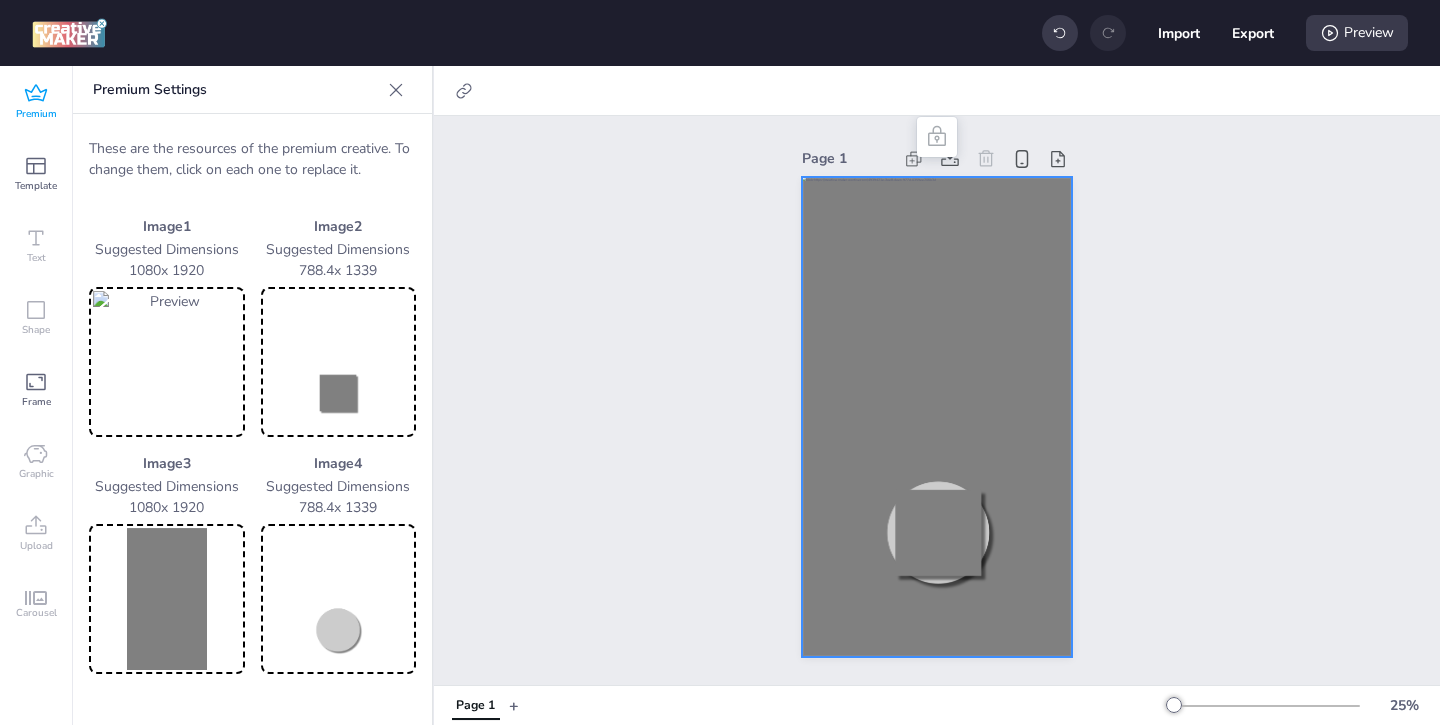 click at bounding box center [339, 362] 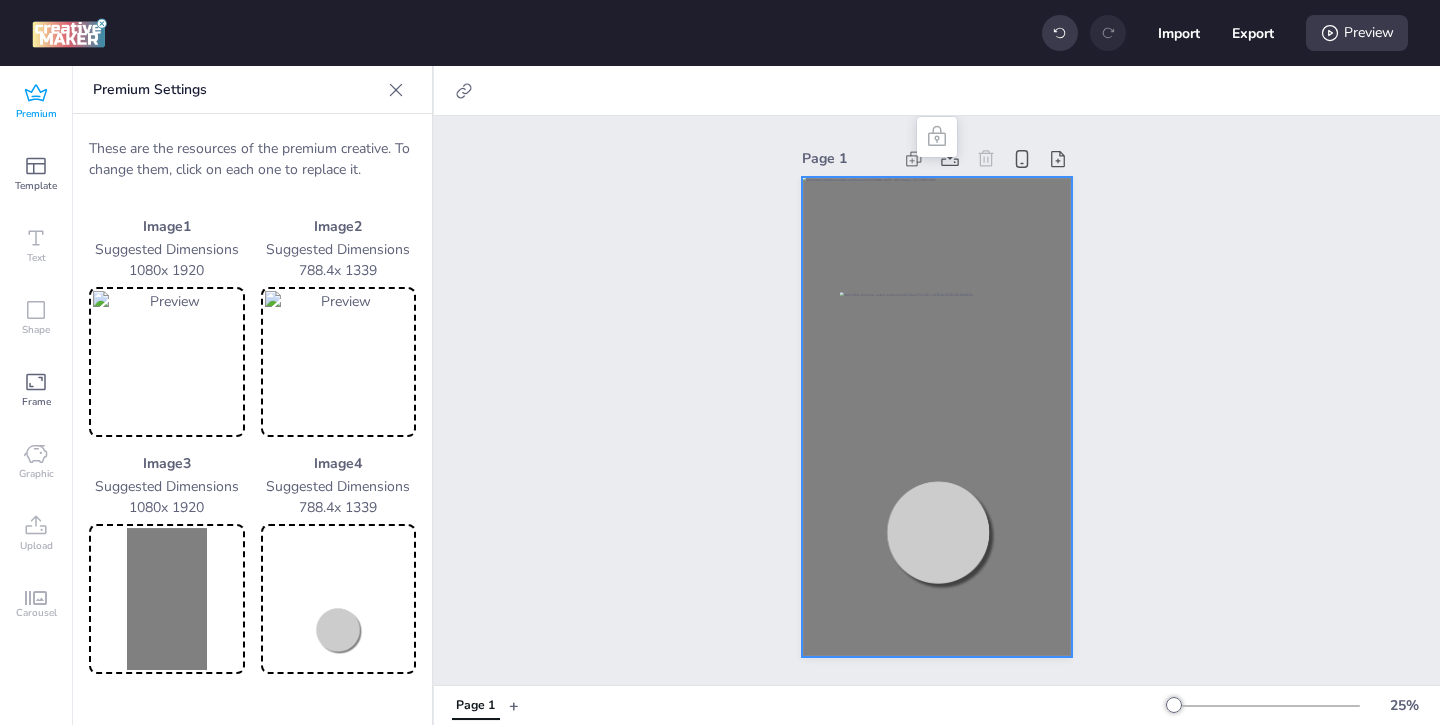 click at bounding box center (167, 599) 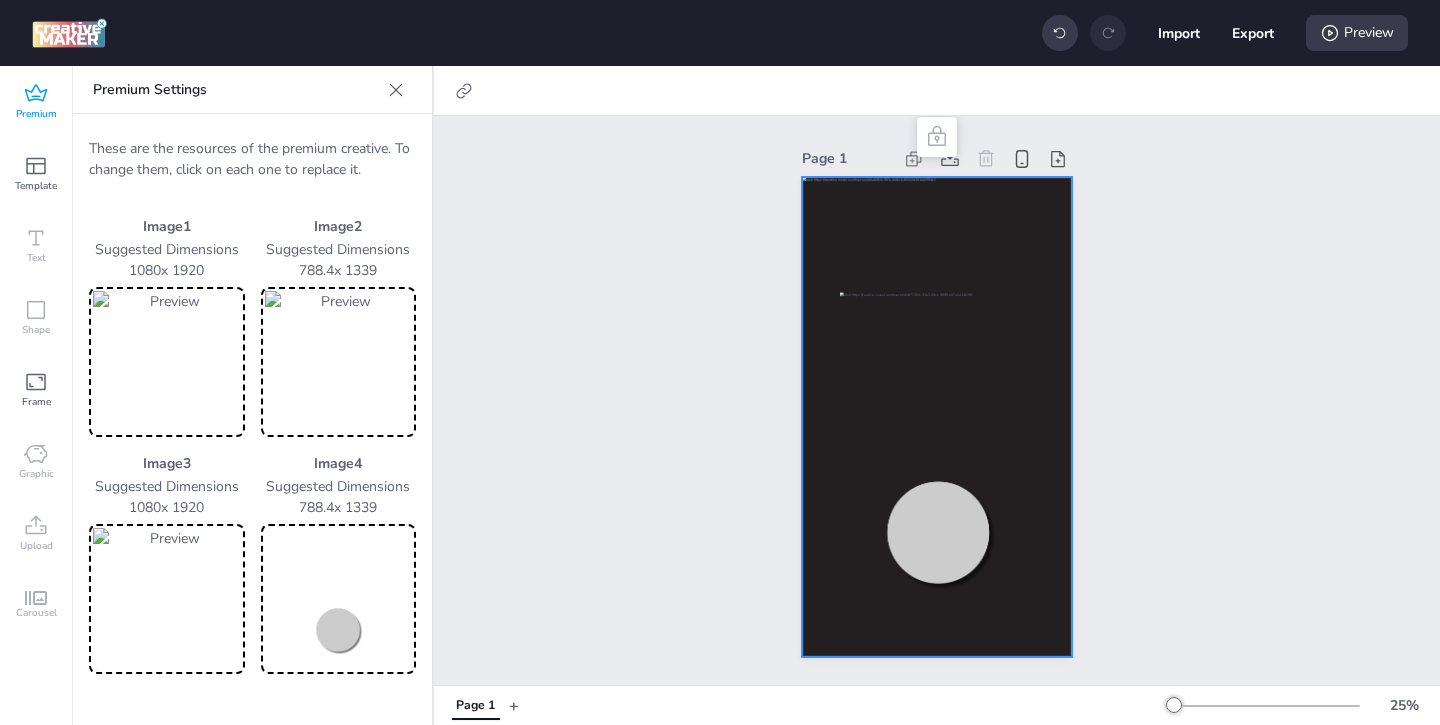 click at bounding box center (339, 599) 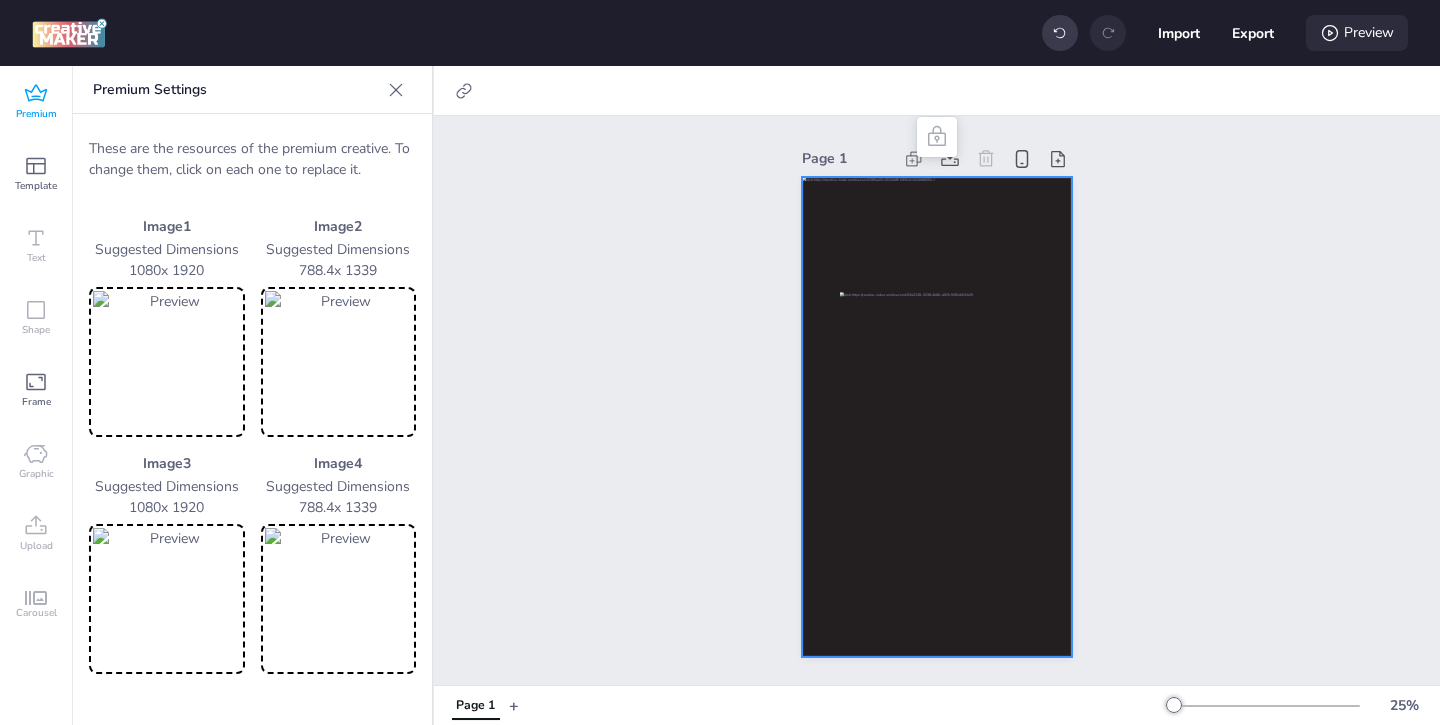 click on "Preview" at bounding box center (1357, 33) 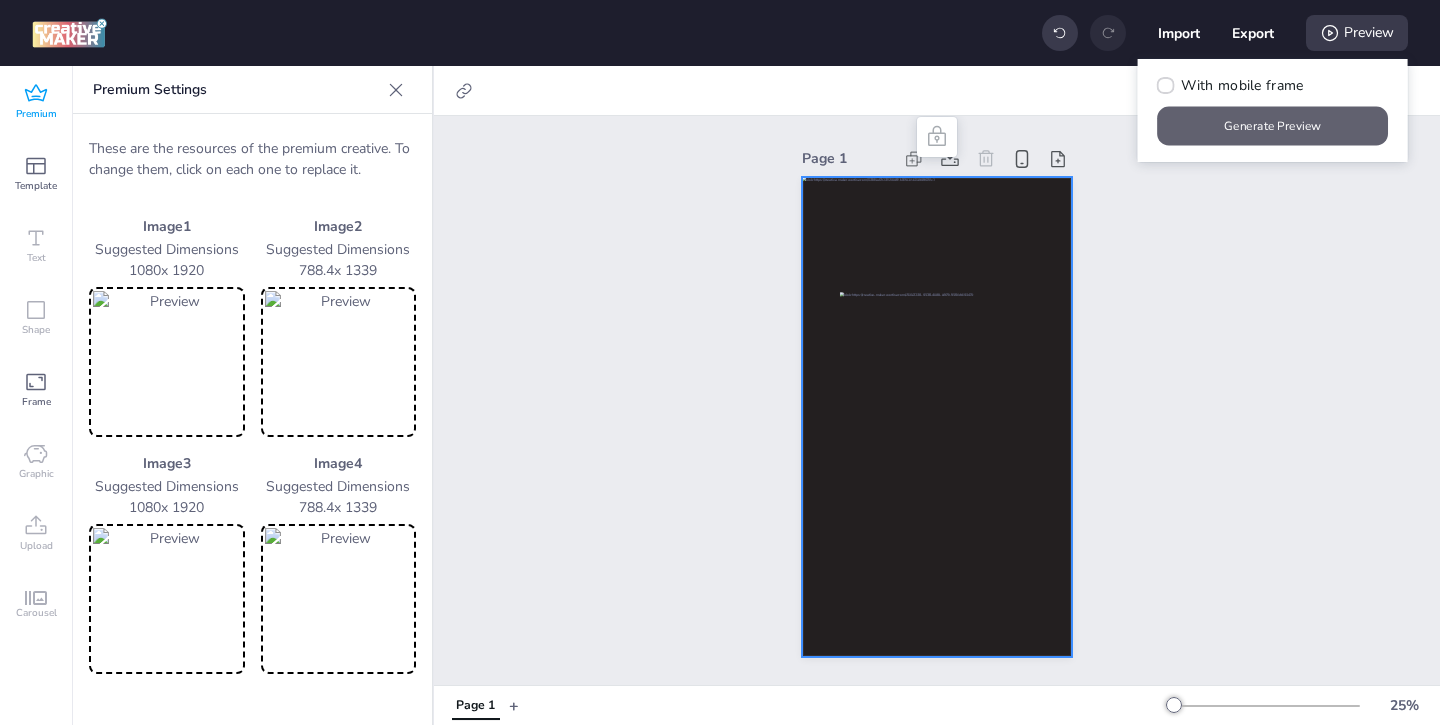 click on "Generate Preview" at bounding box center [1273, 126] 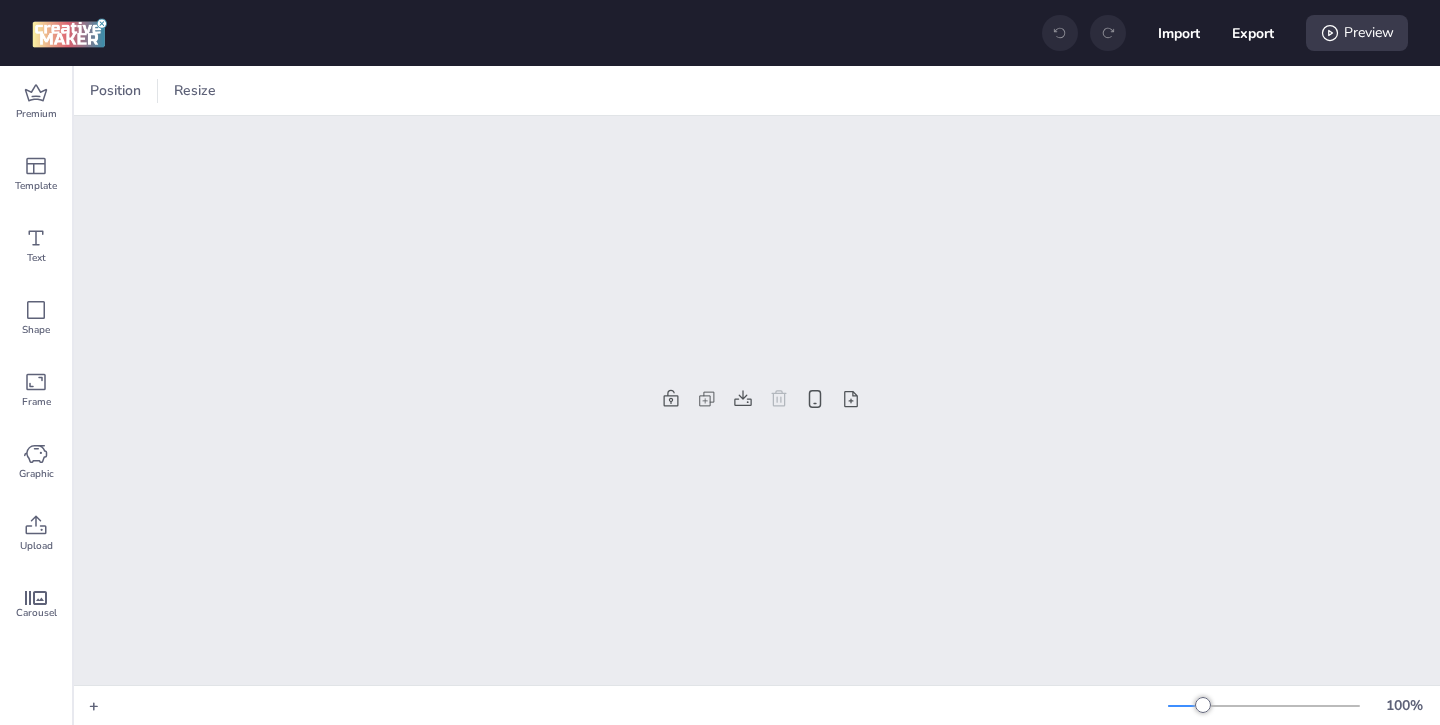 scroll, scrollTop: 0, scrollLeft: 0, axis: both 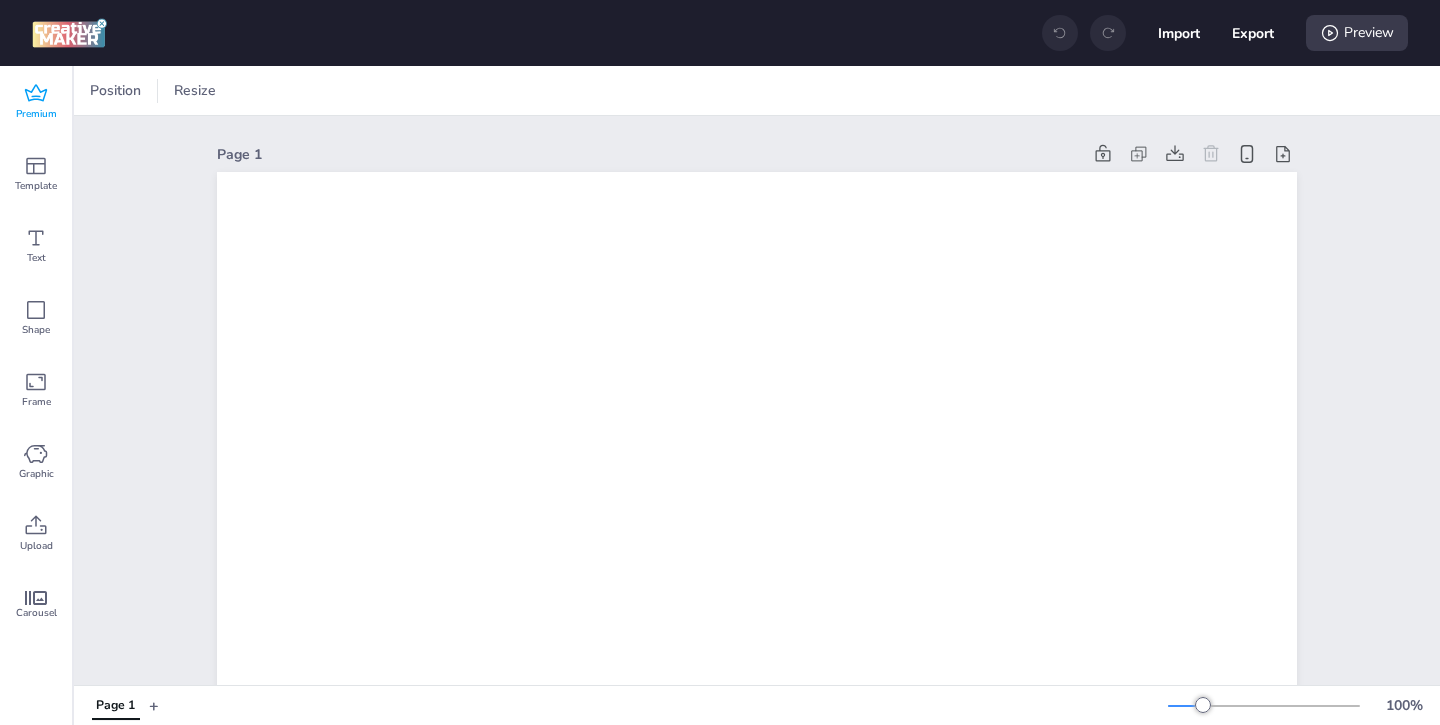 click on "Premium" at bounding box center (36, 114) 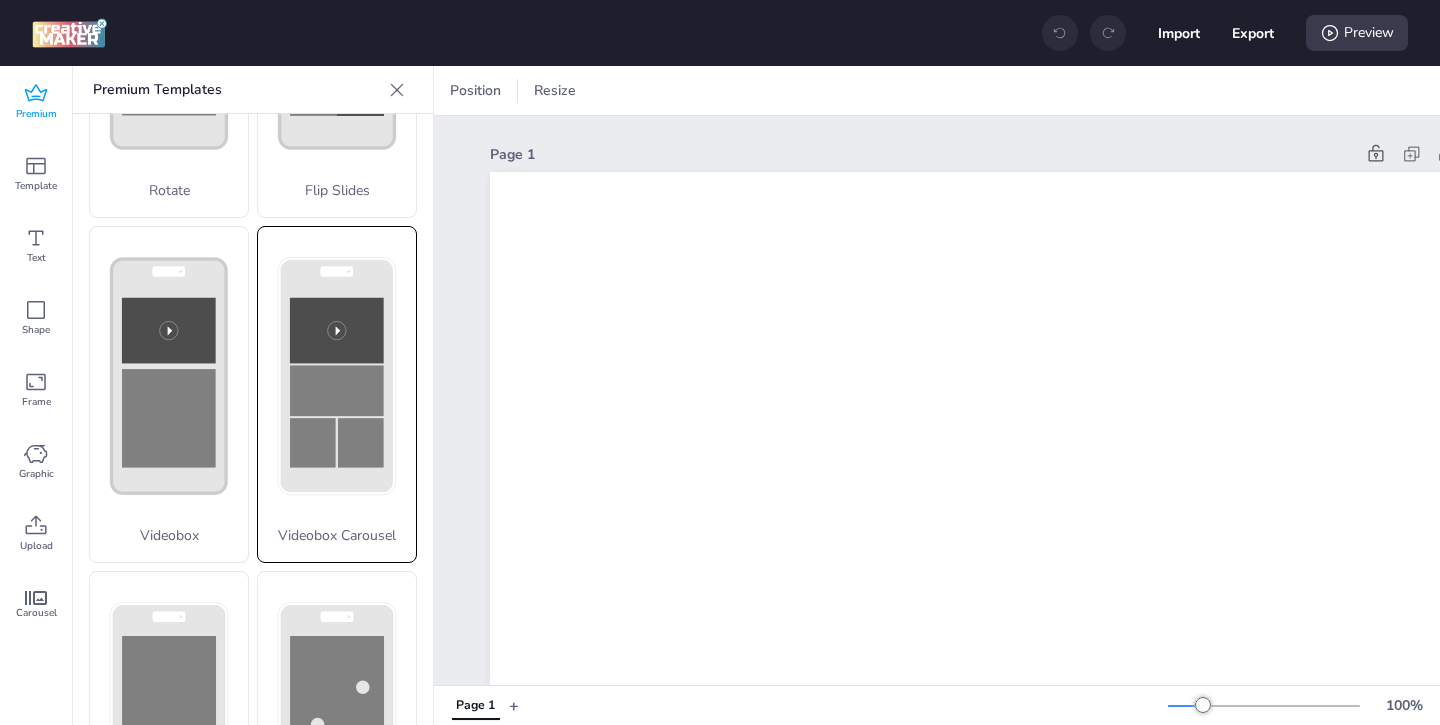 scroll, scrollTop: 796, scrollLeft: 0, axis: vertical 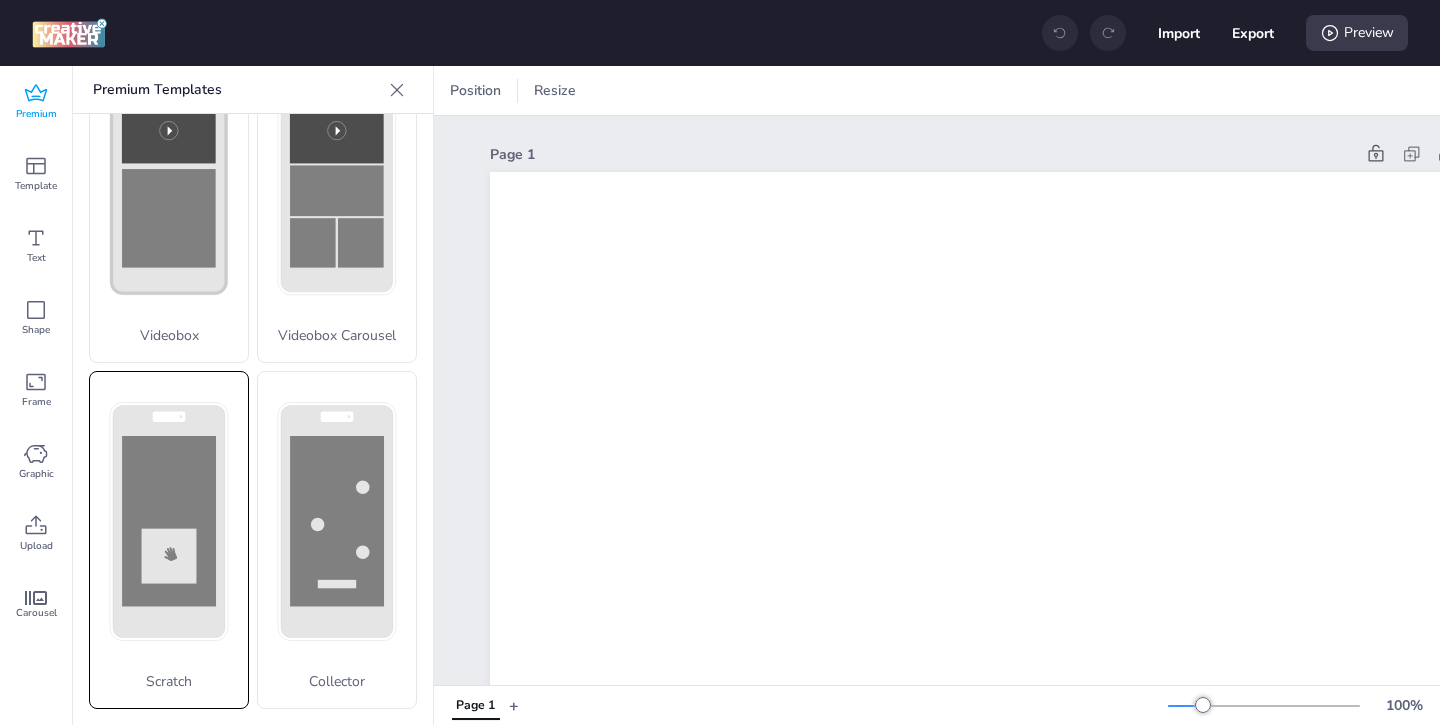 click on "Scratch" at bounding box center [169, 540] 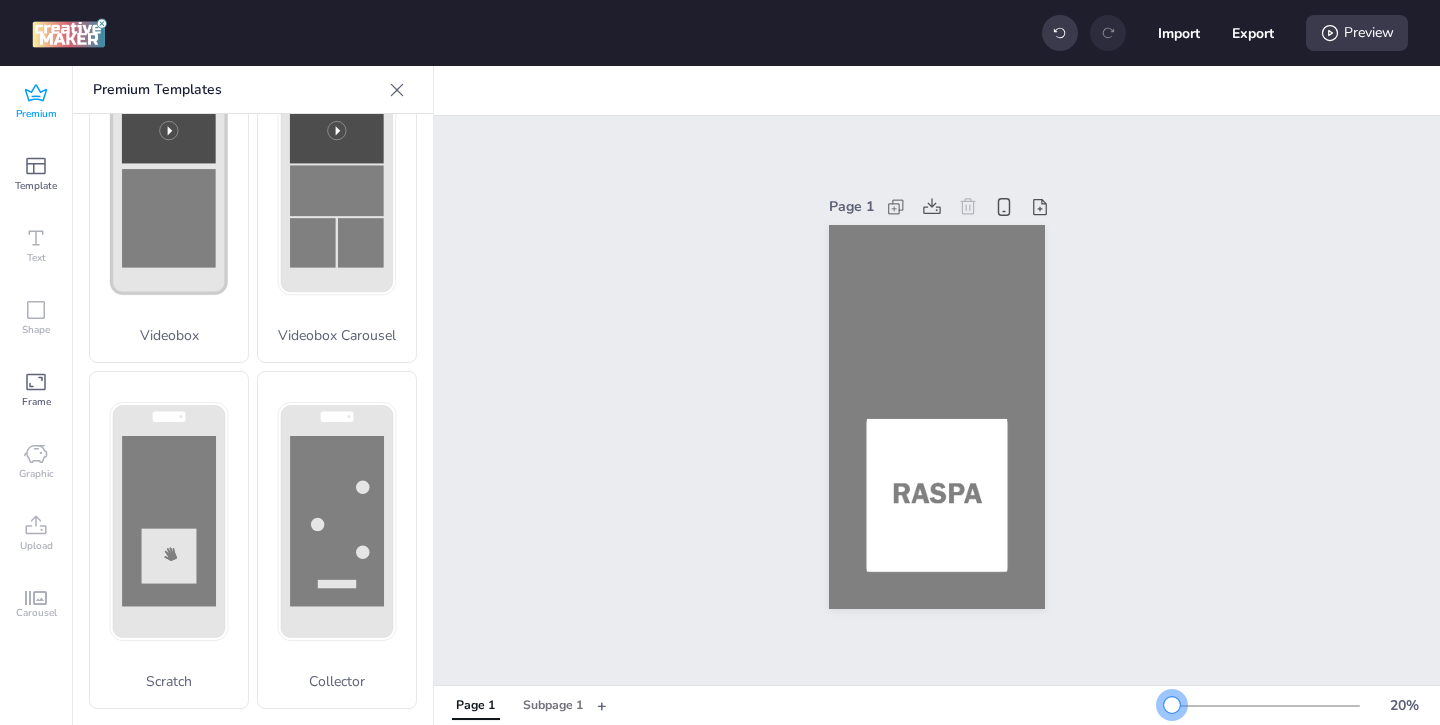click at bounding box center (1172, 705) 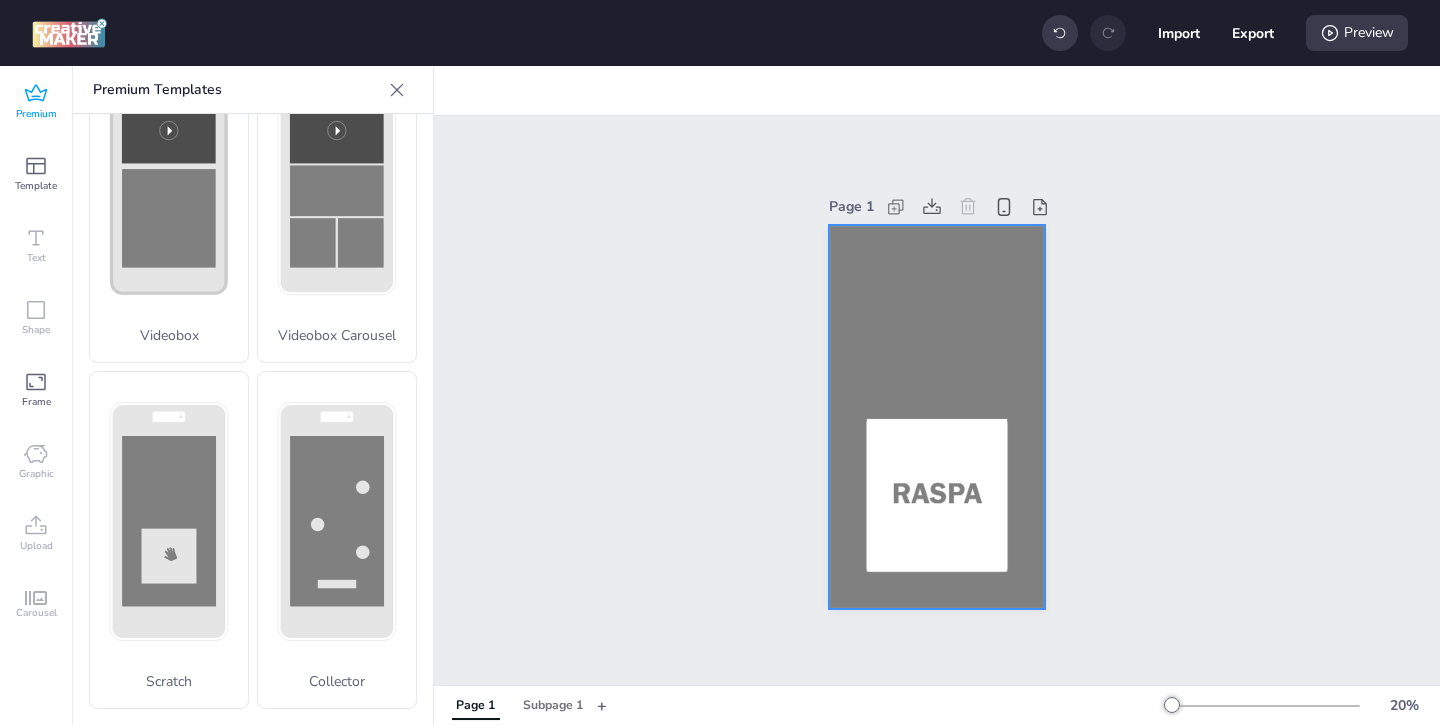 click at bounding box center (937, 417) 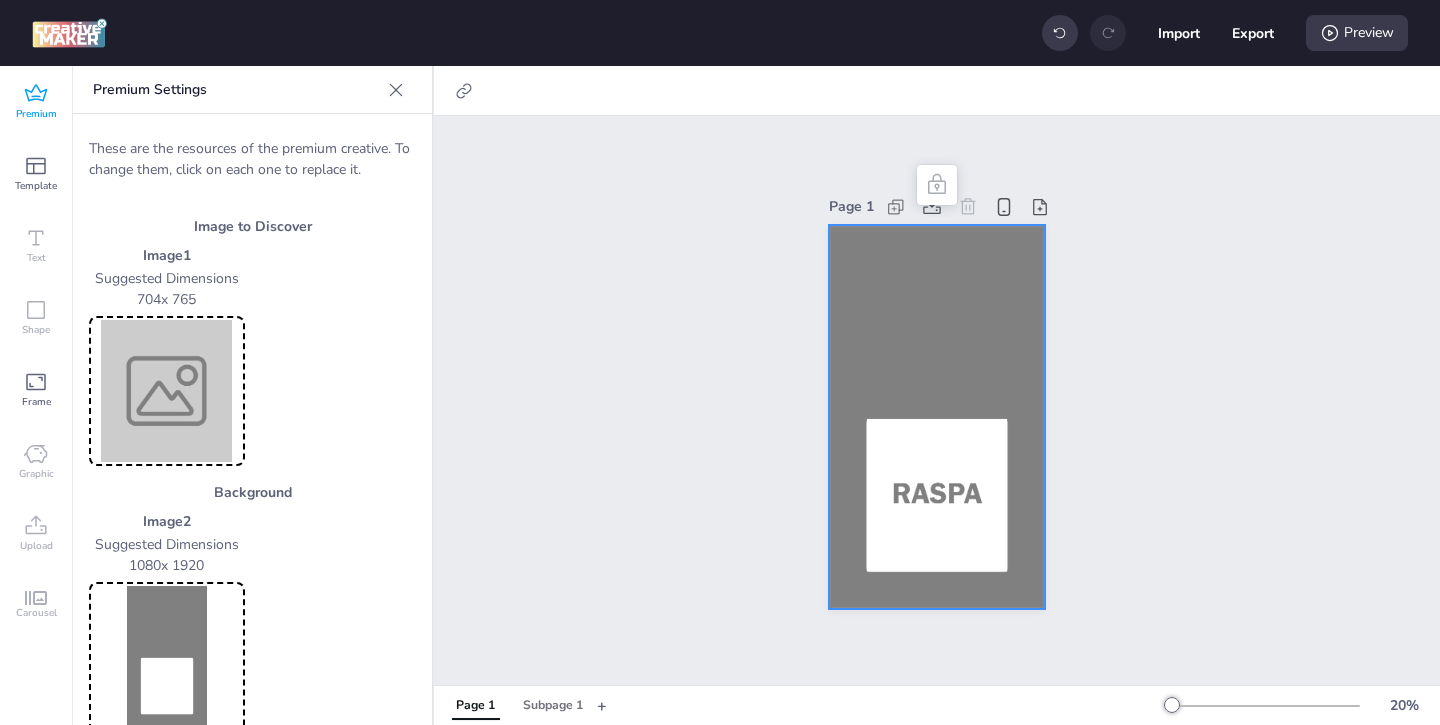 click at bounding box center (167, 657) 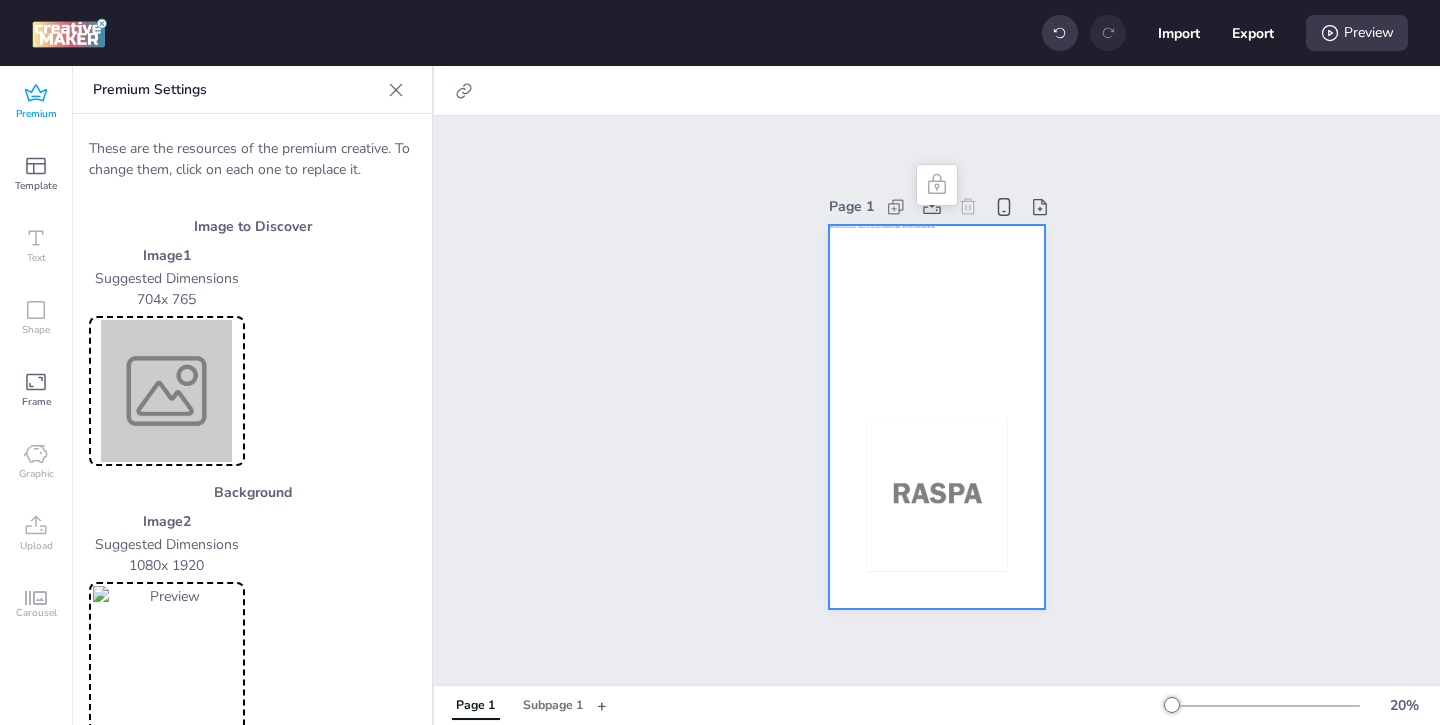click at bounding box center (167, 391) 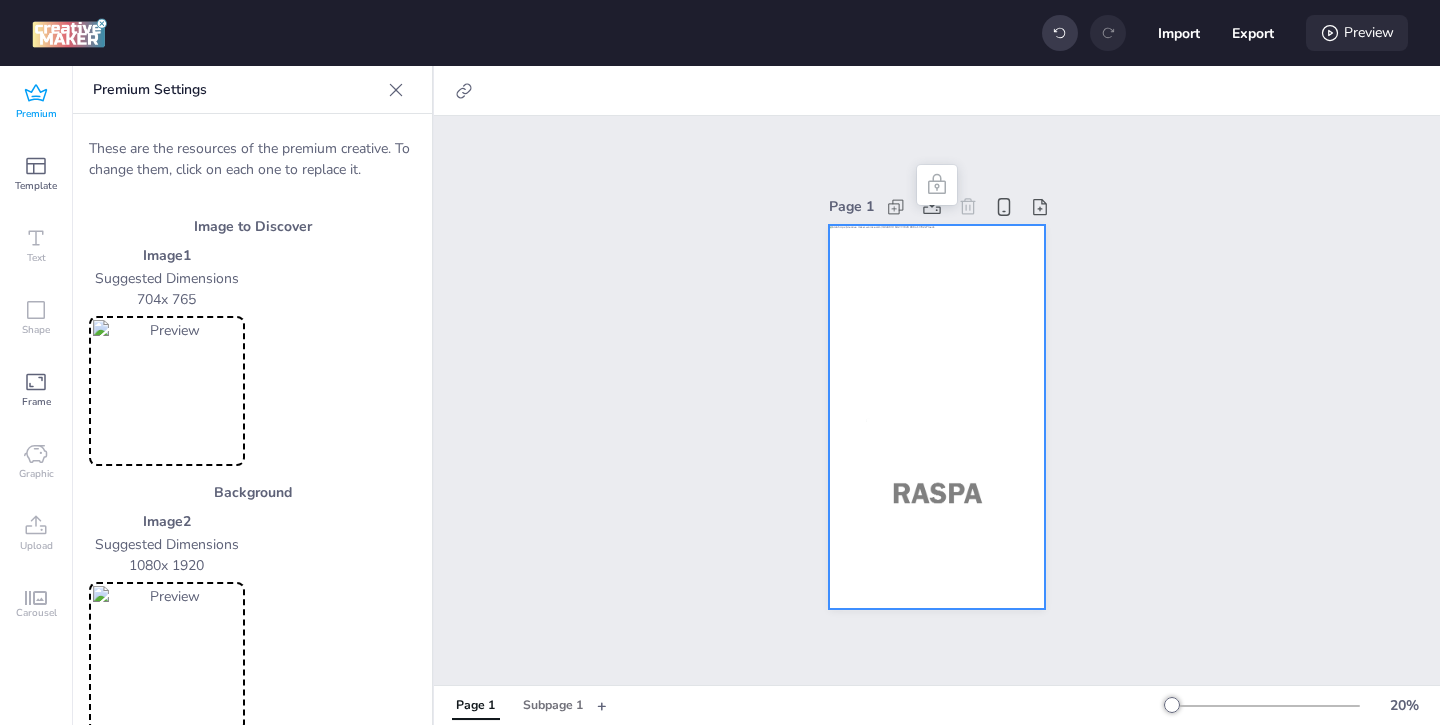 click 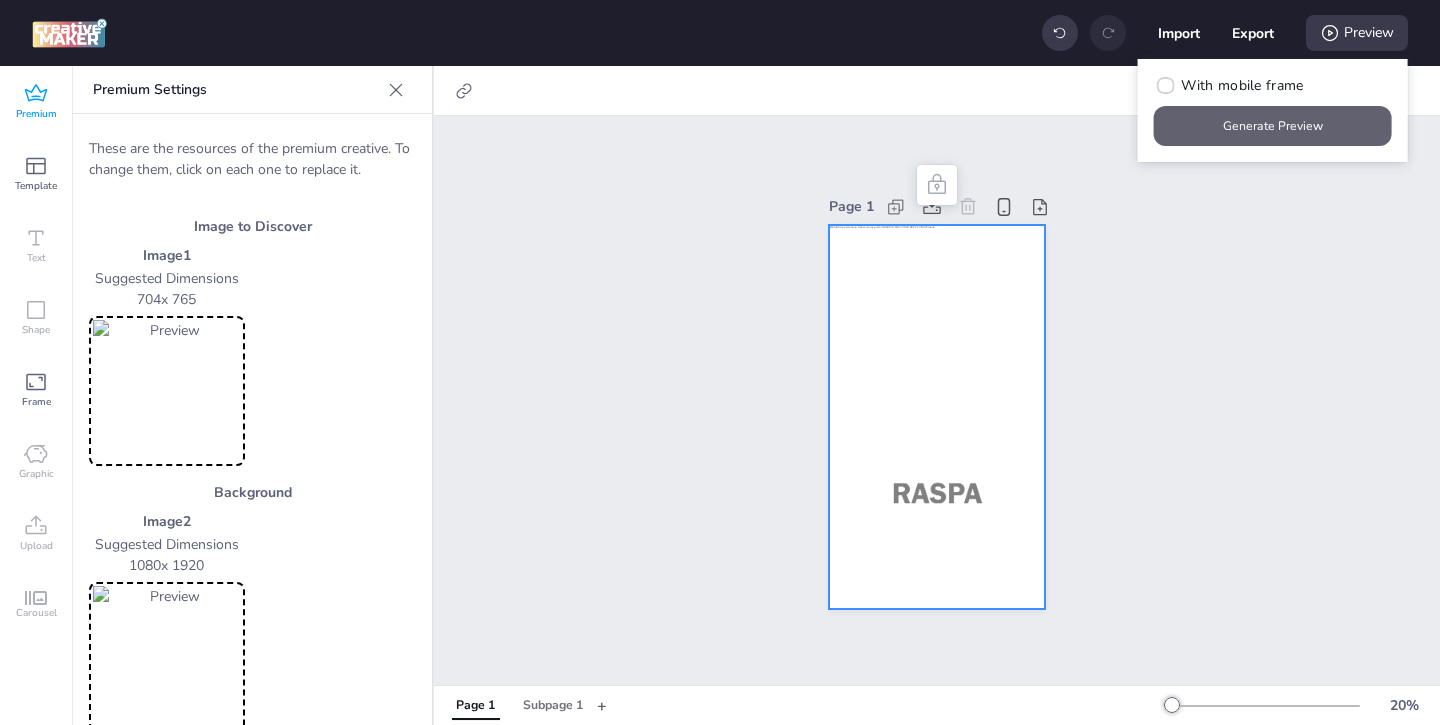 click on "Generate Preview" at bounding box center [1273, 126] 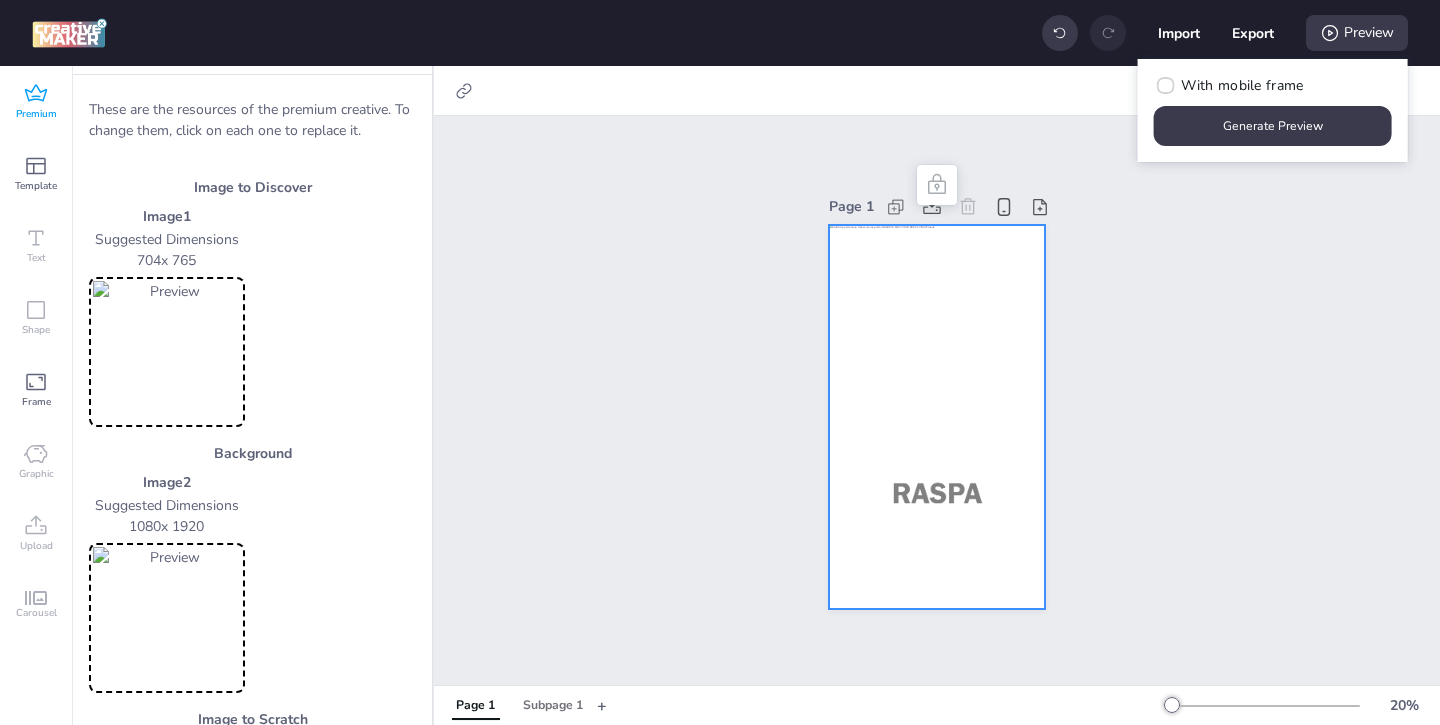 scroll, scrollTop: 0, scrollLeft: 0, axis: both 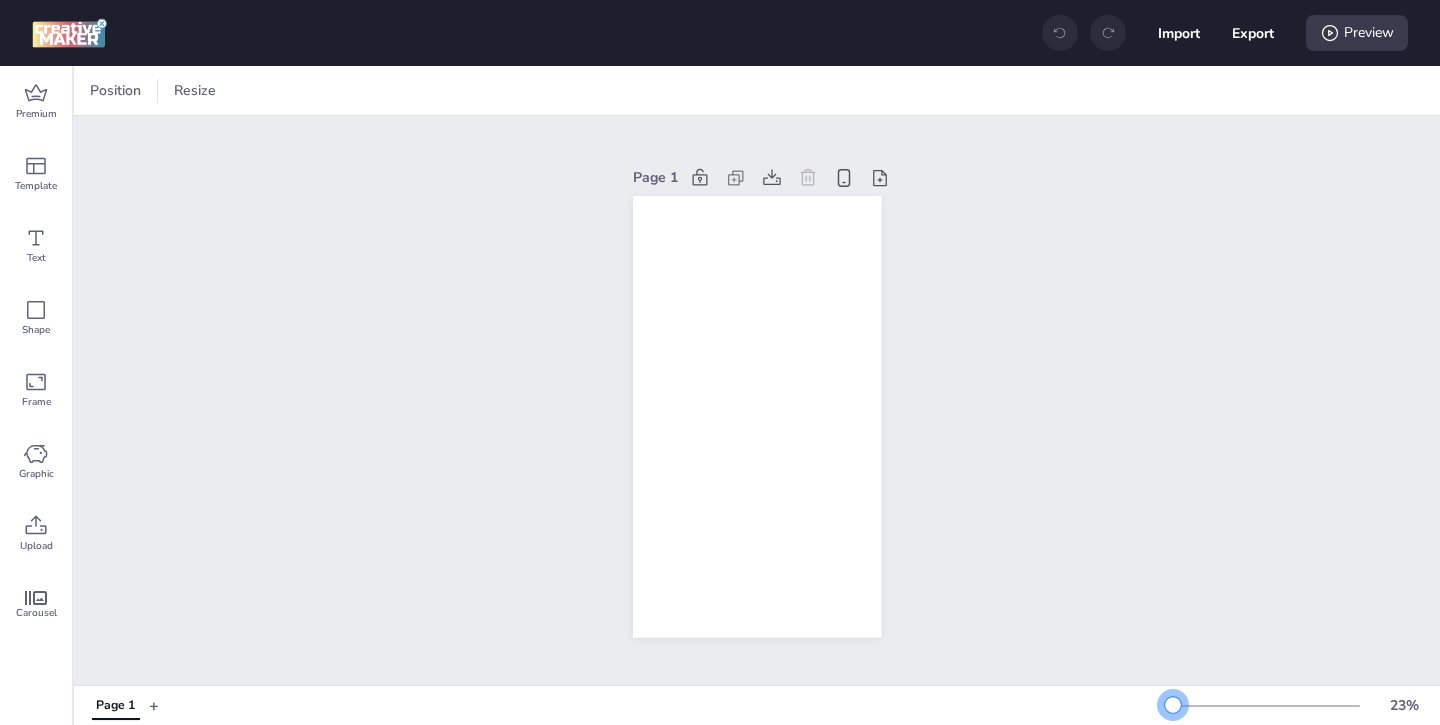 drag, startPoint x: 1210, startPoint y: 706, endPoint x: 1174, endPoint y: 705, distance: 36.013885 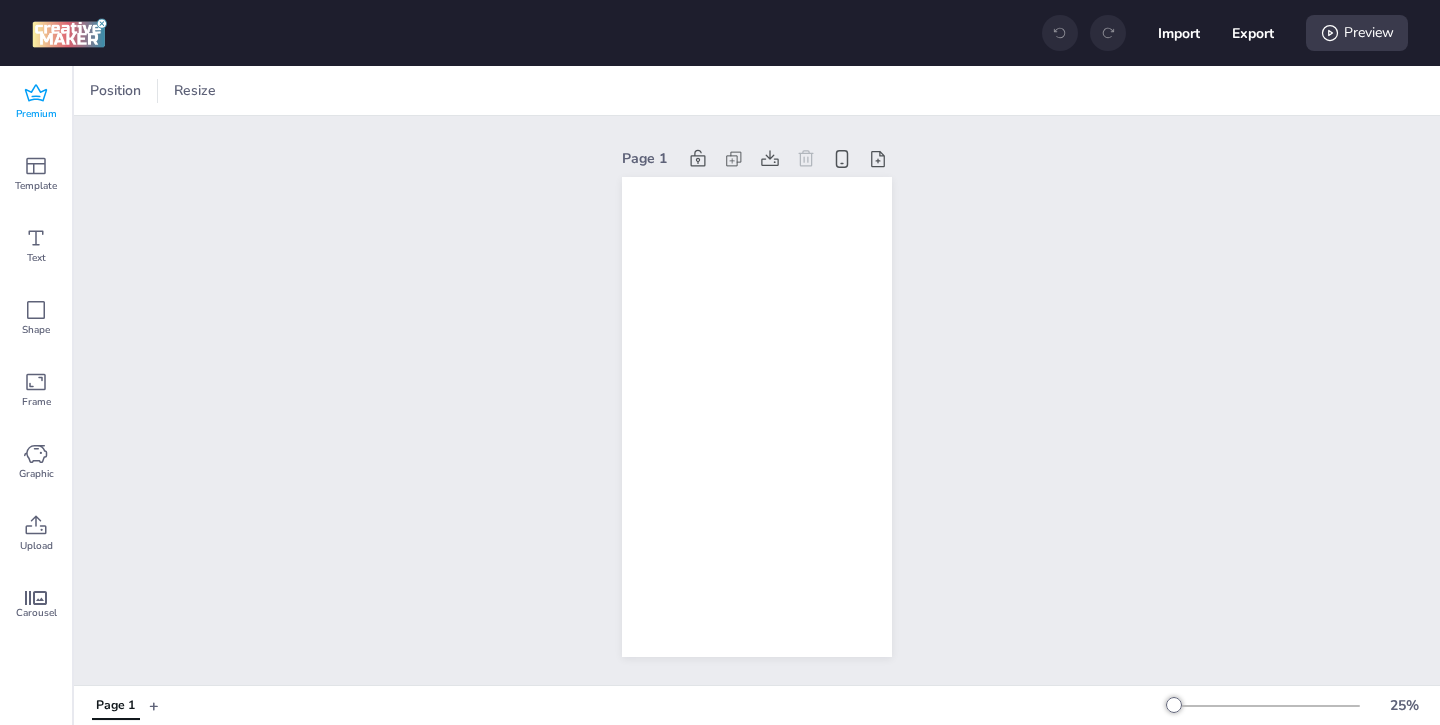 click on "Premium" at bounding box center (36, 114) 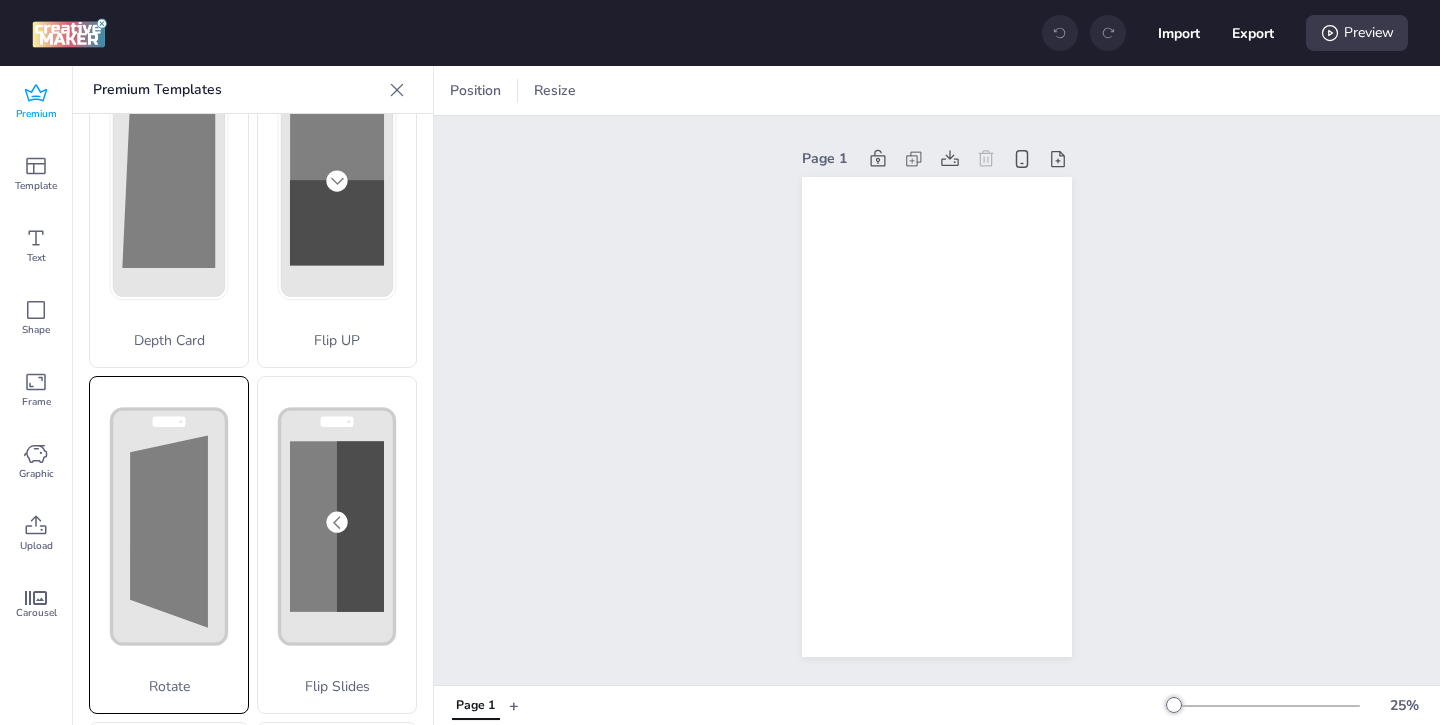 scroll, scrollTop: 124, scrollLeft: 0, axis: vertical 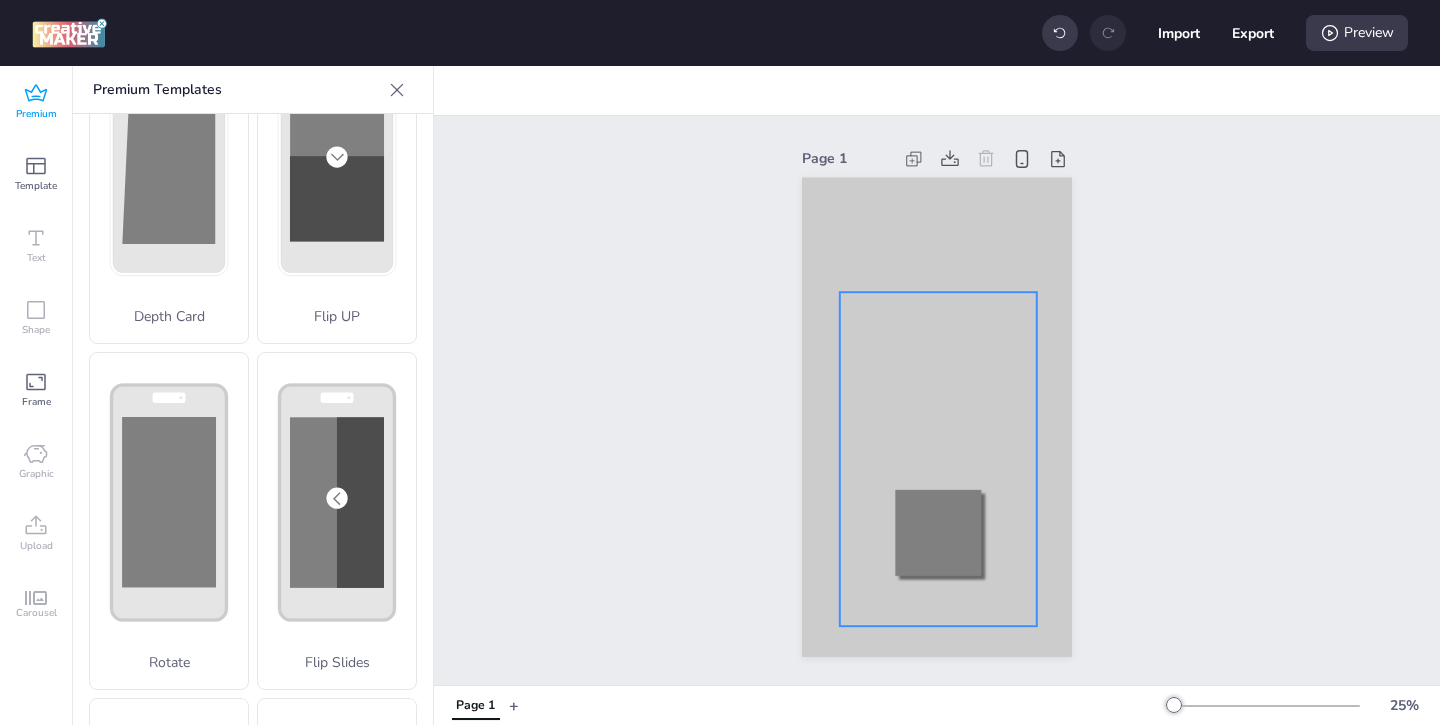 click at bounding box center (938, 459) 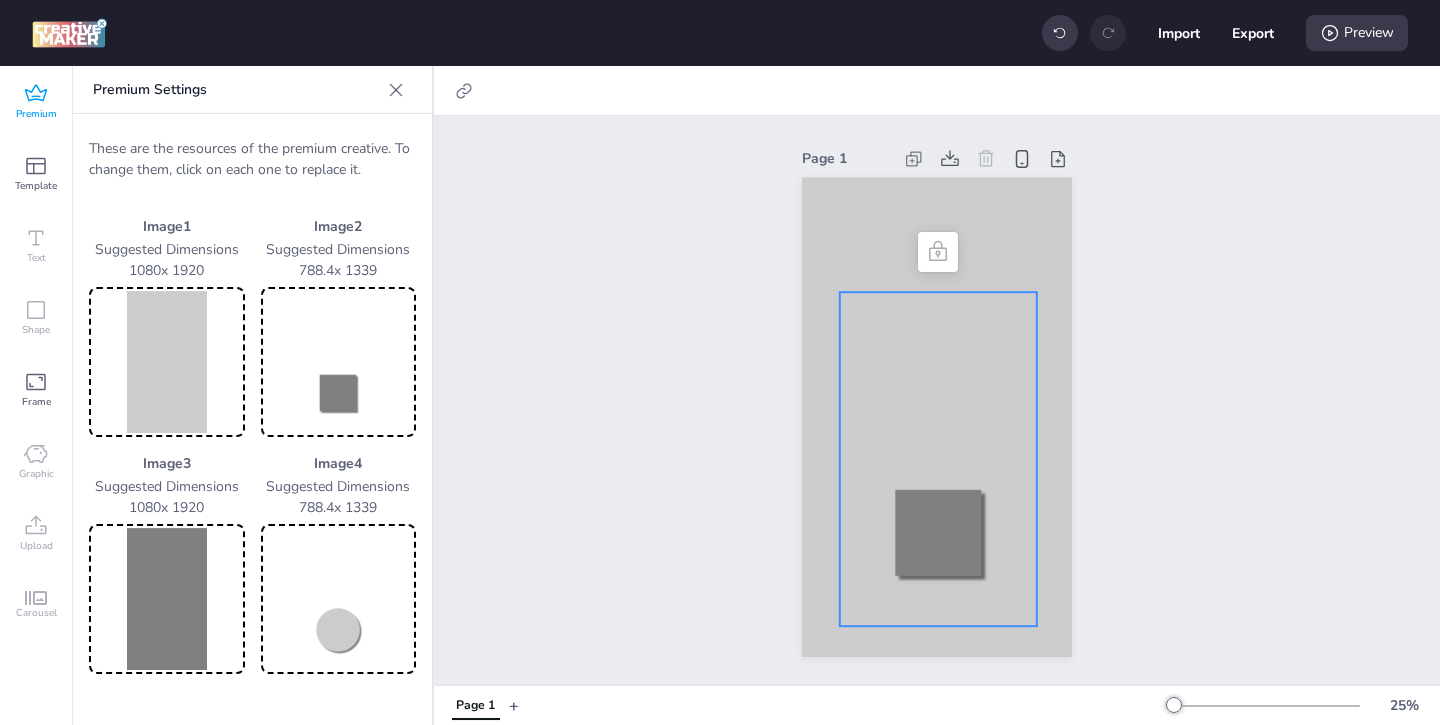 click at bounding box center (167, 362) 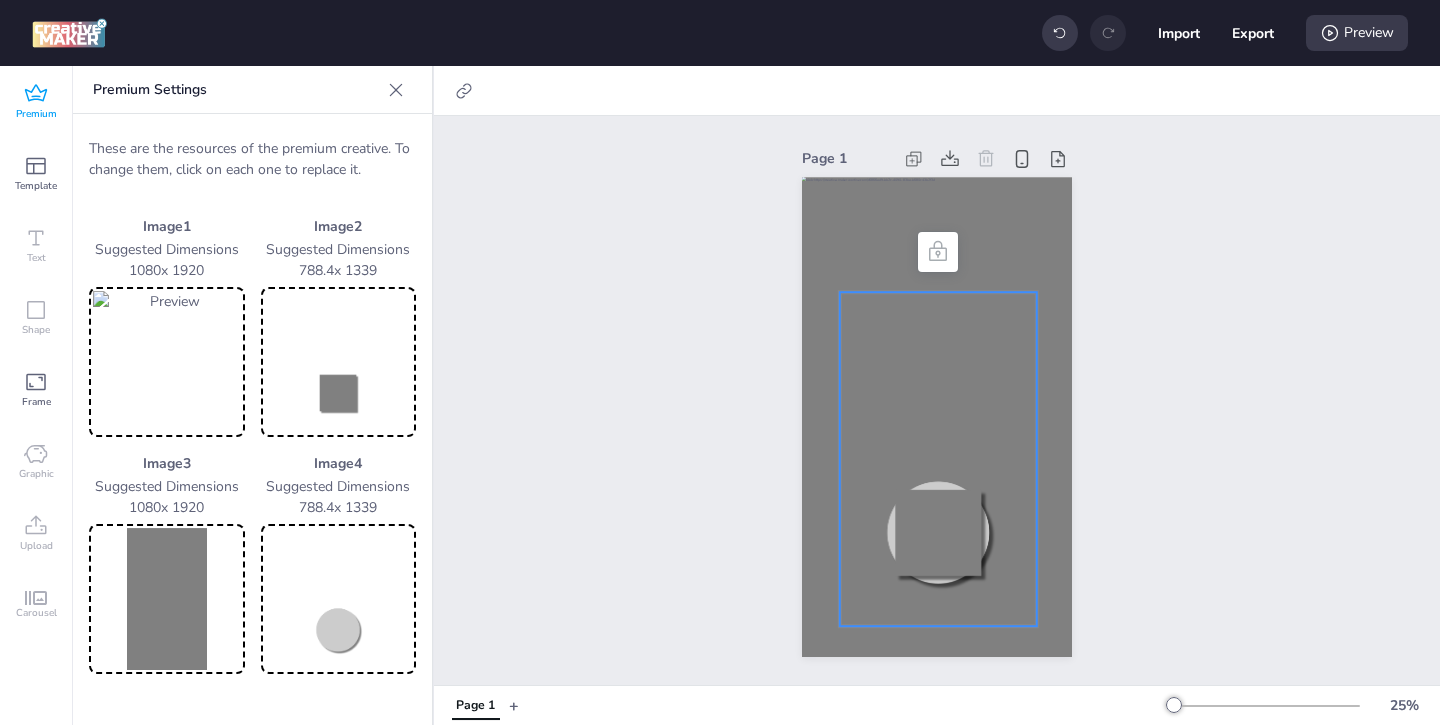click at bounding box center (339, 362) 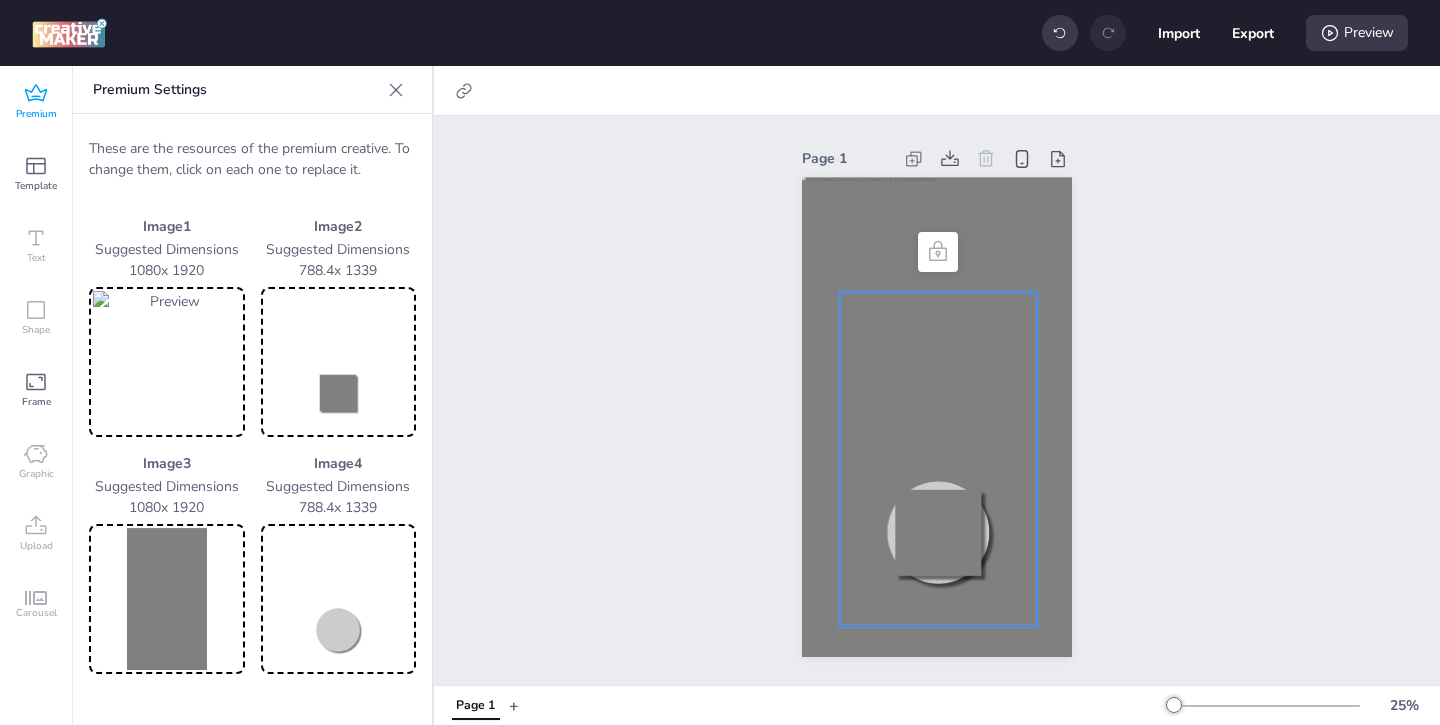click at bounding box center [339, 362] 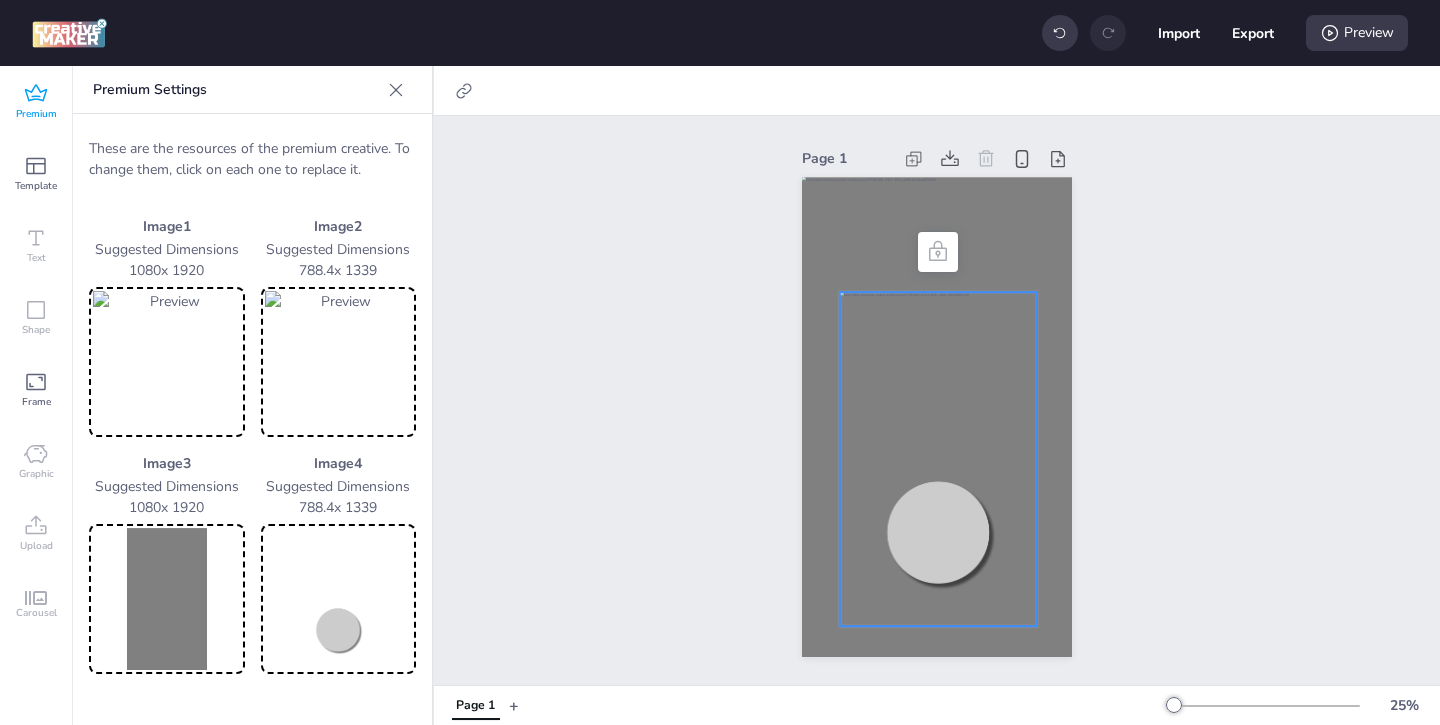 click at bounding box center (167, 599) 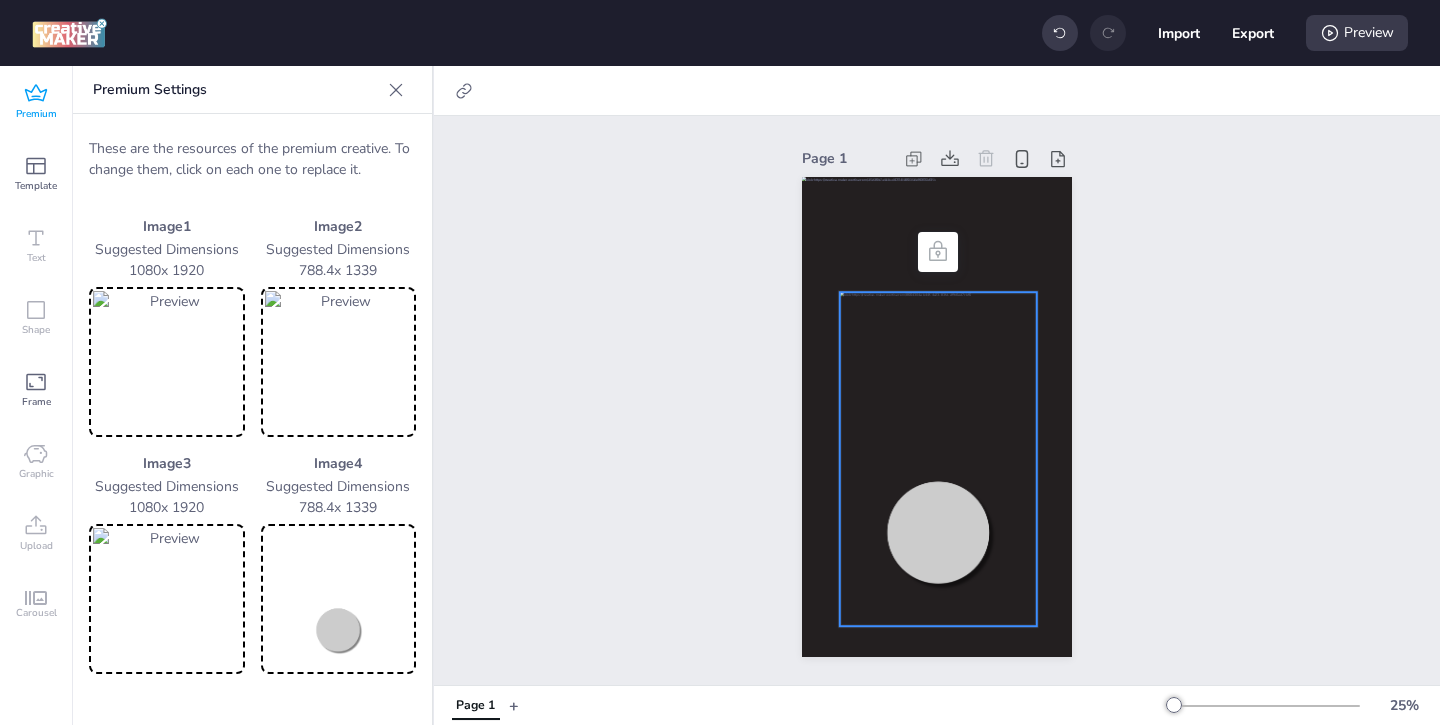 click at bounding box center (339, 599) 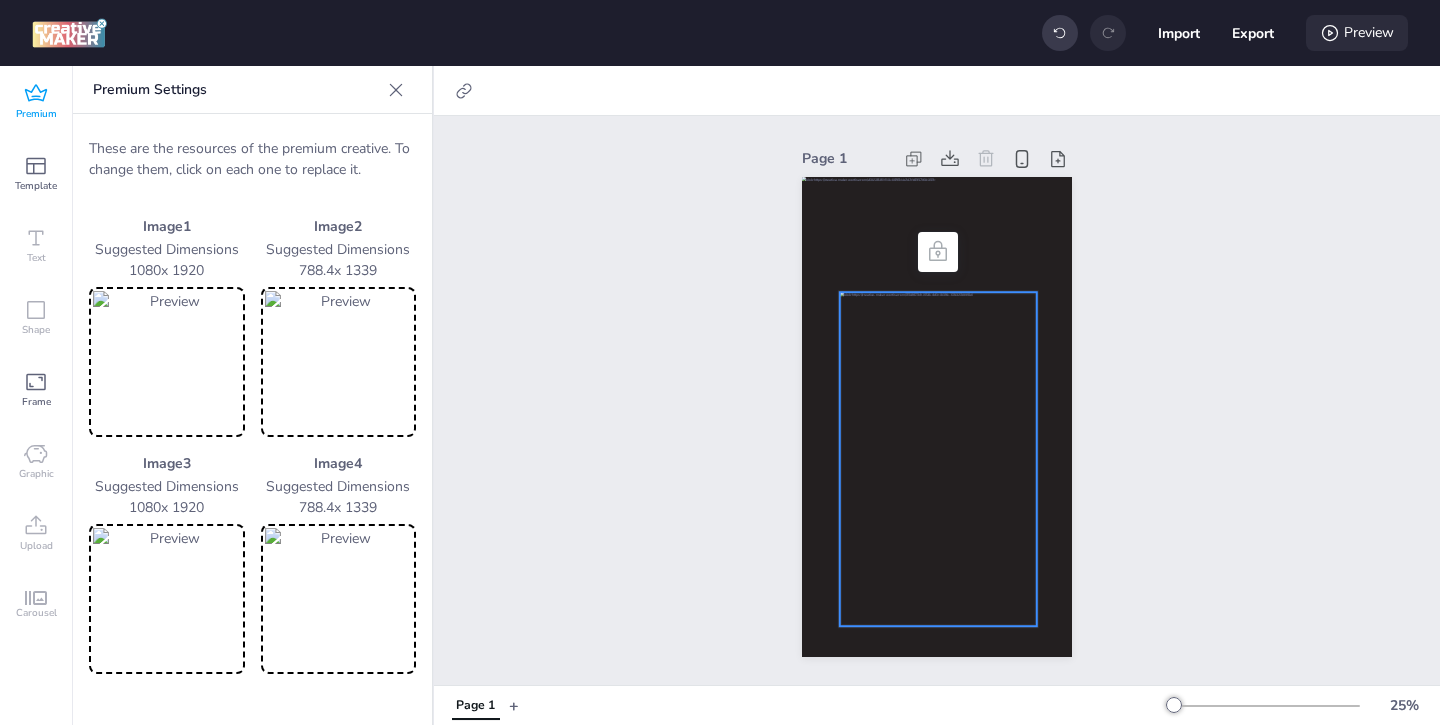 click on "Preview" at bounding box center (1357, 33) 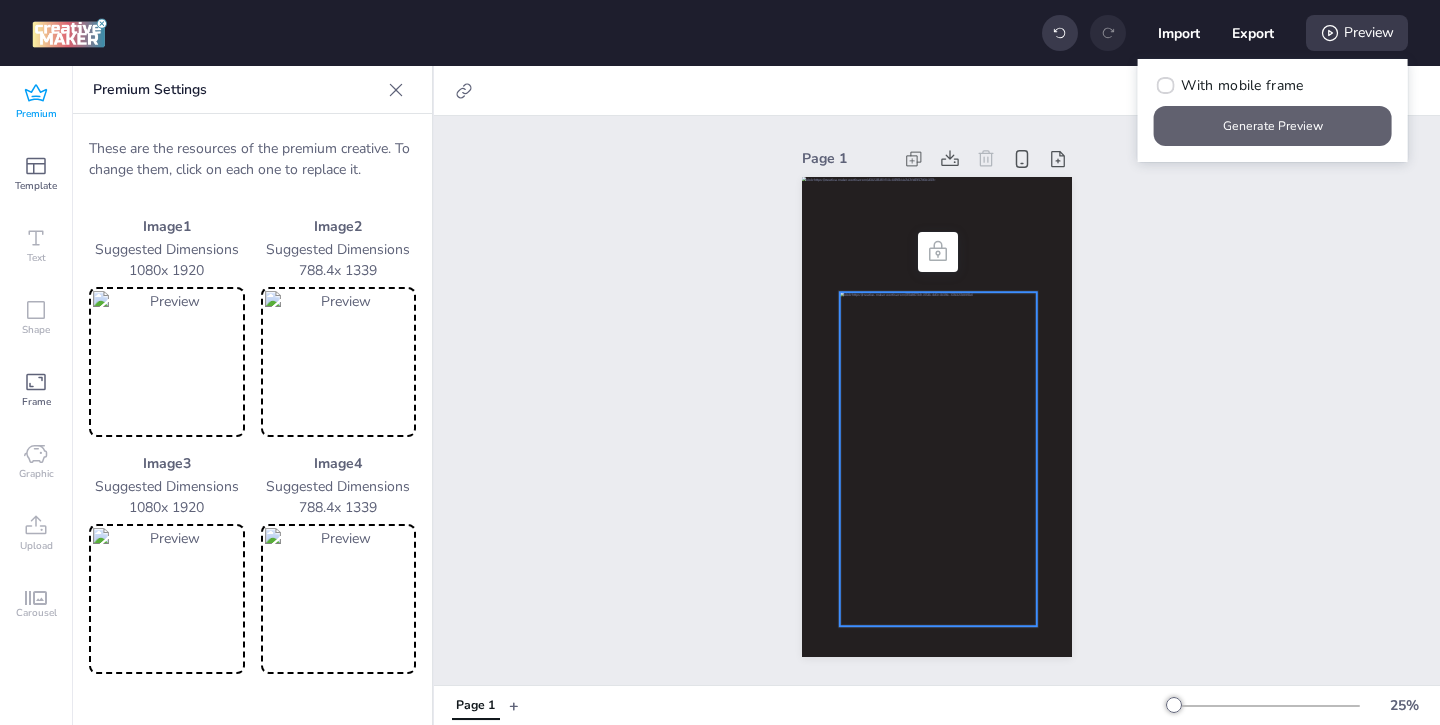 click on "Generate Preview" at bounding box center (1273, 126) 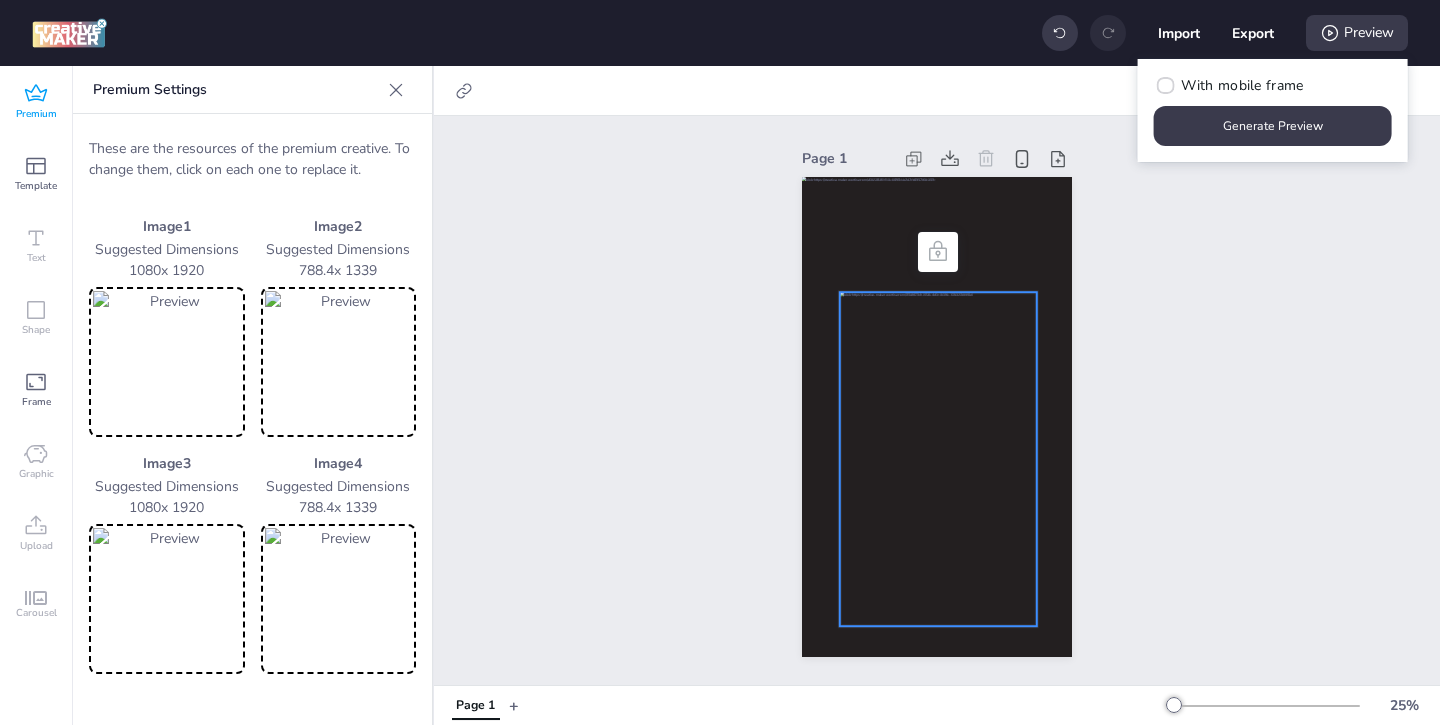 click 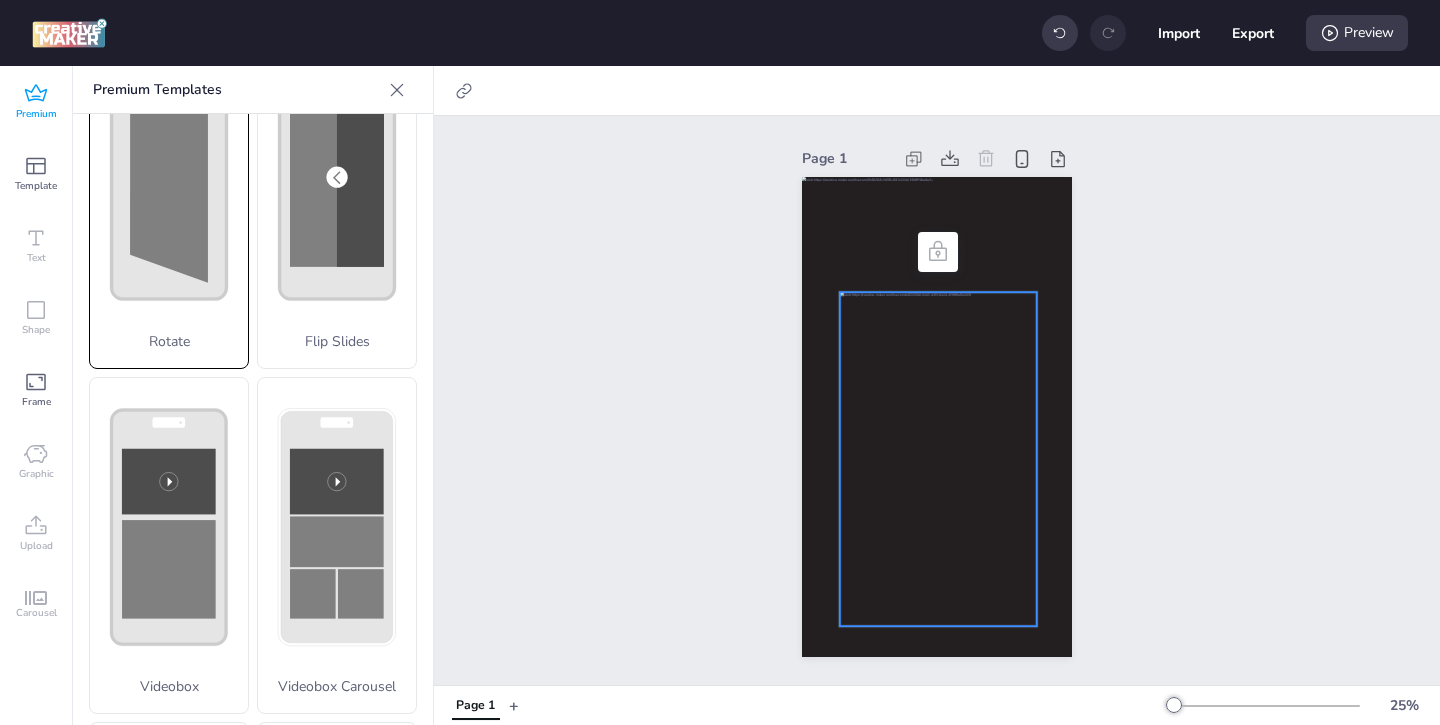 scroll, scrollTop: 796, scrollLeft: 0, axis: vertical 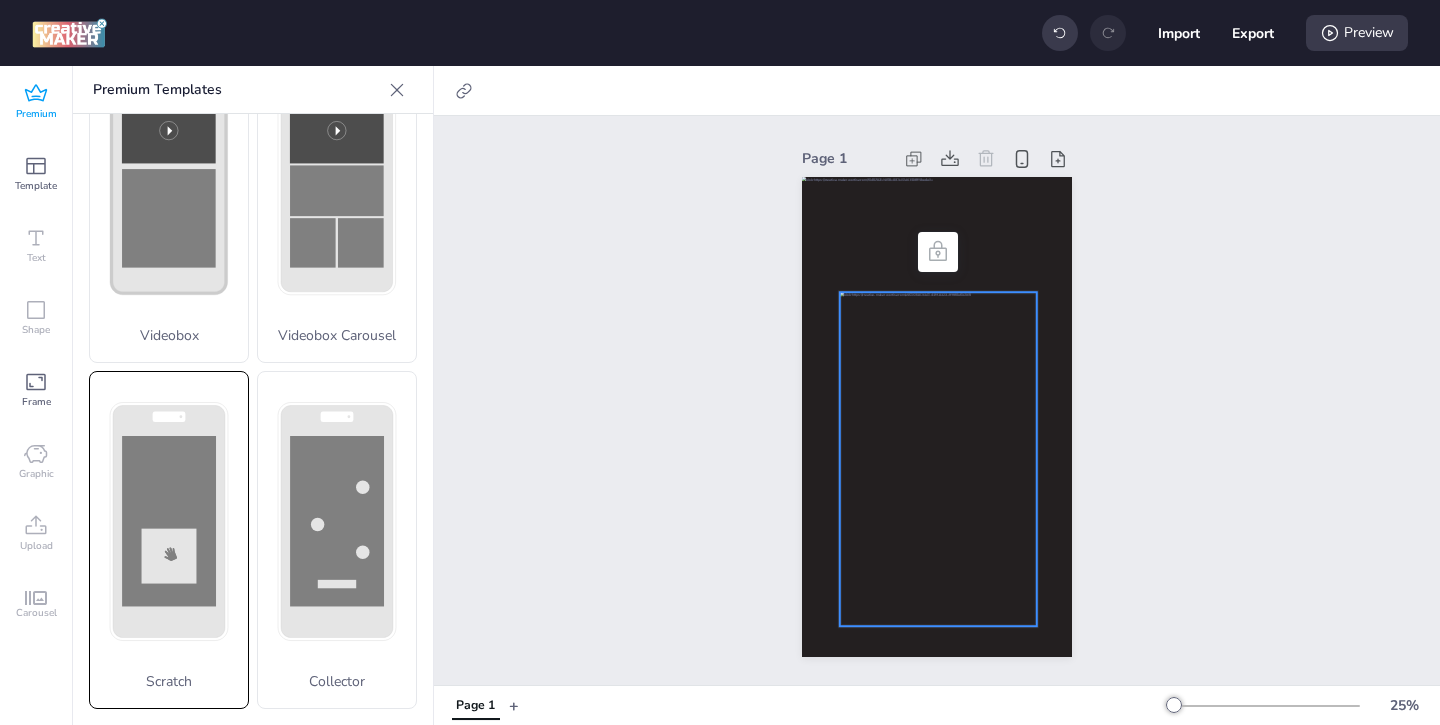 click on "Scratch" at bounding box center (169, 540) 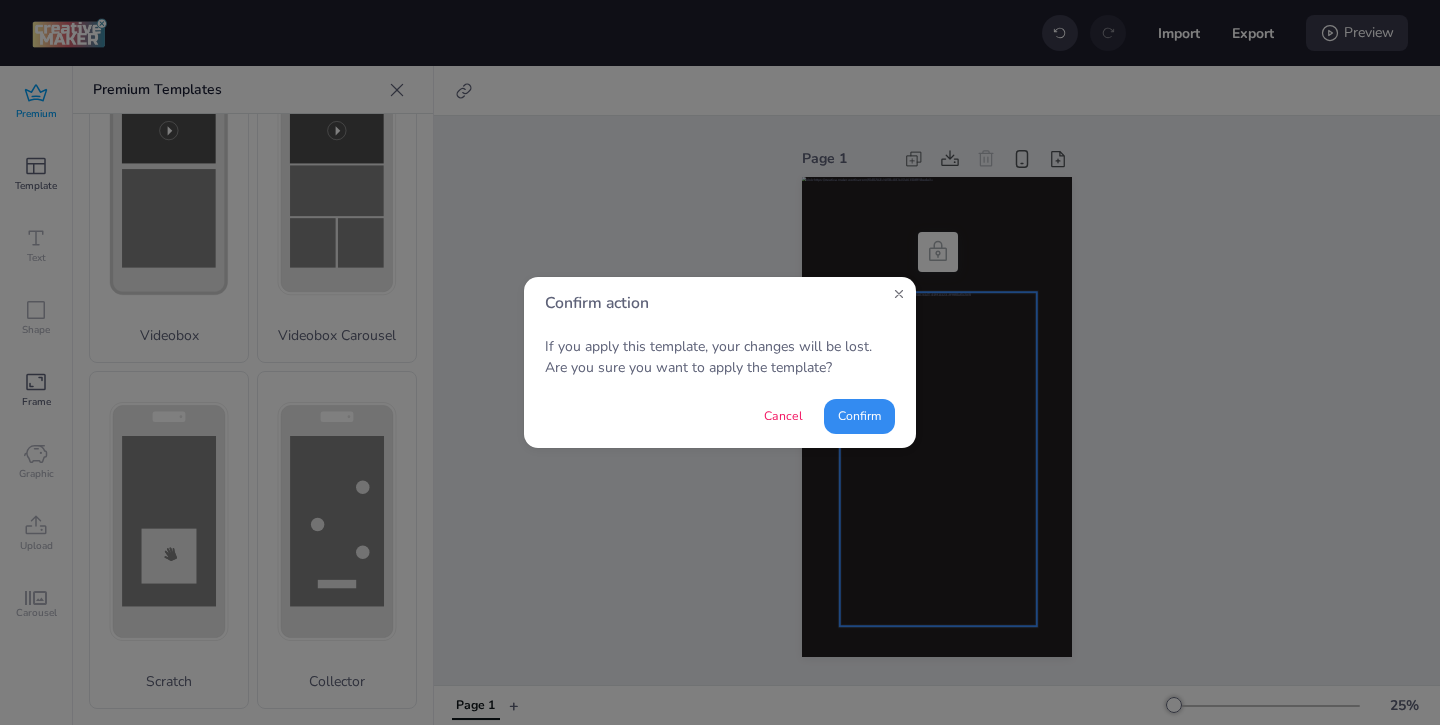 click on "Confirm" at bounding box center (859, 416) 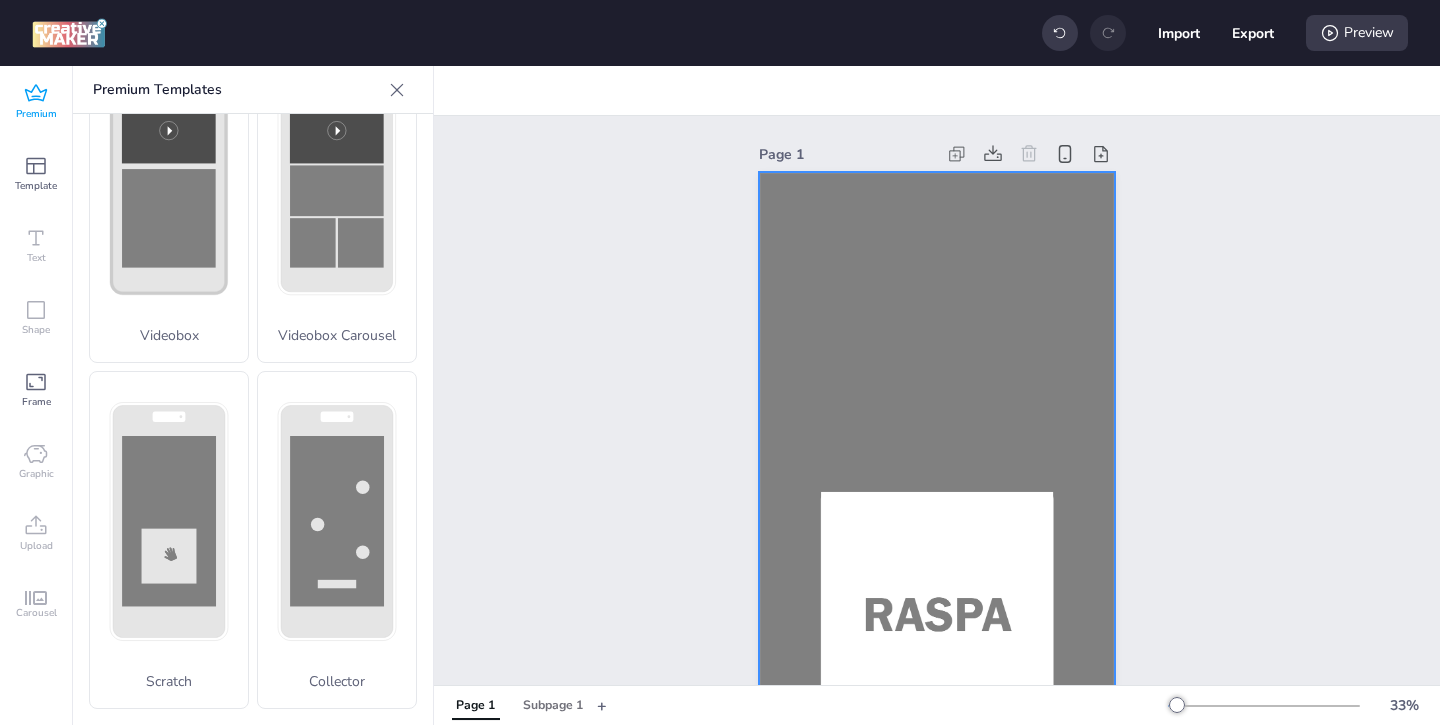 click at bounding box center [937, 489] 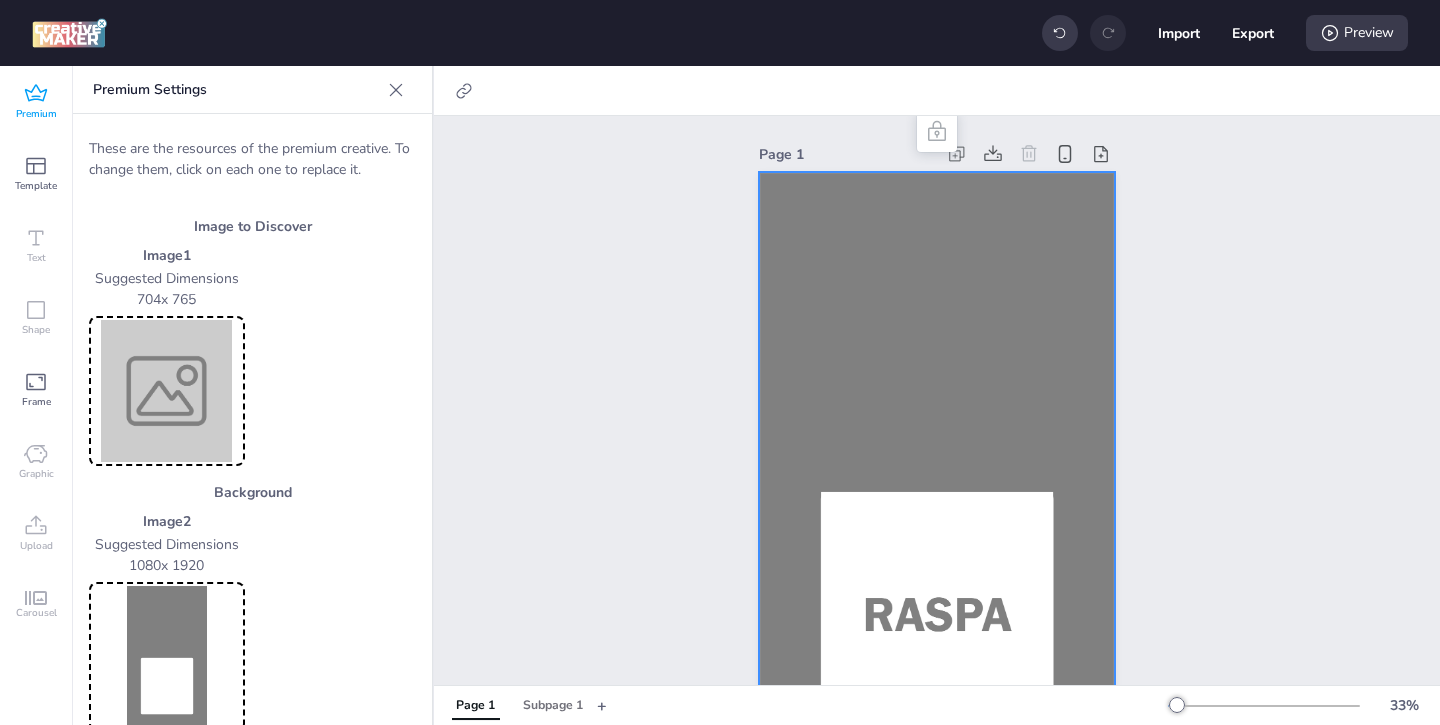 click at bounding box center (167, 657) 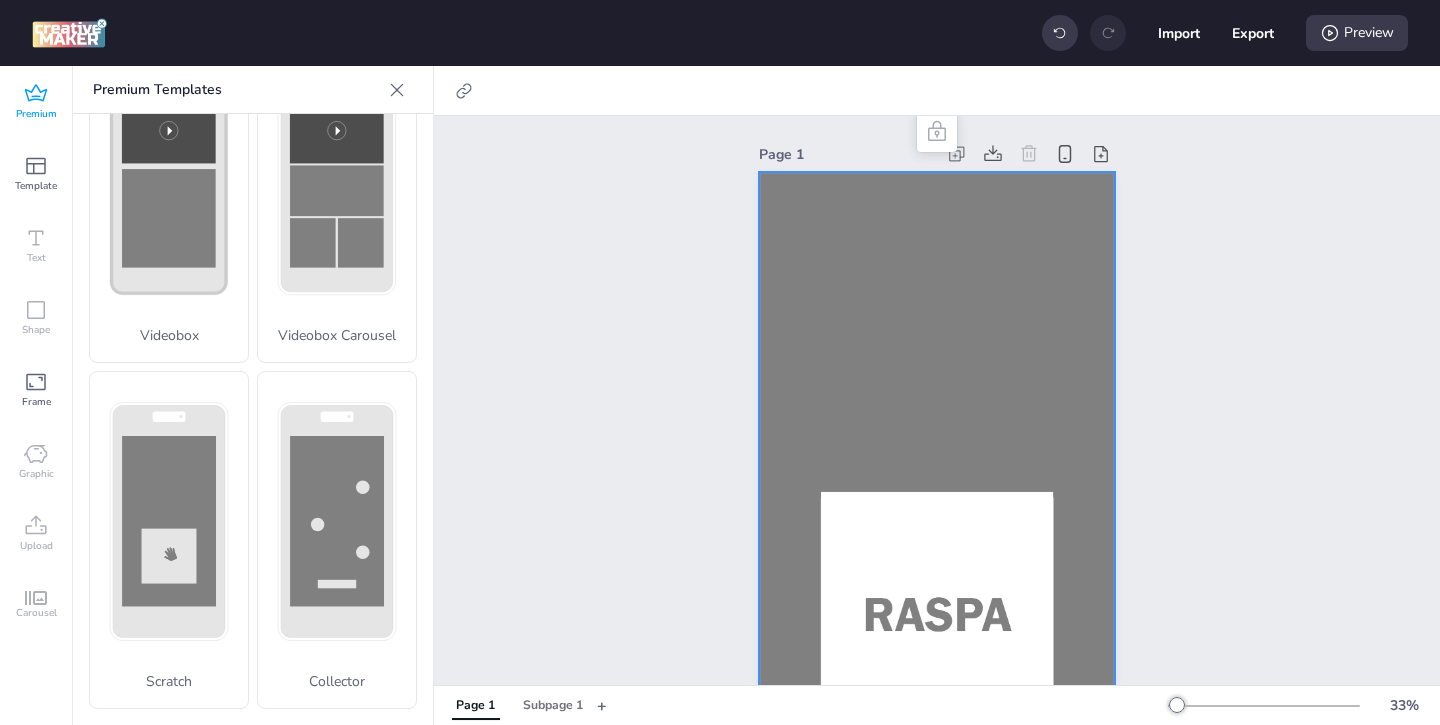 click 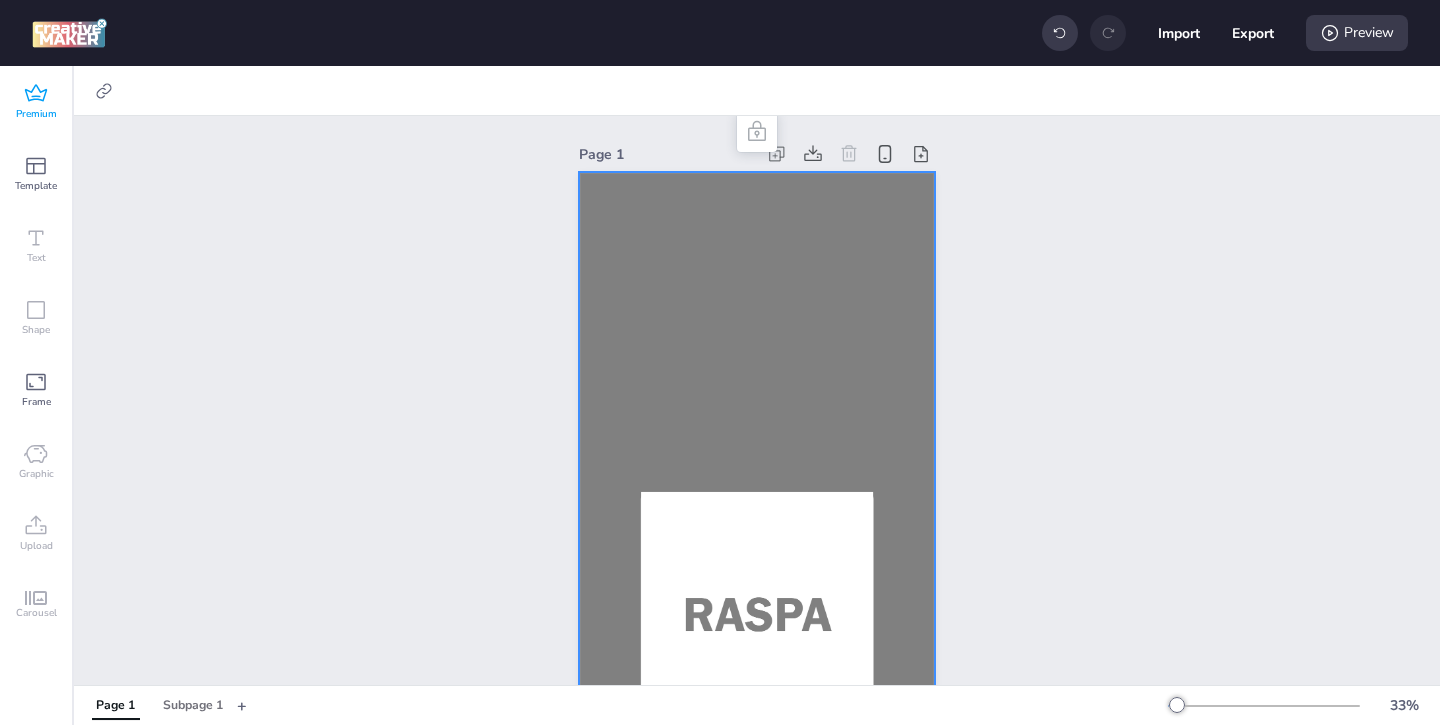 click on "Premium" at bounding box center (36, 114) 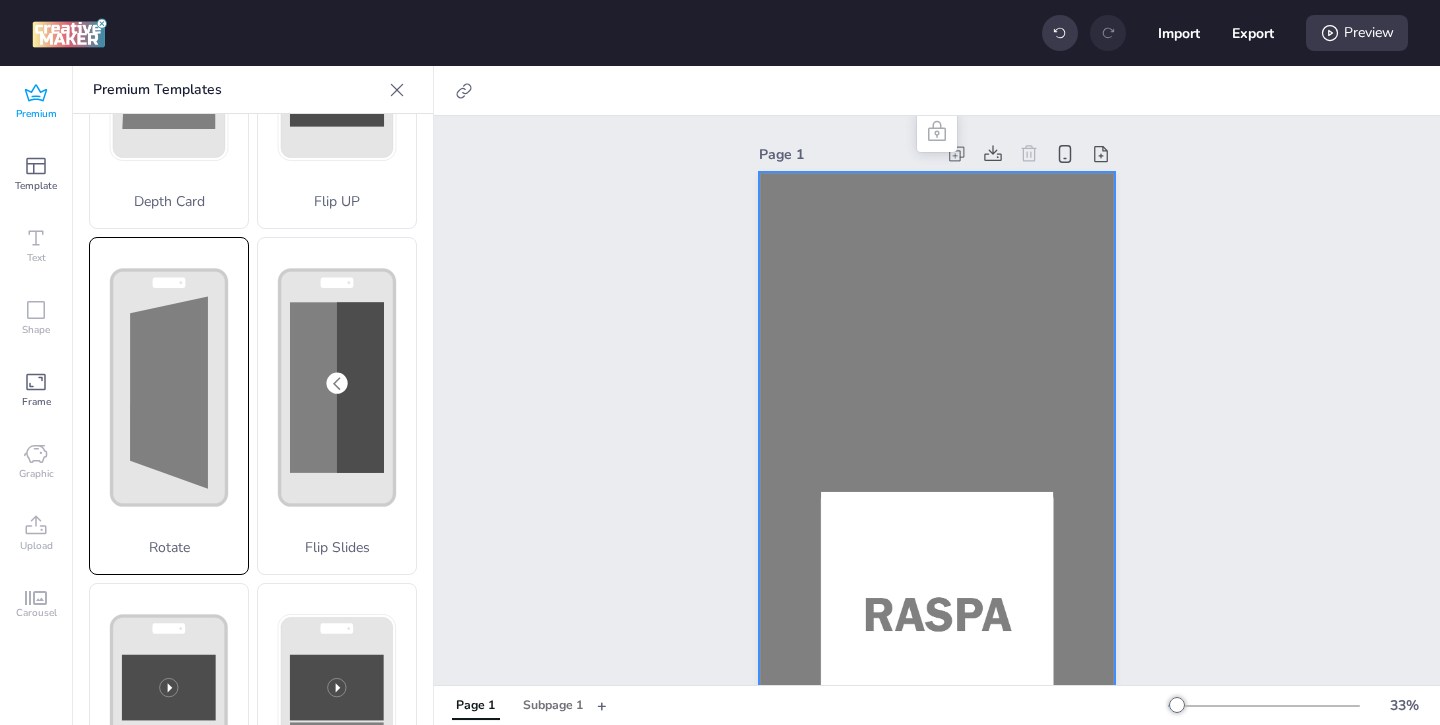 scroll, scrollTop: 249, scrollLeft: 0, axis: vertical 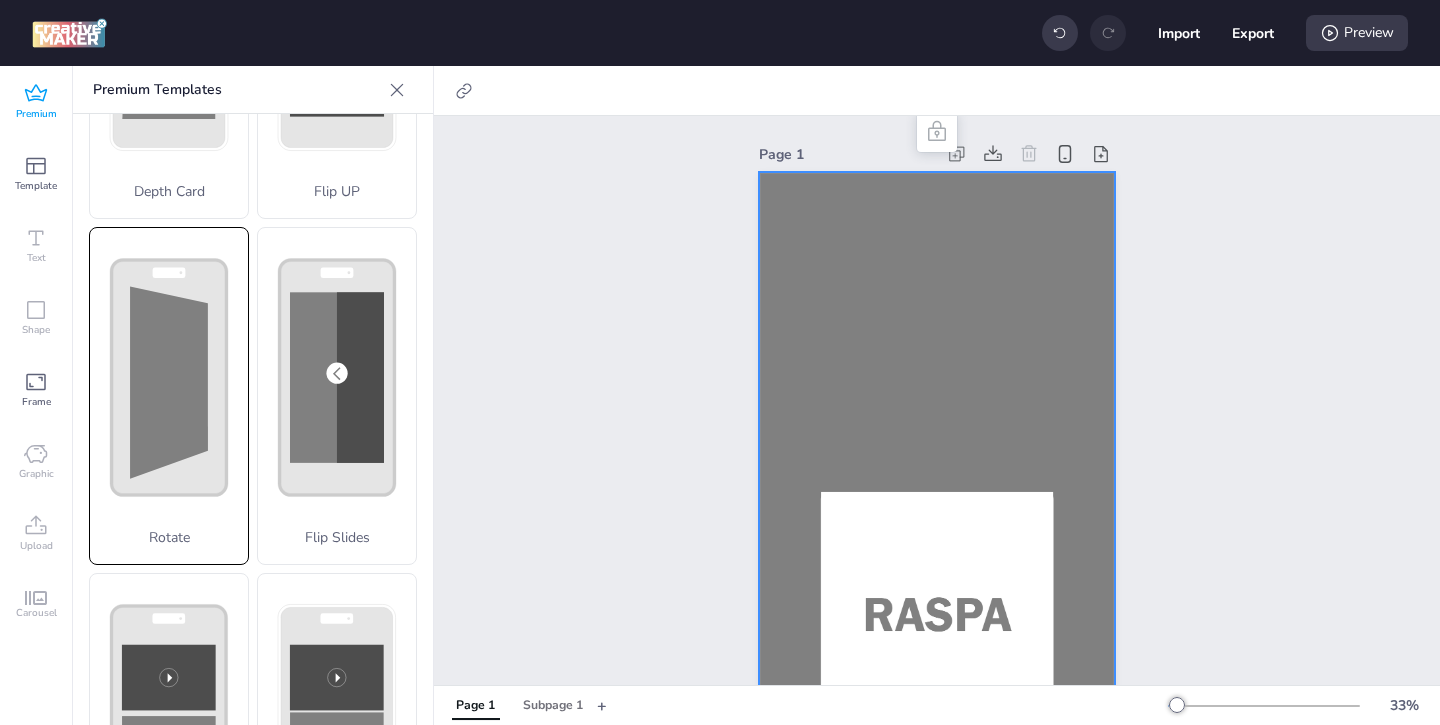 click 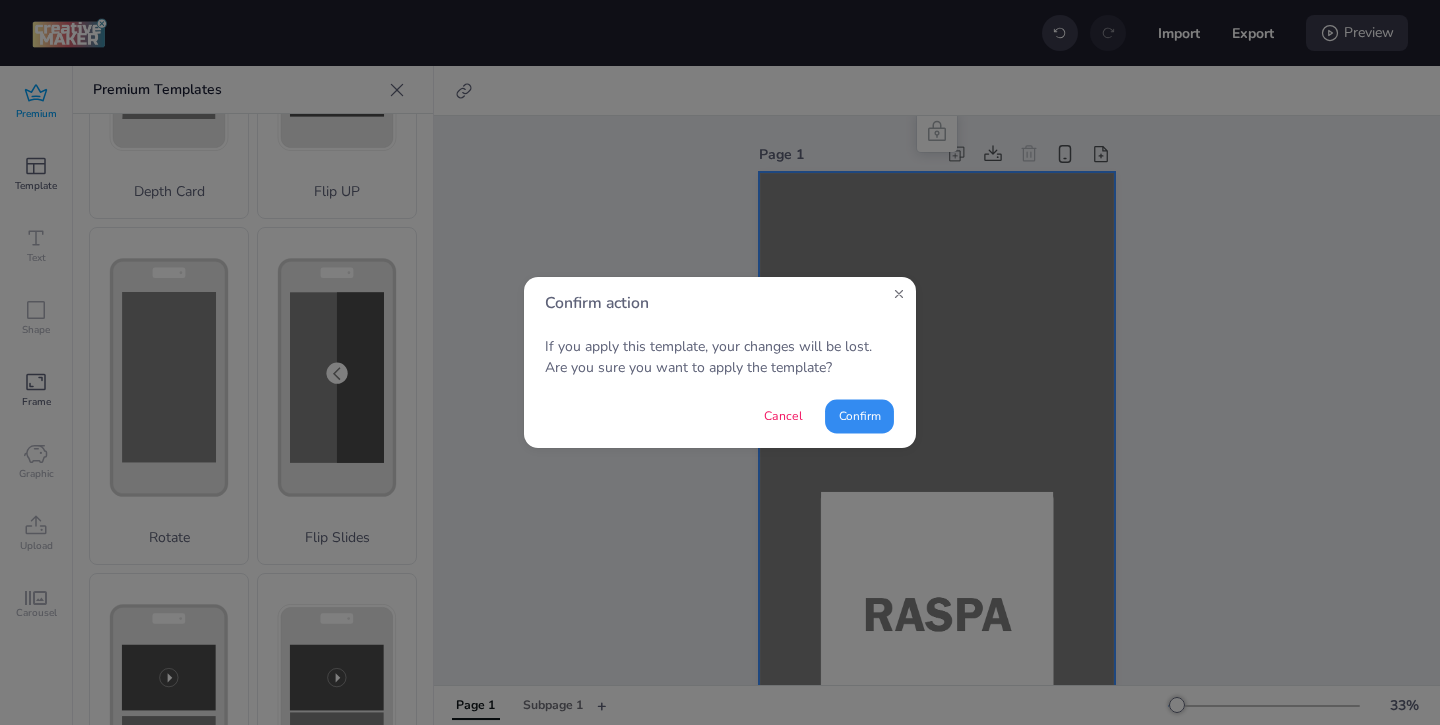 click on "Confirm" at bounding box center [859, 417] 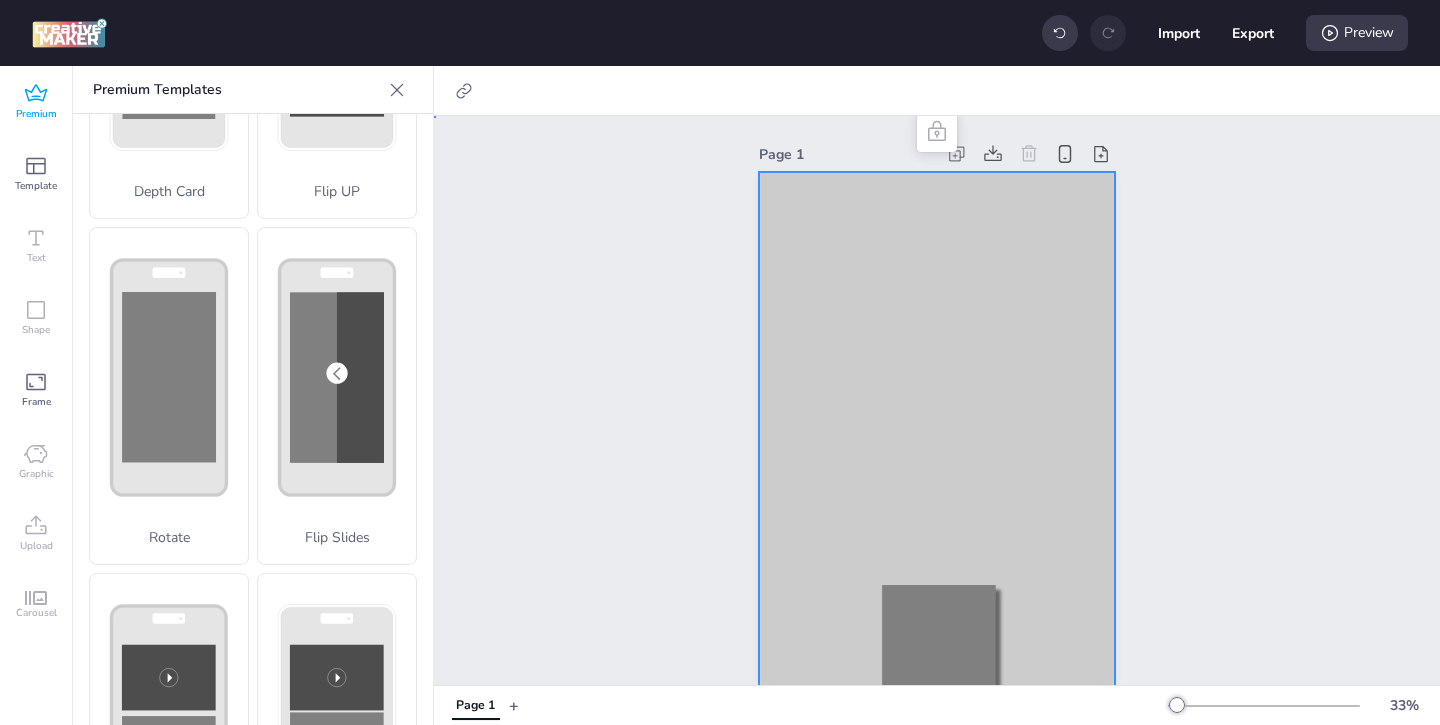 click at bounding box center (937, 489) 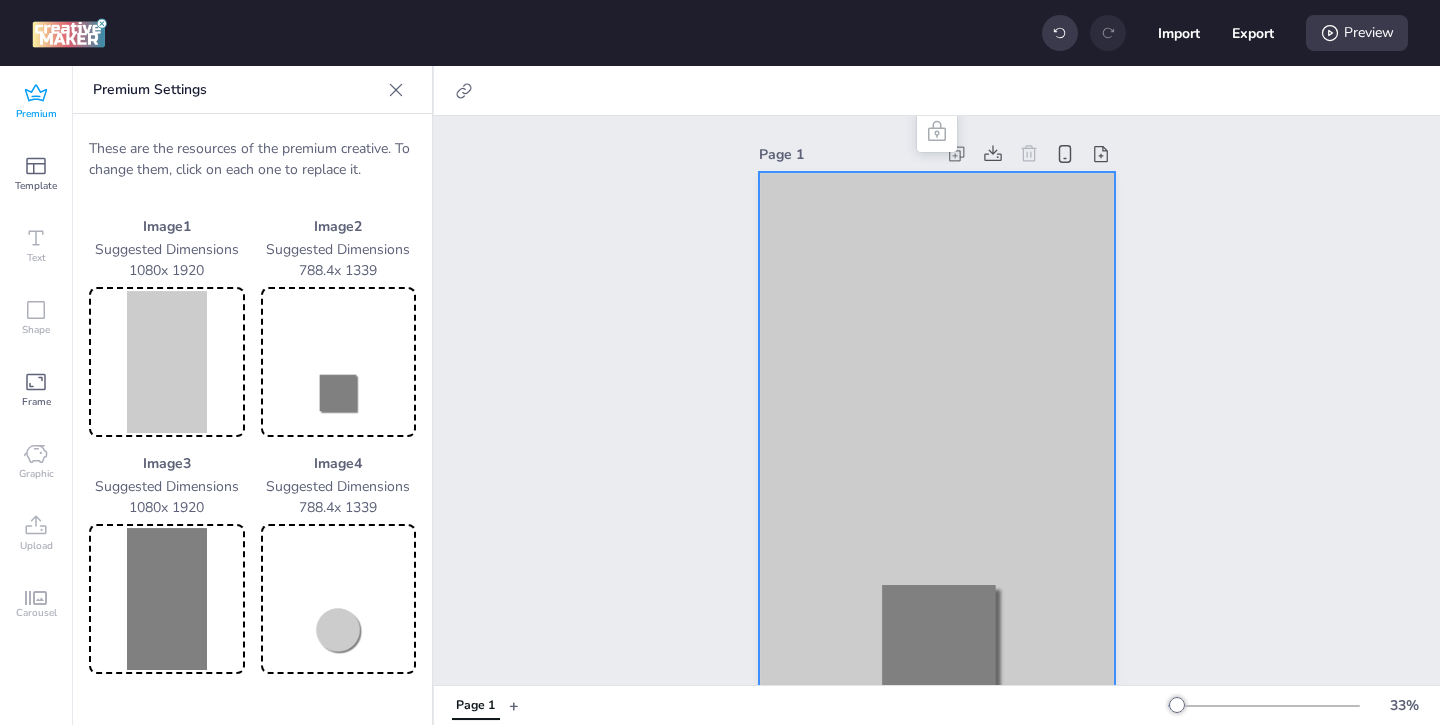 click at bounding box center (167, 362) 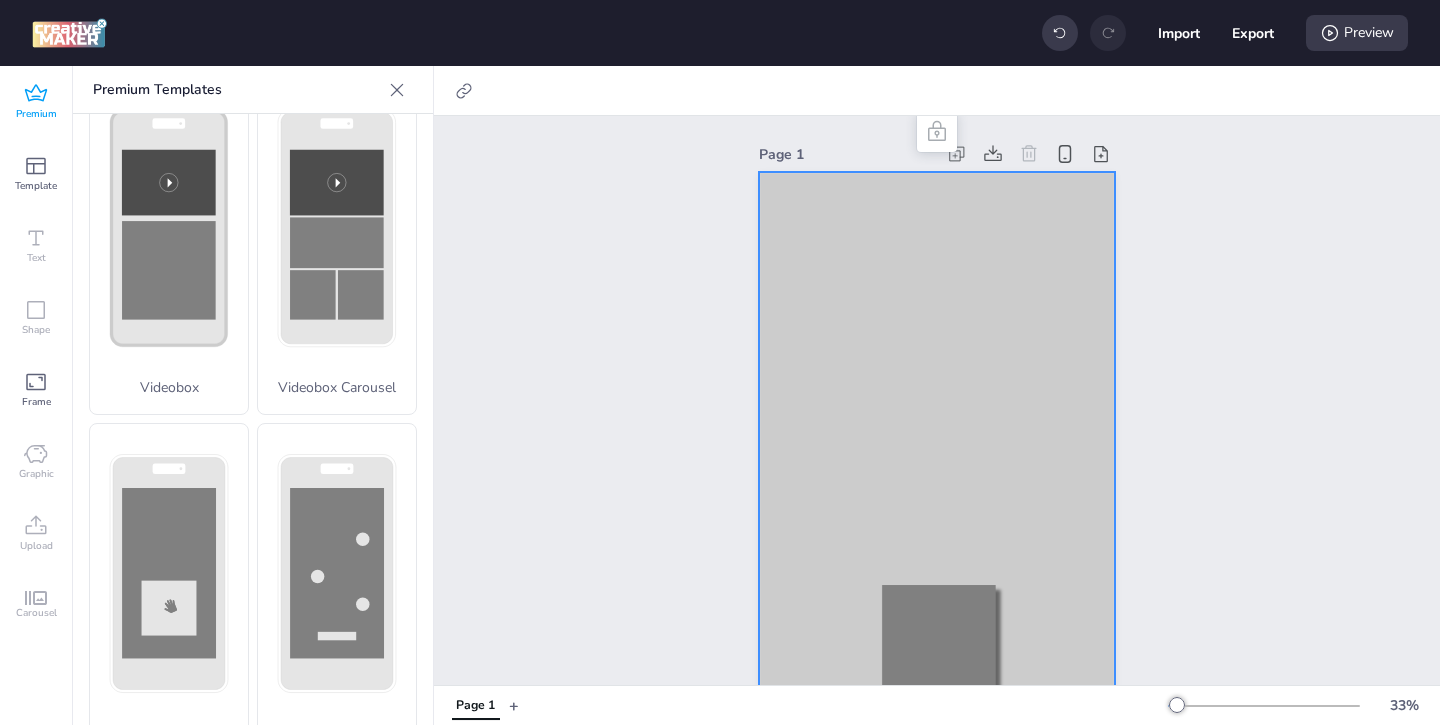 scroll, scrollTop: 796, scrollLeft: 0, axis: vertical 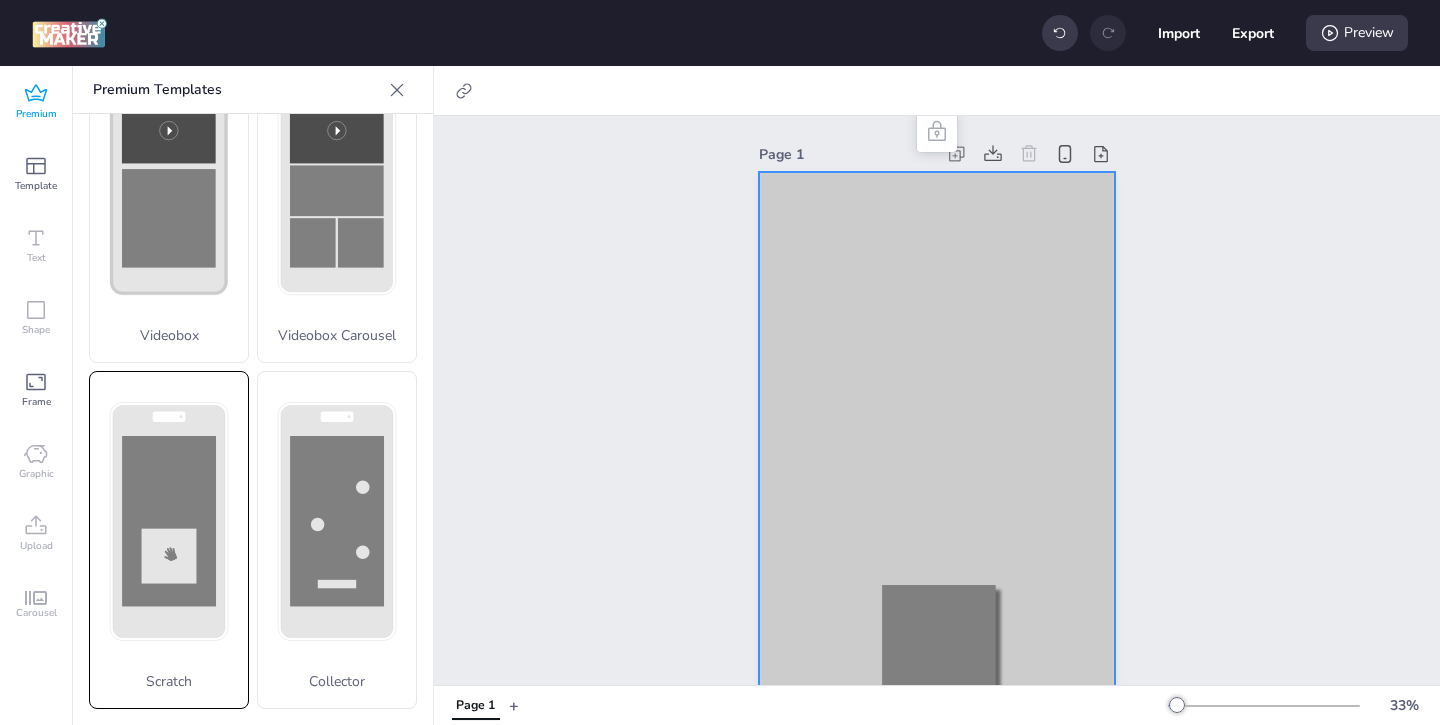 click on "Scratch" at bounding box center [169, 540] 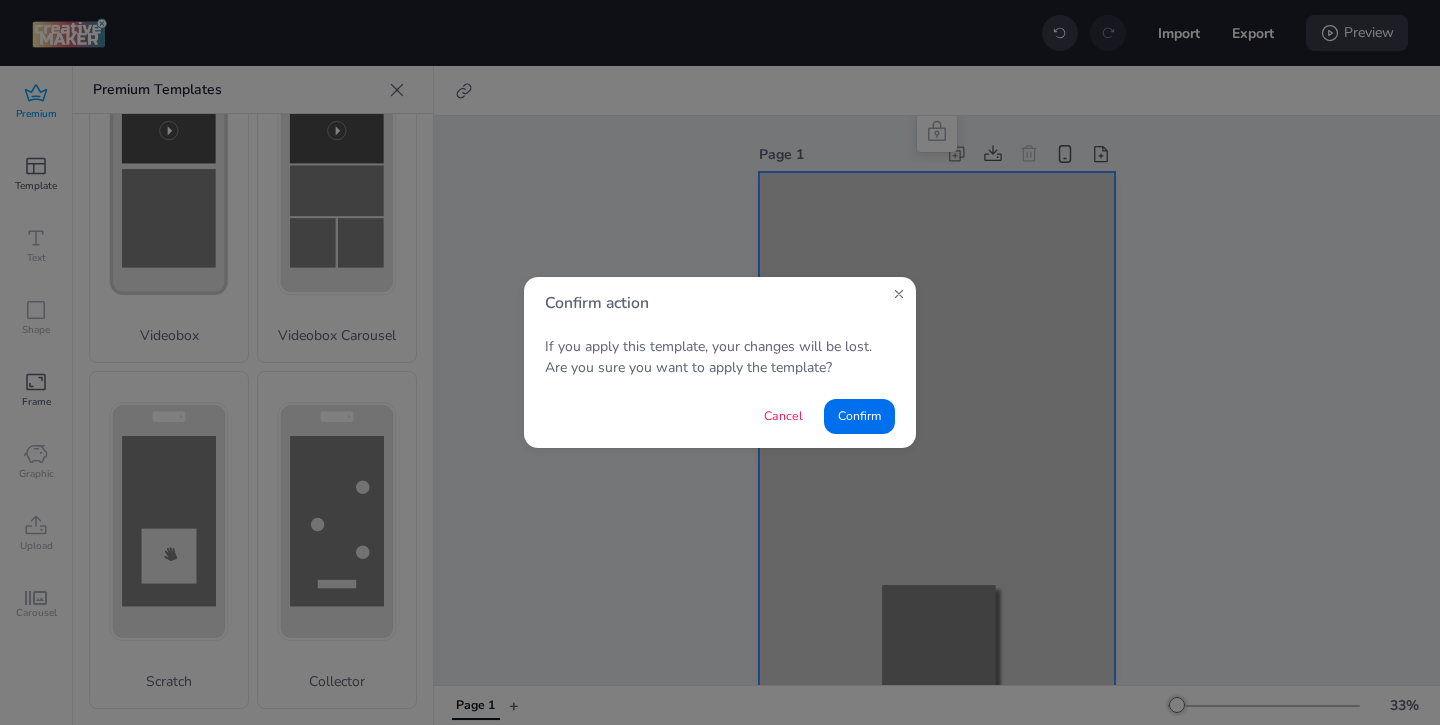 click on "Confirm" at bounding box center [859, 416] 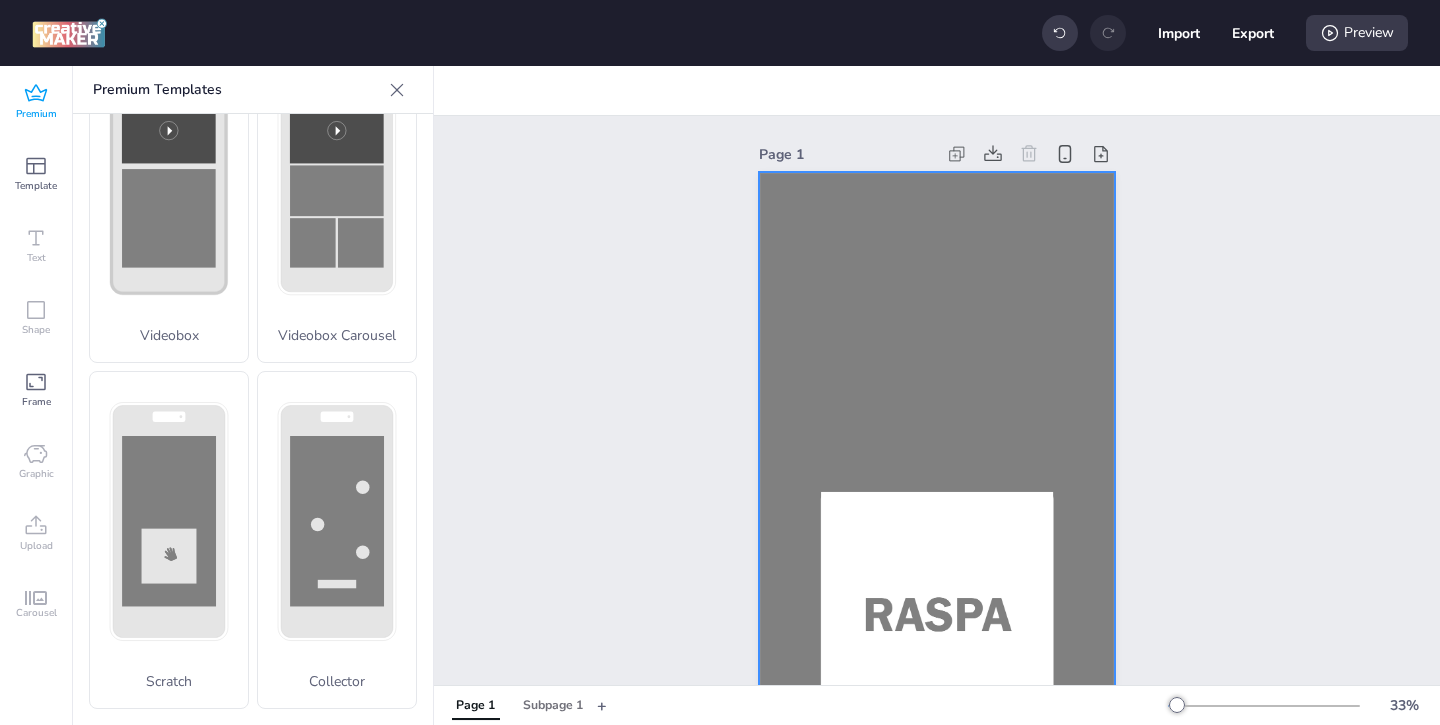 click at bounding box center (937, 489) 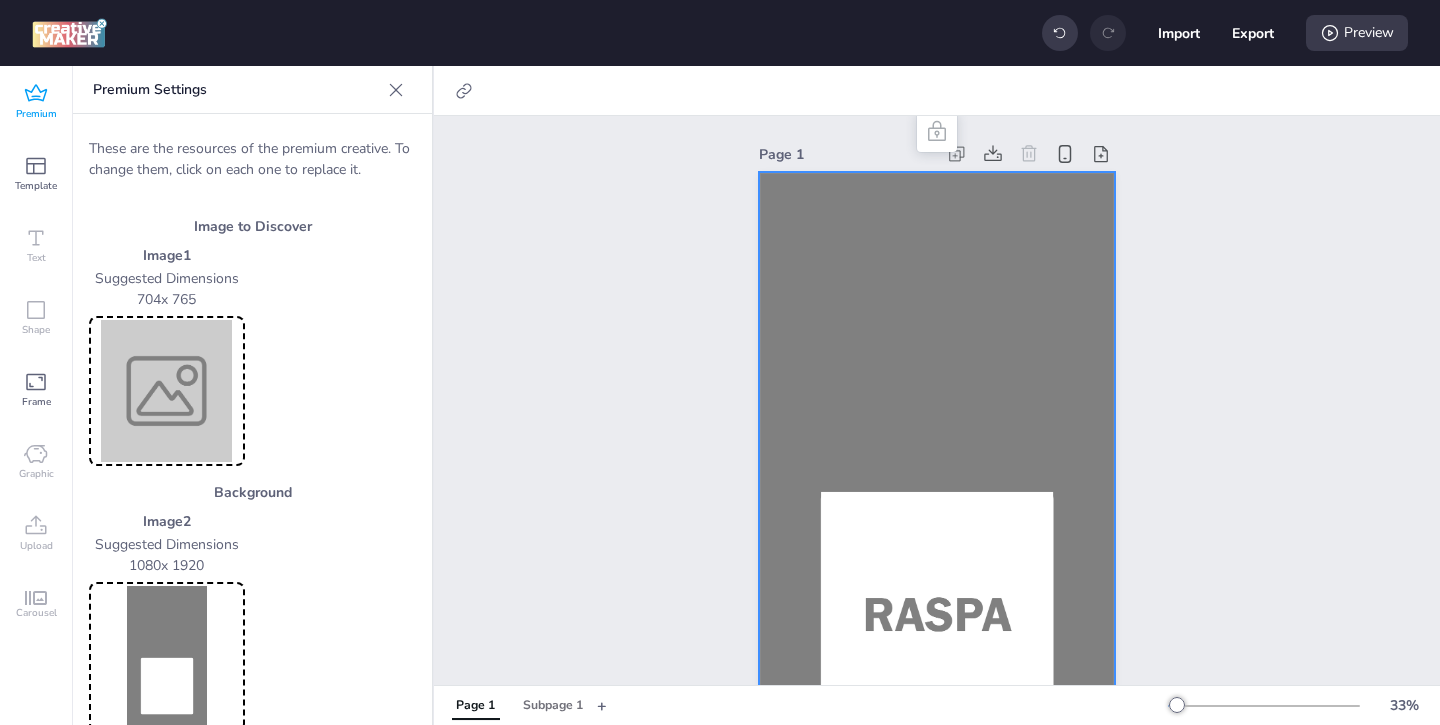 click at bounding box center [937, 489] 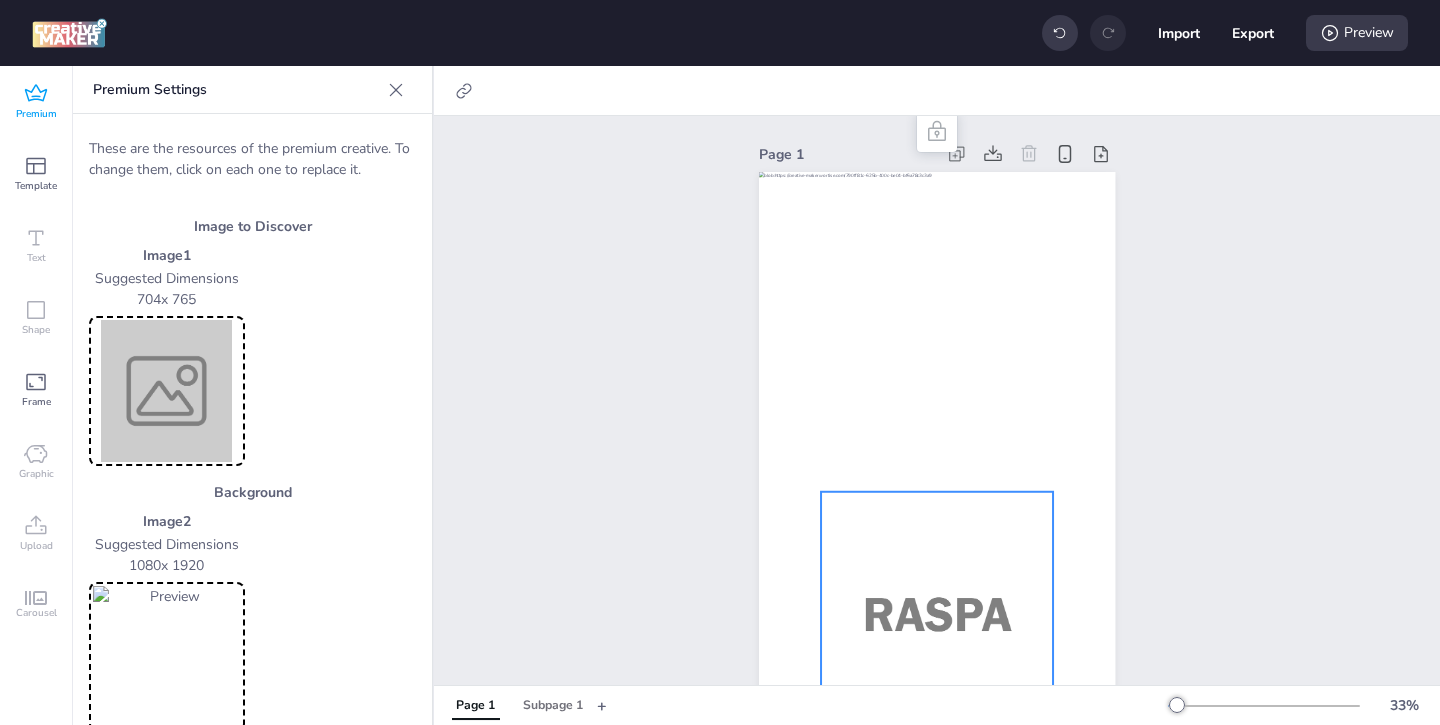 click at bounding box center [937, 618] 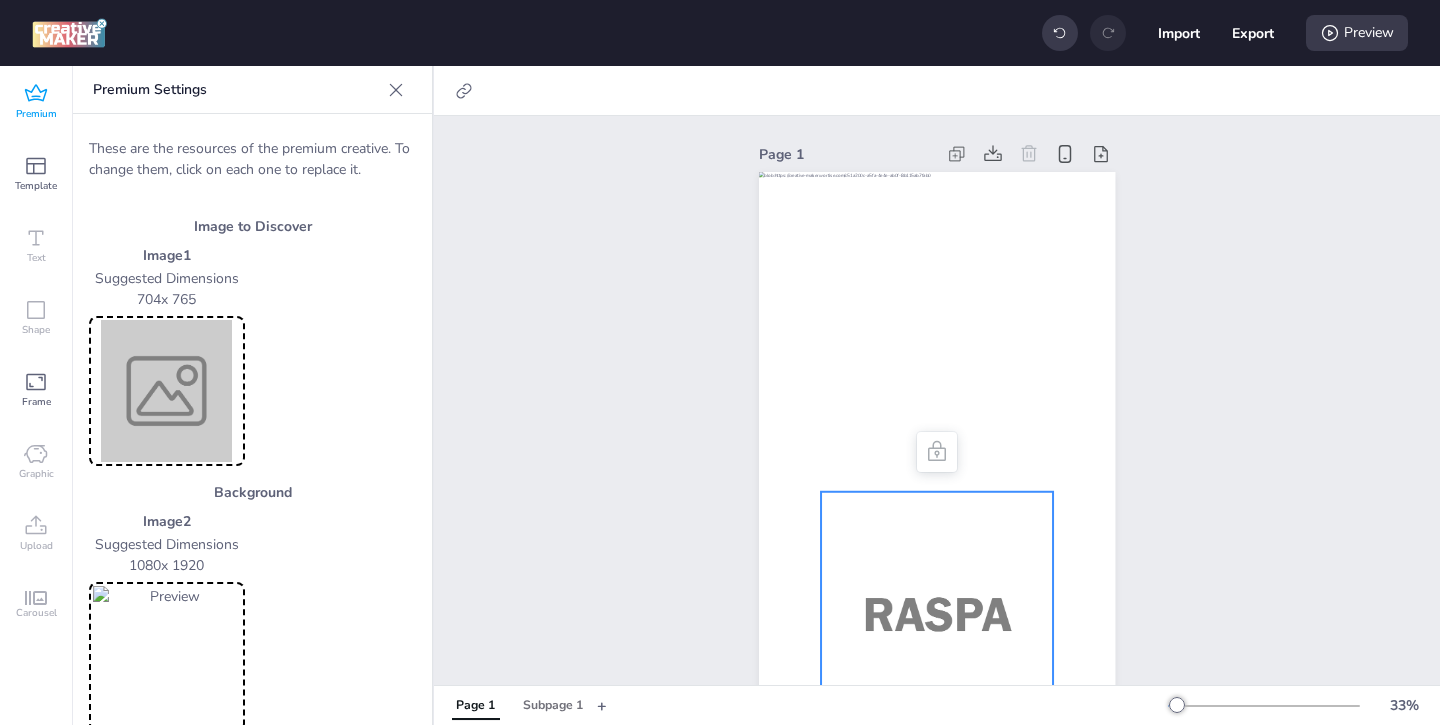 click at bounding box center (167, 391) 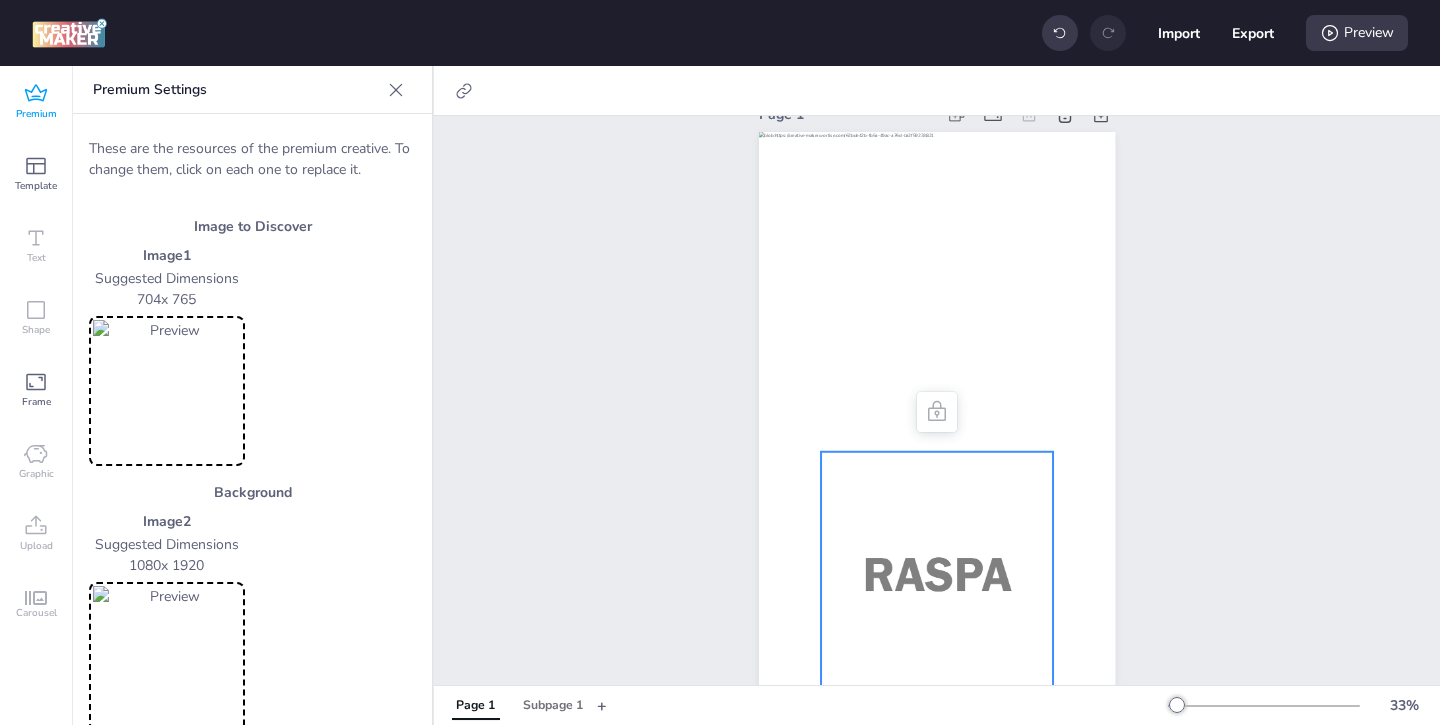 scroll, scrollTop: 64, scrollLeft: 0, axis: vertical 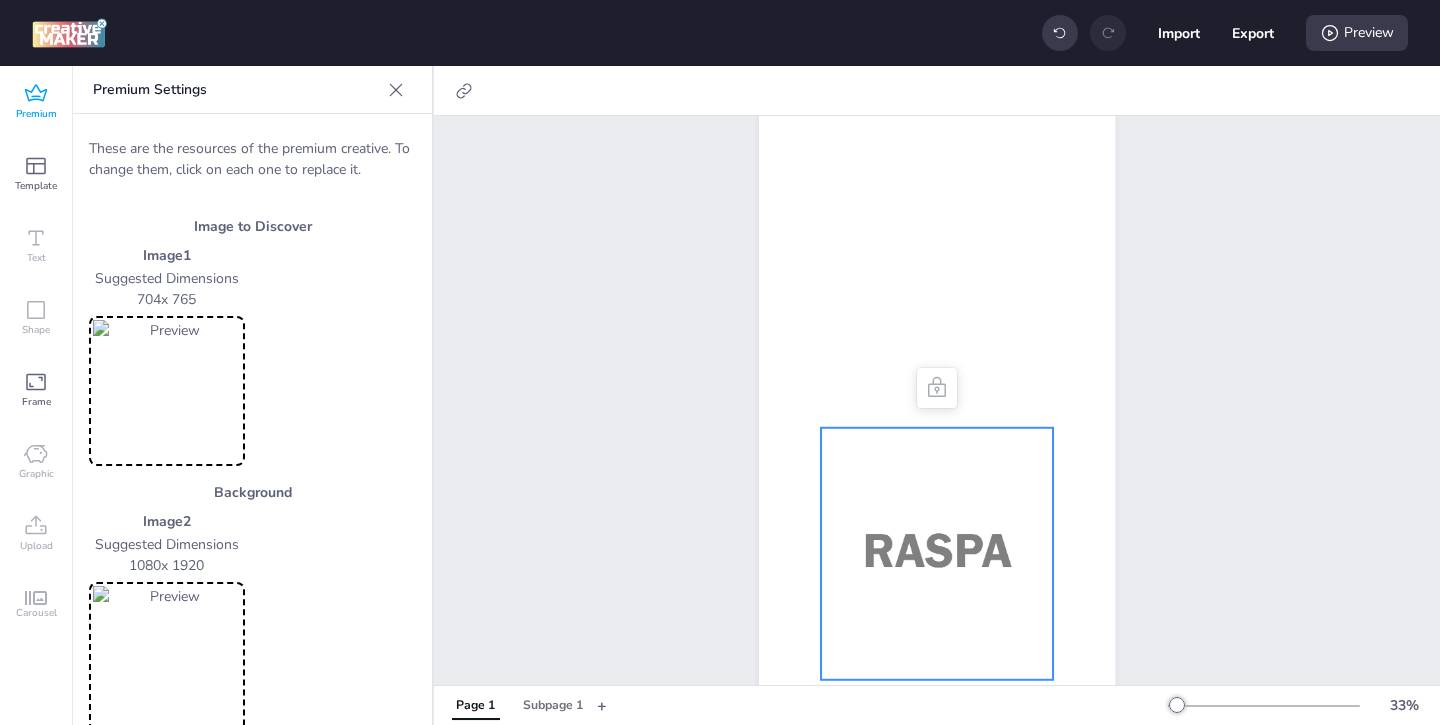 drag, startPoint x: 946, startPoint y: 523, endPoint x: 900, endPoint y: 566, distance: 62.968246 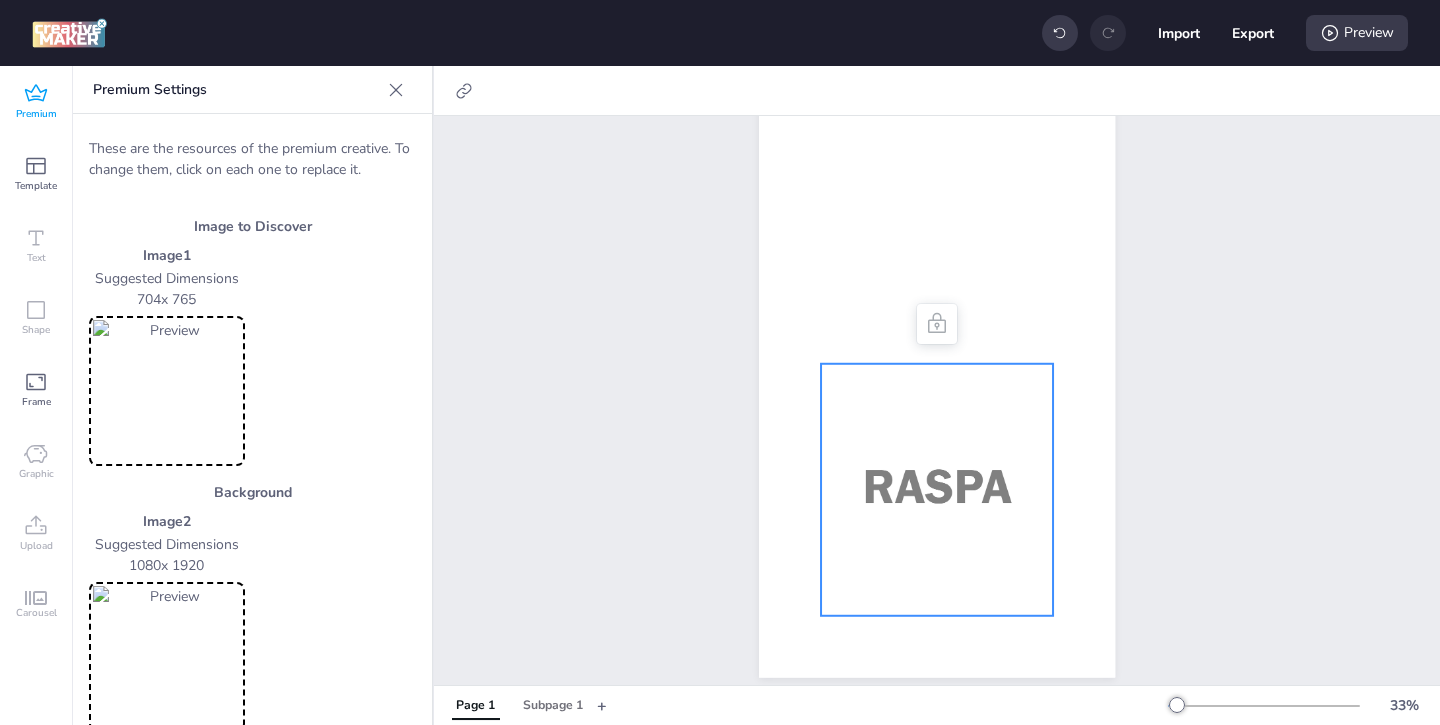 scroll, scrollTop: 136, scrollLeft: 0, axis: vertical 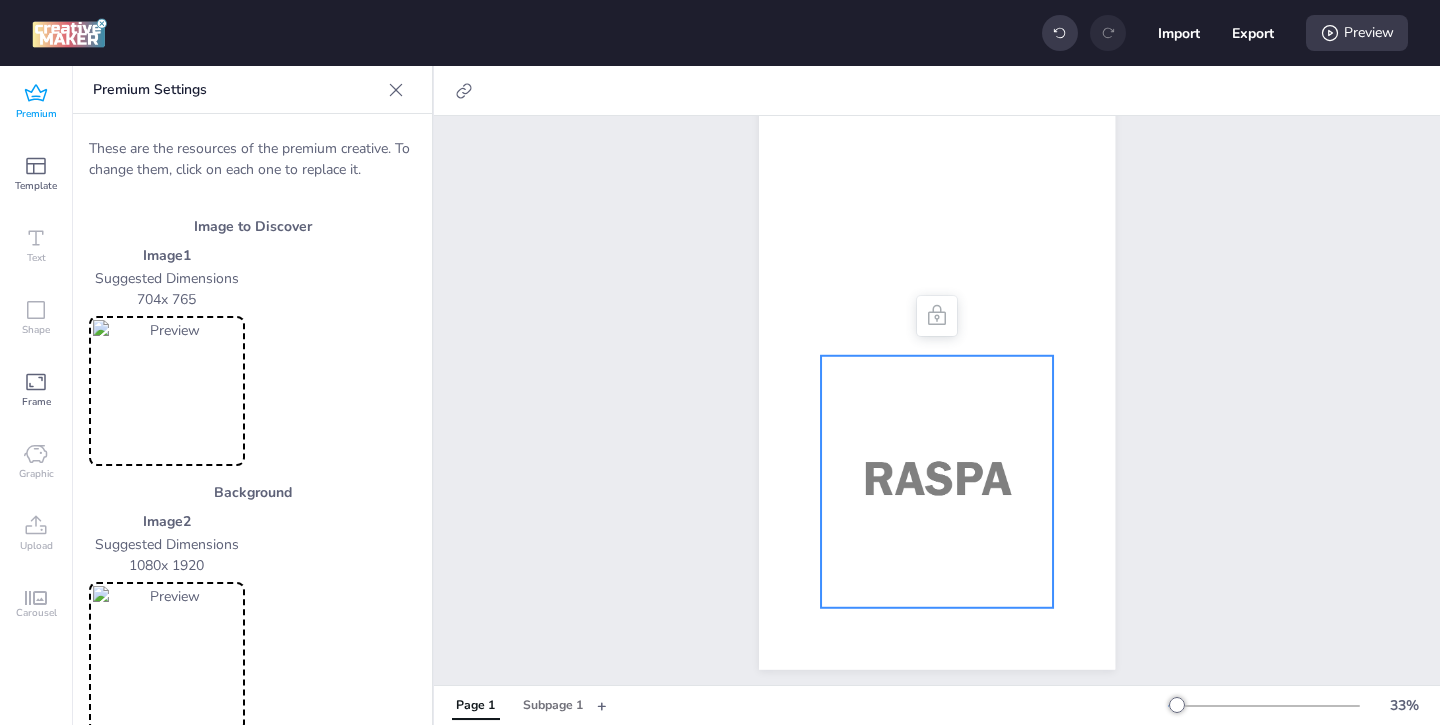 click at bounding box center (167, 391) 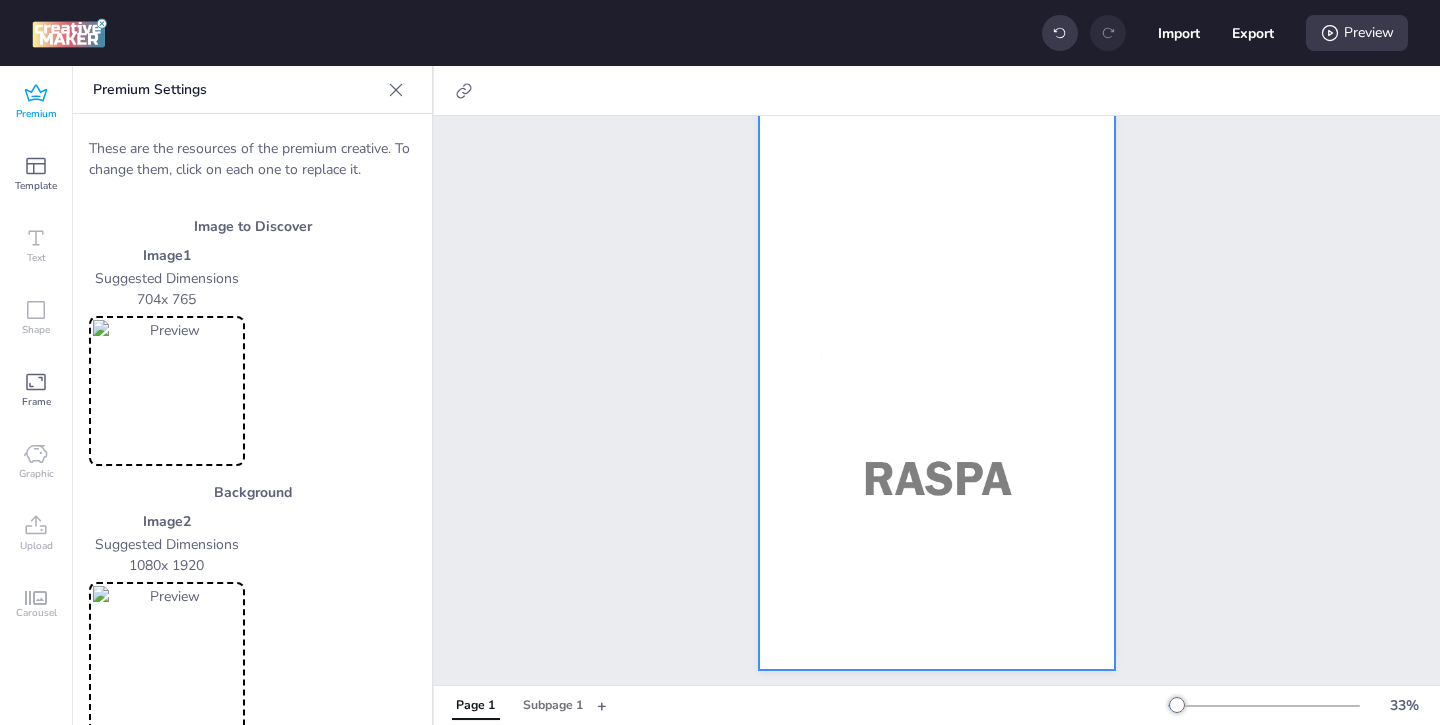 click at bounding box center (937, 353) 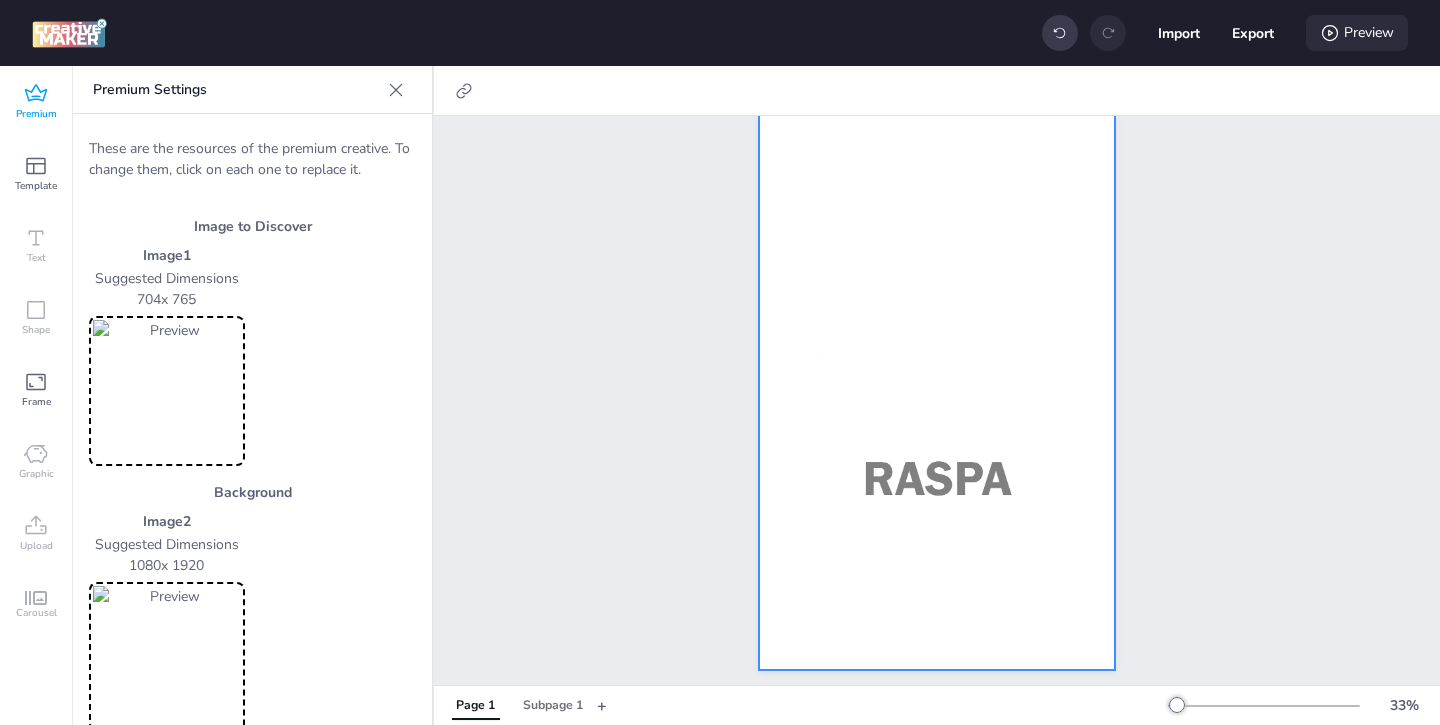 click on "Preview" at bounding box center (1357, 33) 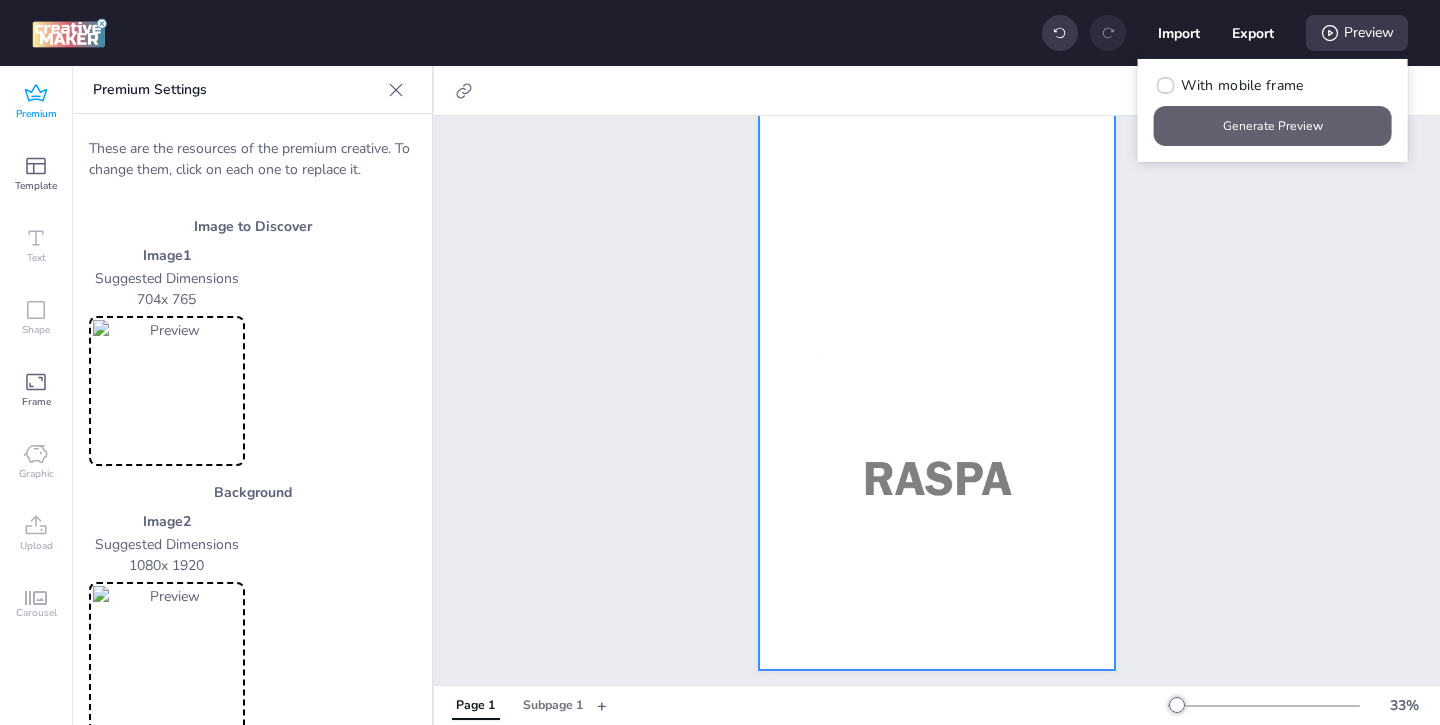 click on "Generate Preview" at bounding box center [1273, 126] 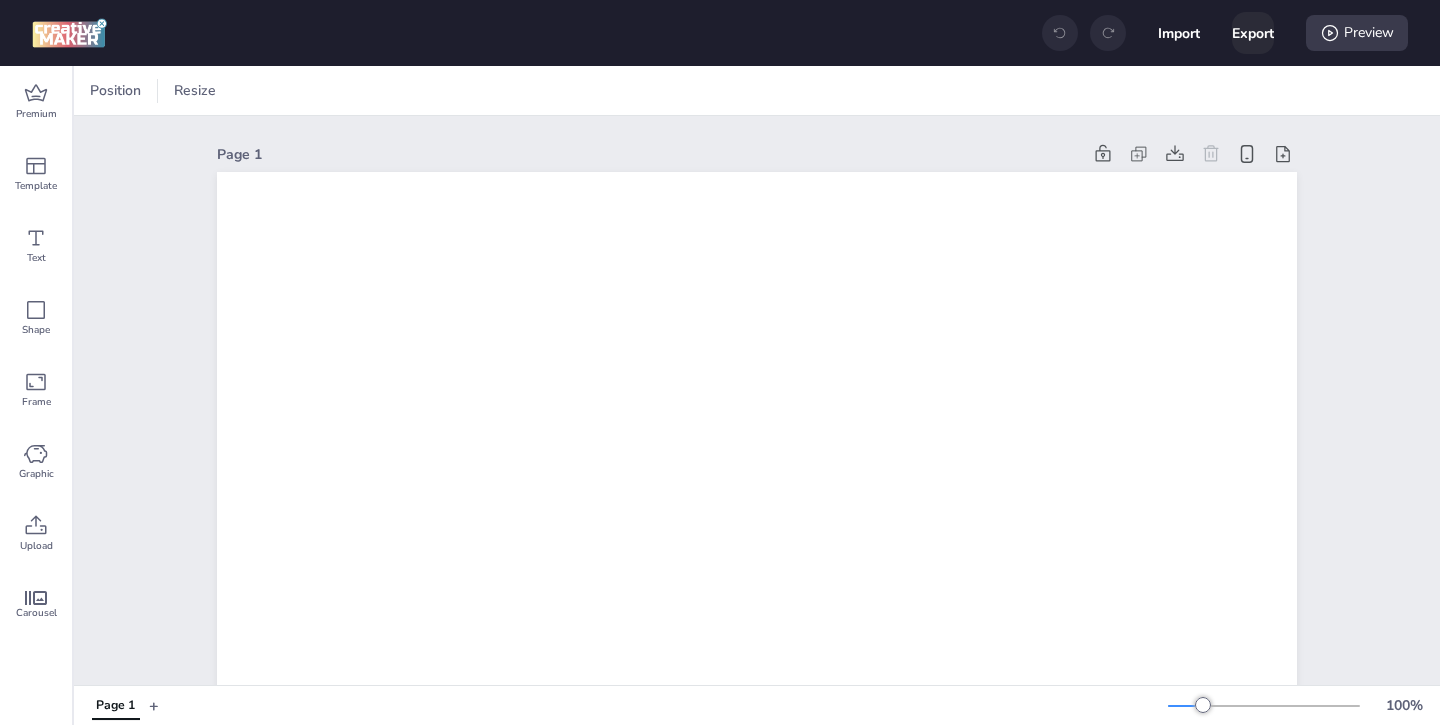 scroll, scrollTop: 0, scrollLeft: 0, axis: both 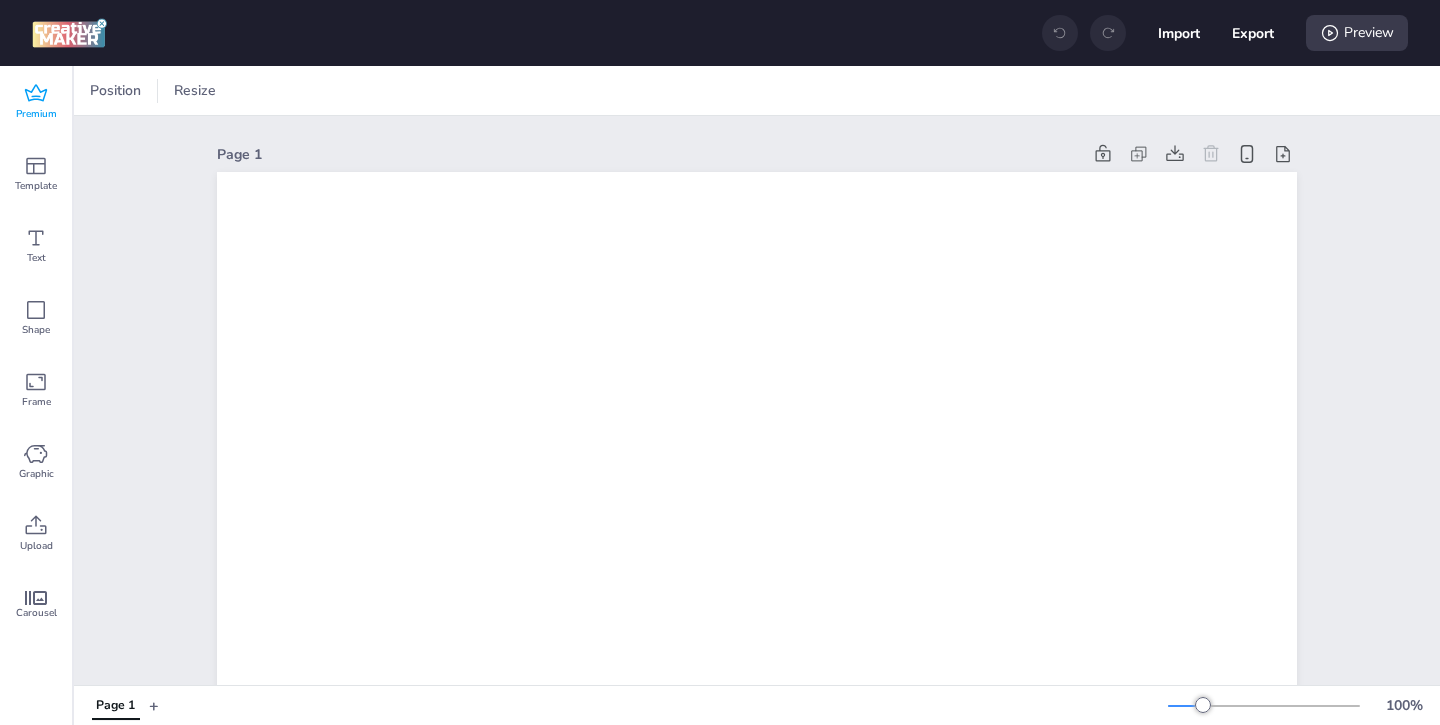 click 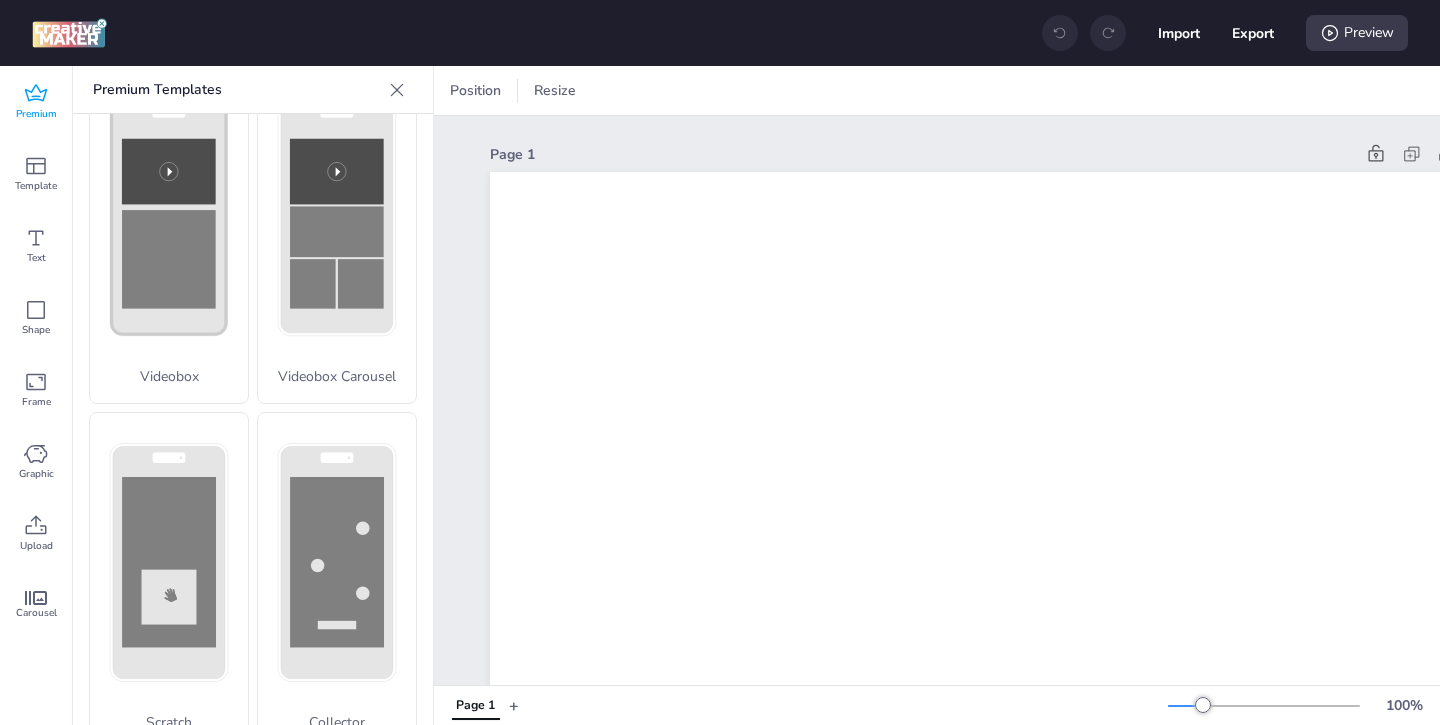scroll, scrollTop: 796, scrollLeft: 0, axis: vertical 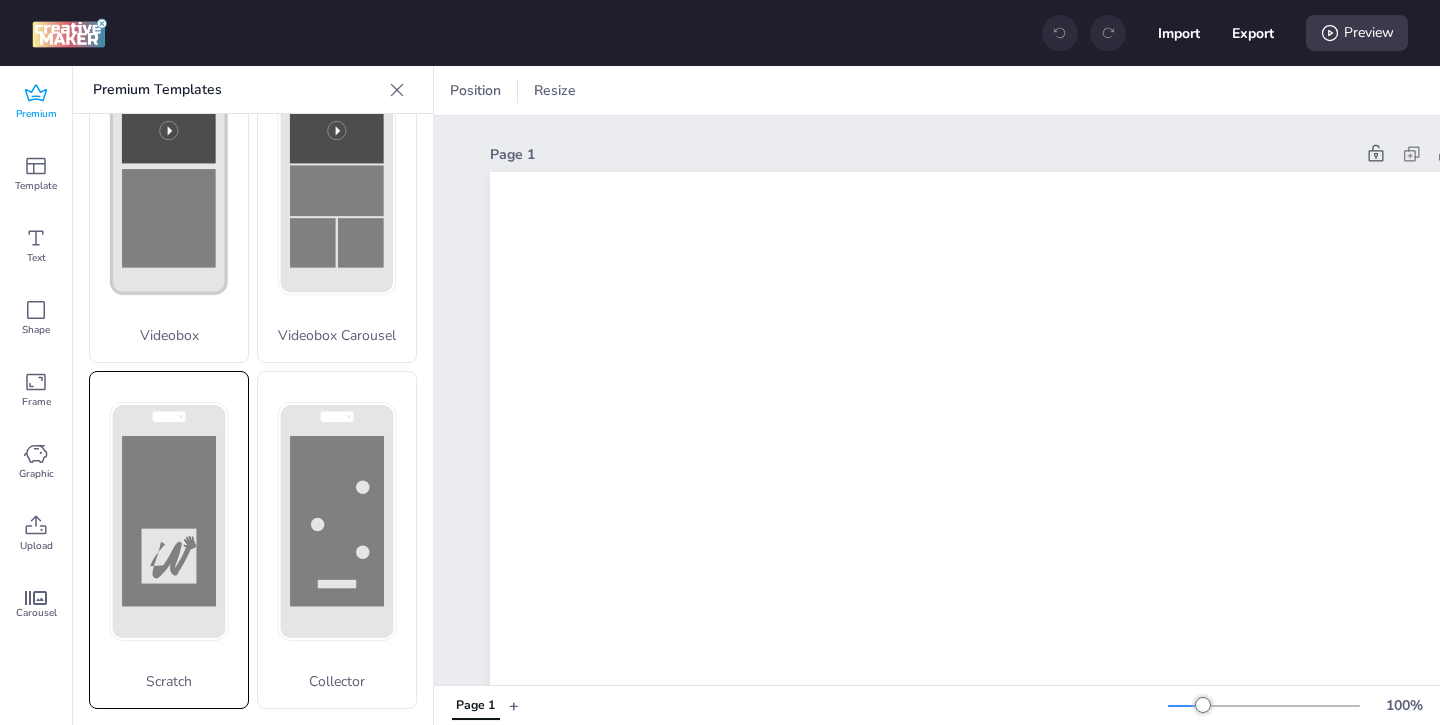 click 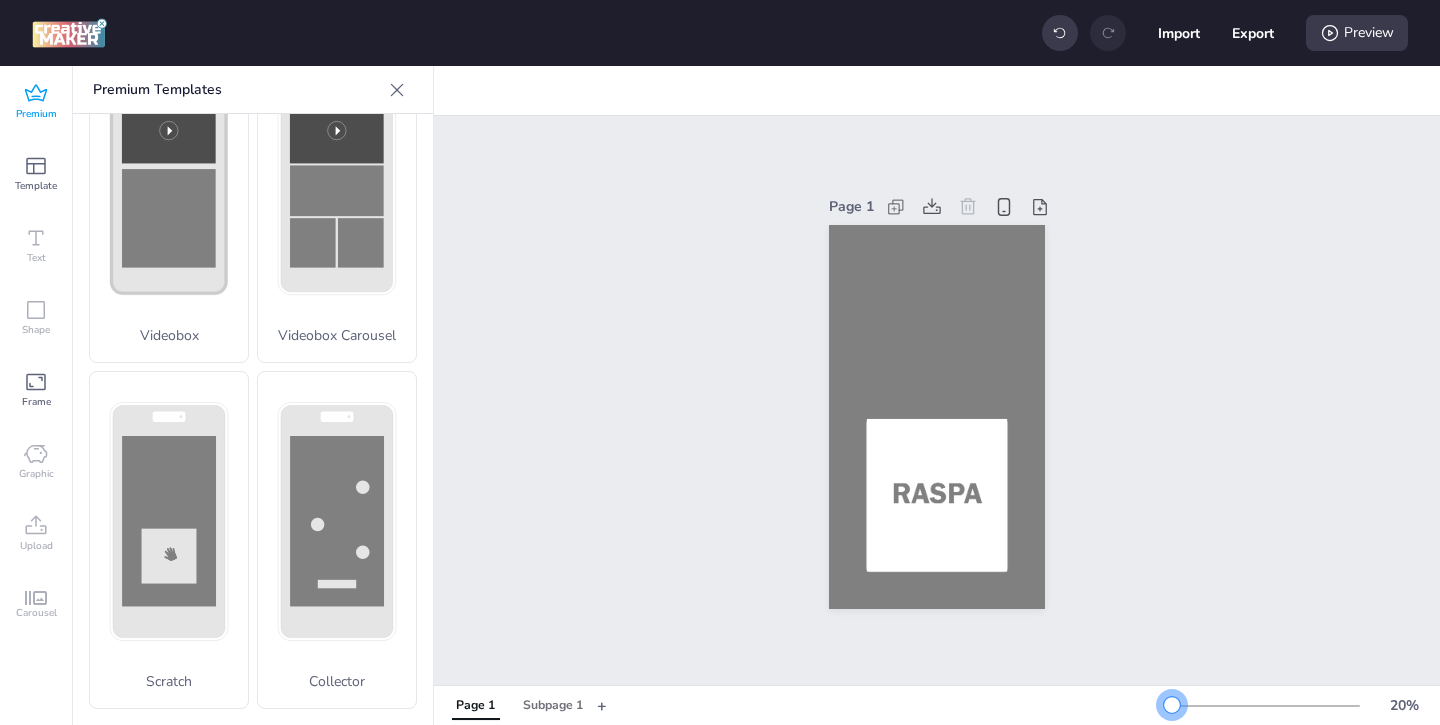 click at bounding box center (1172, 705) 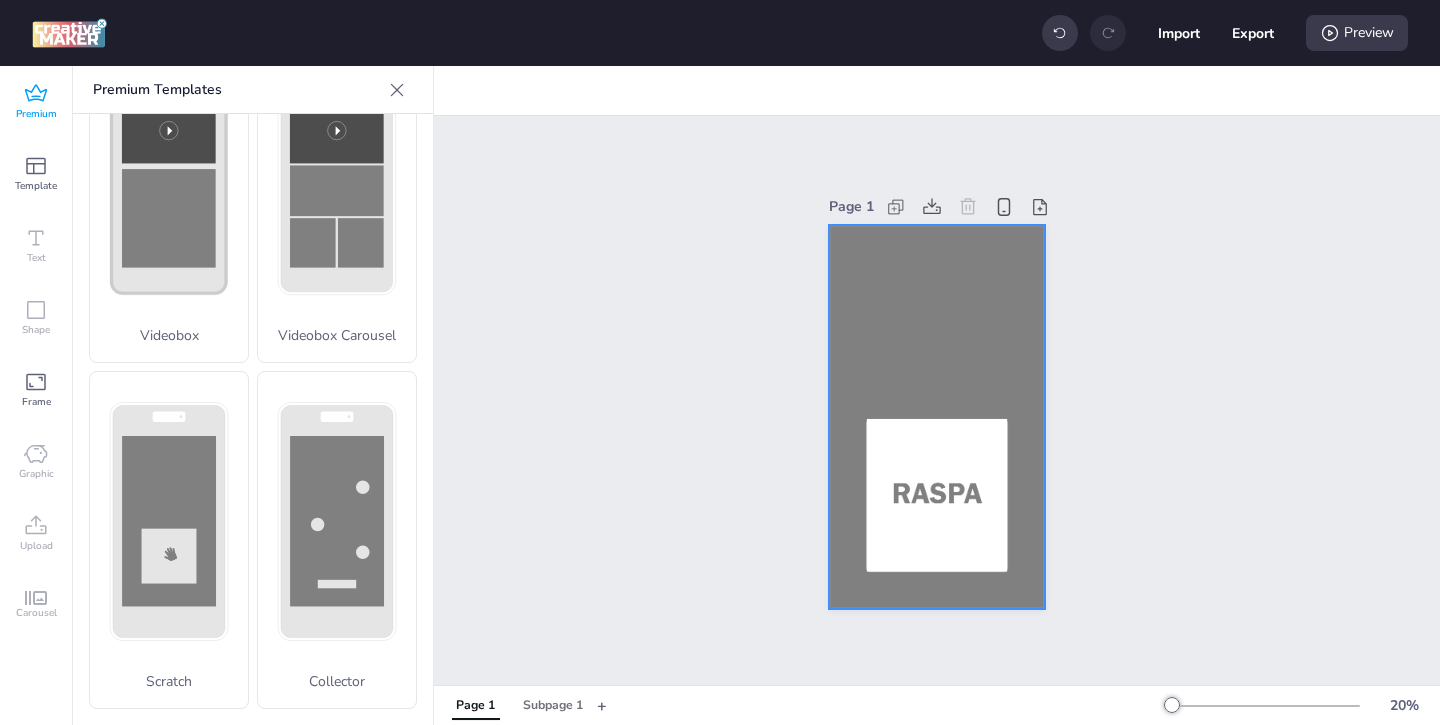 click at bounding box center [937, 417] 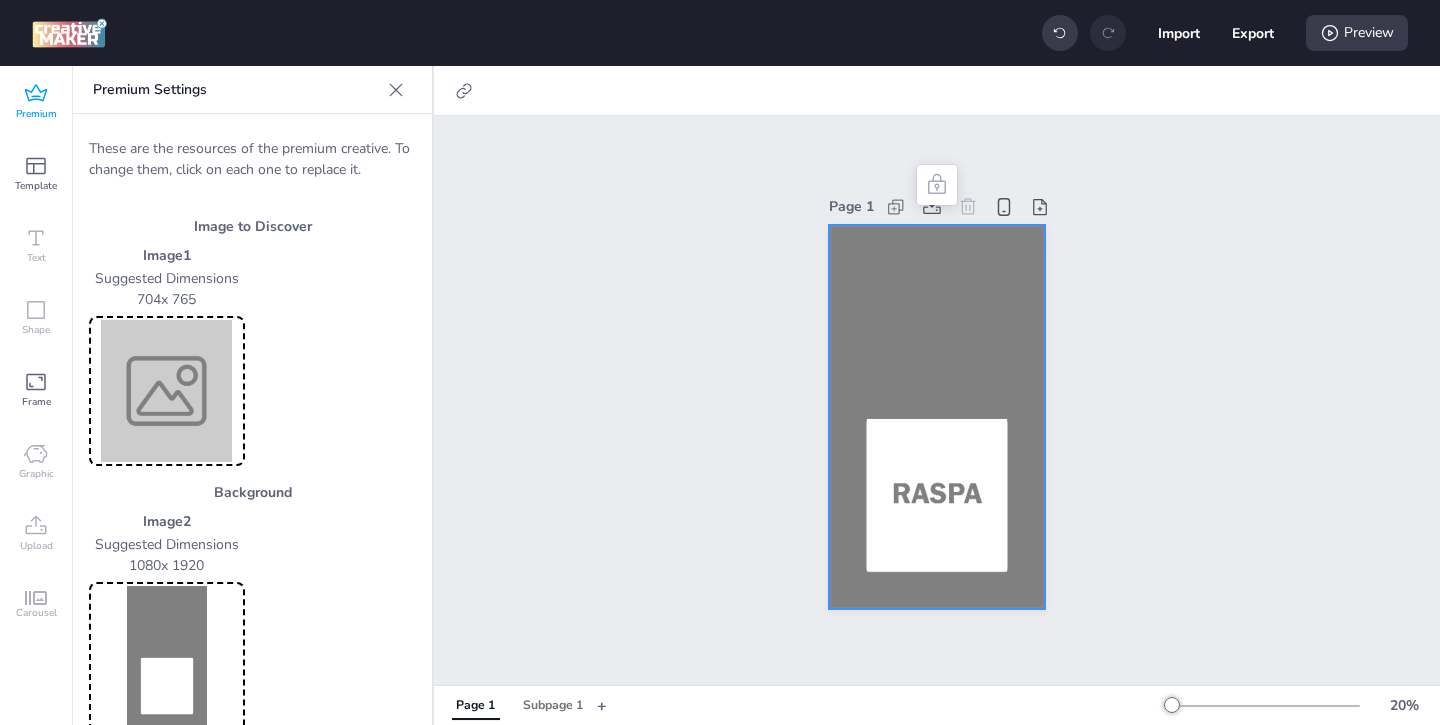click at bounding box center [167, 657] 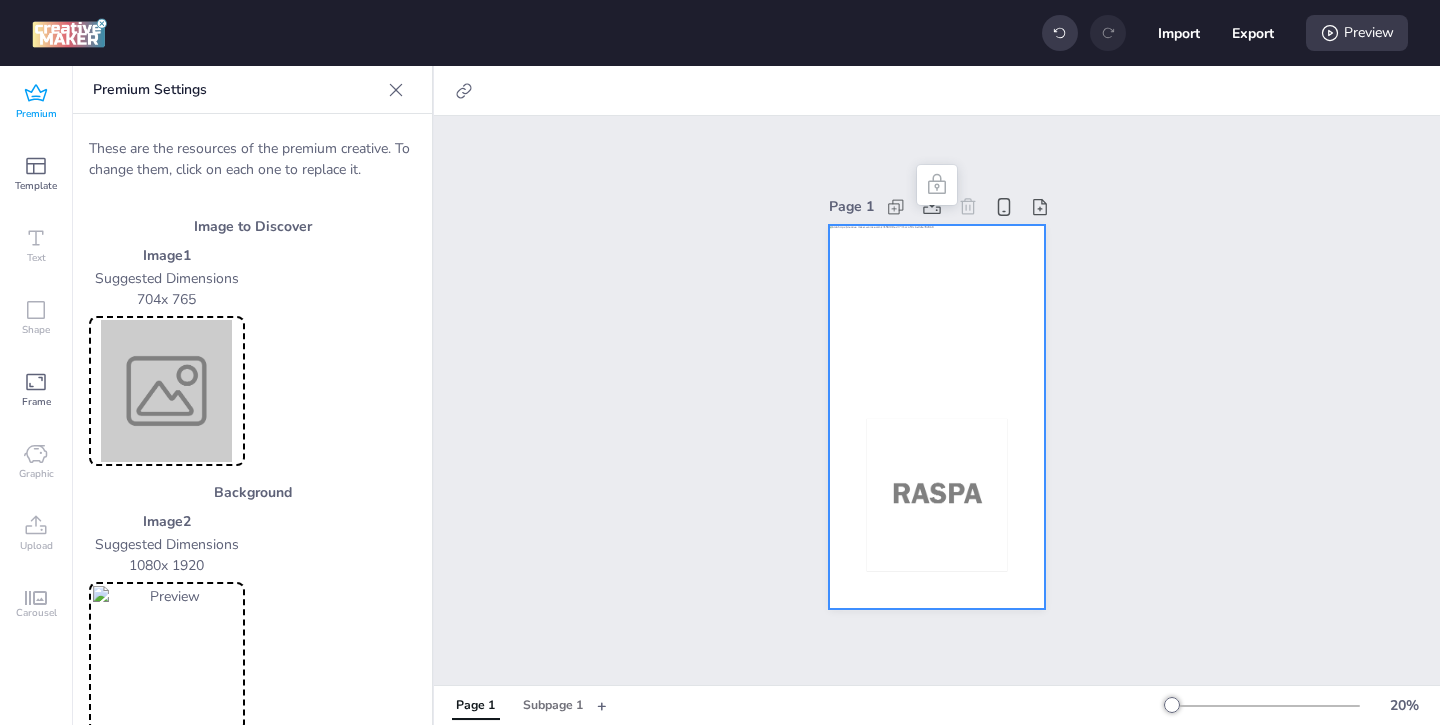 click at bounding box center (167, 391) 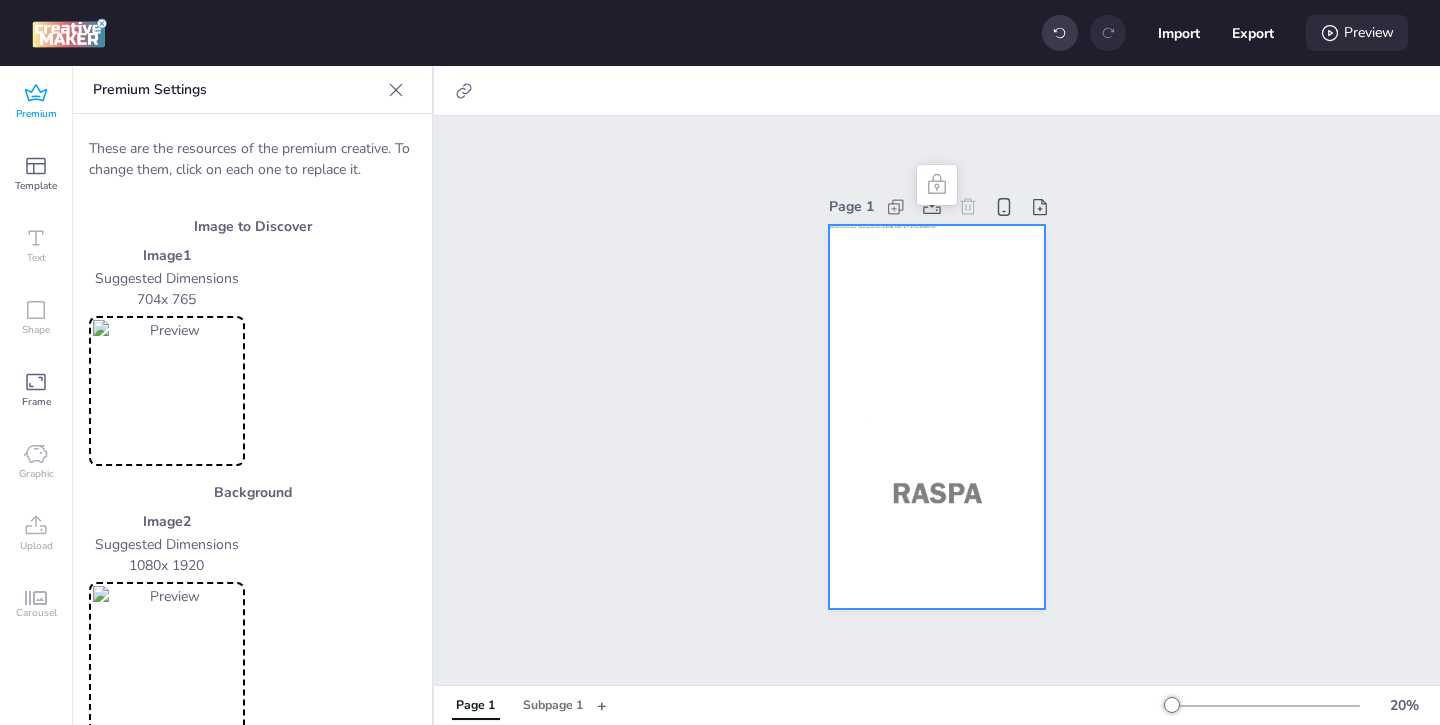 click on "Preview" at bounding box center (1357, 33) 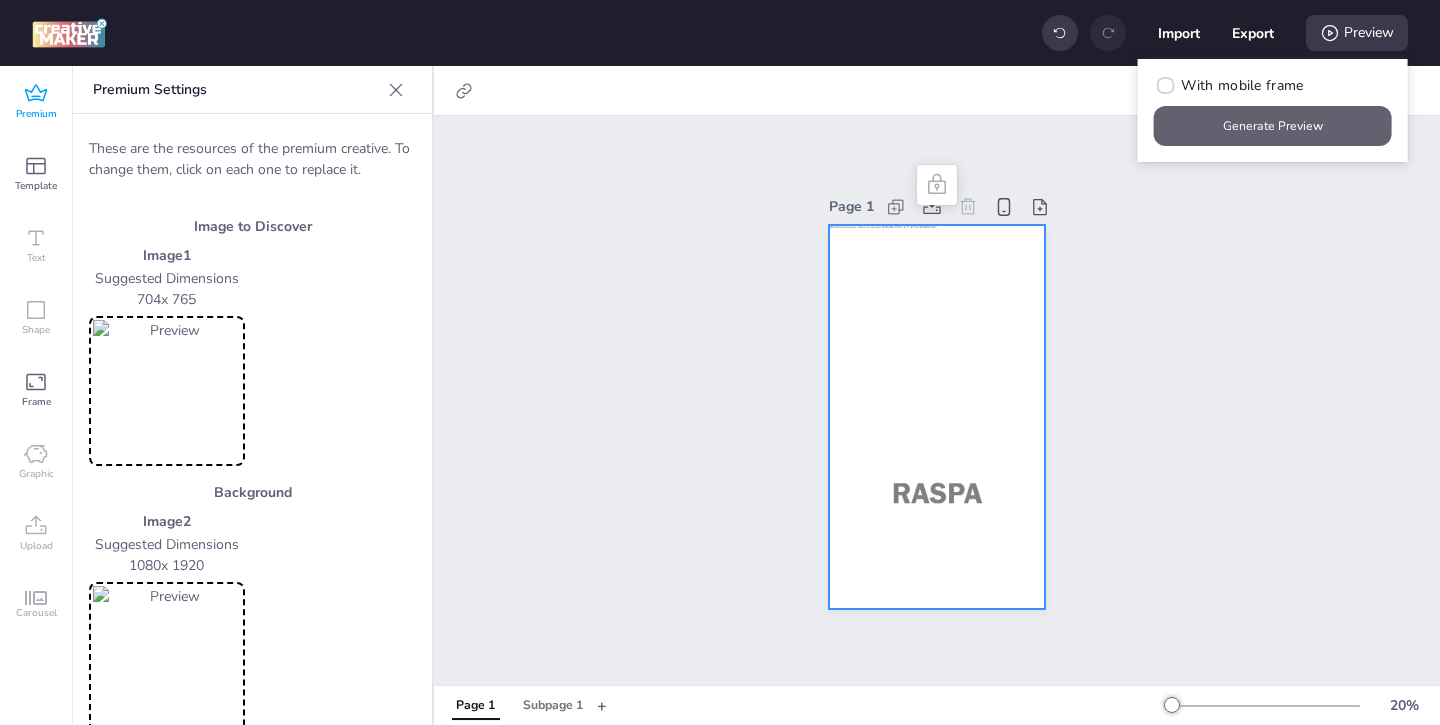 click on "Generate Preview" at bounding box center [1273, 126] 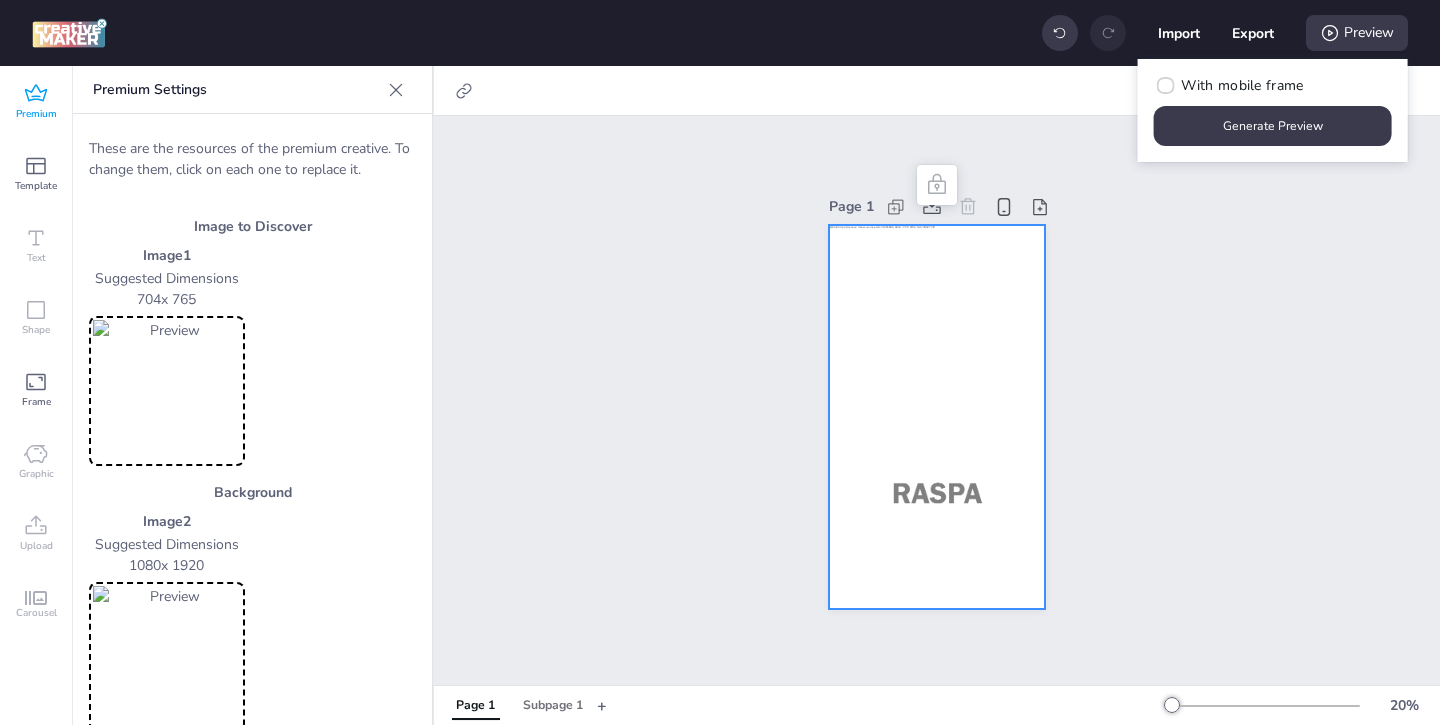 click at bounding box center [167, 391] 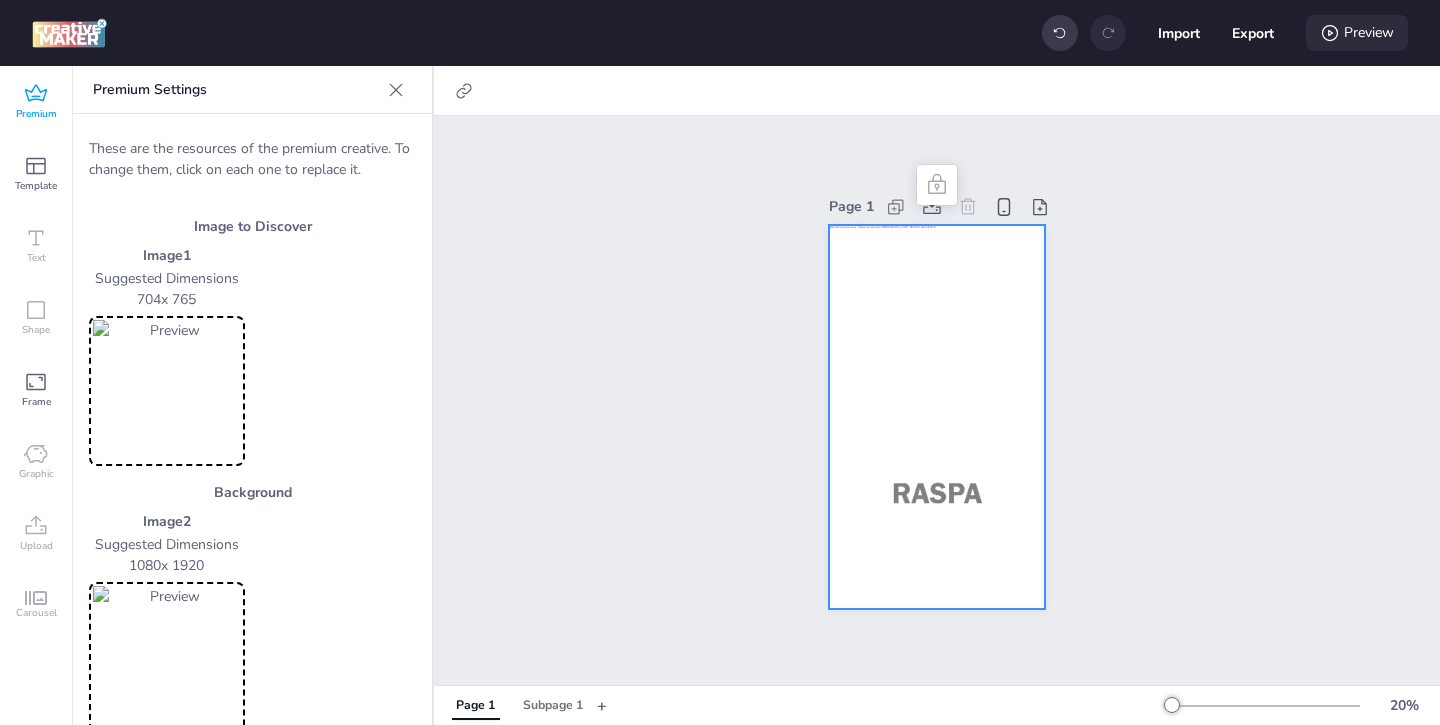 click on "Preview" at bounding box center (1357, 33) 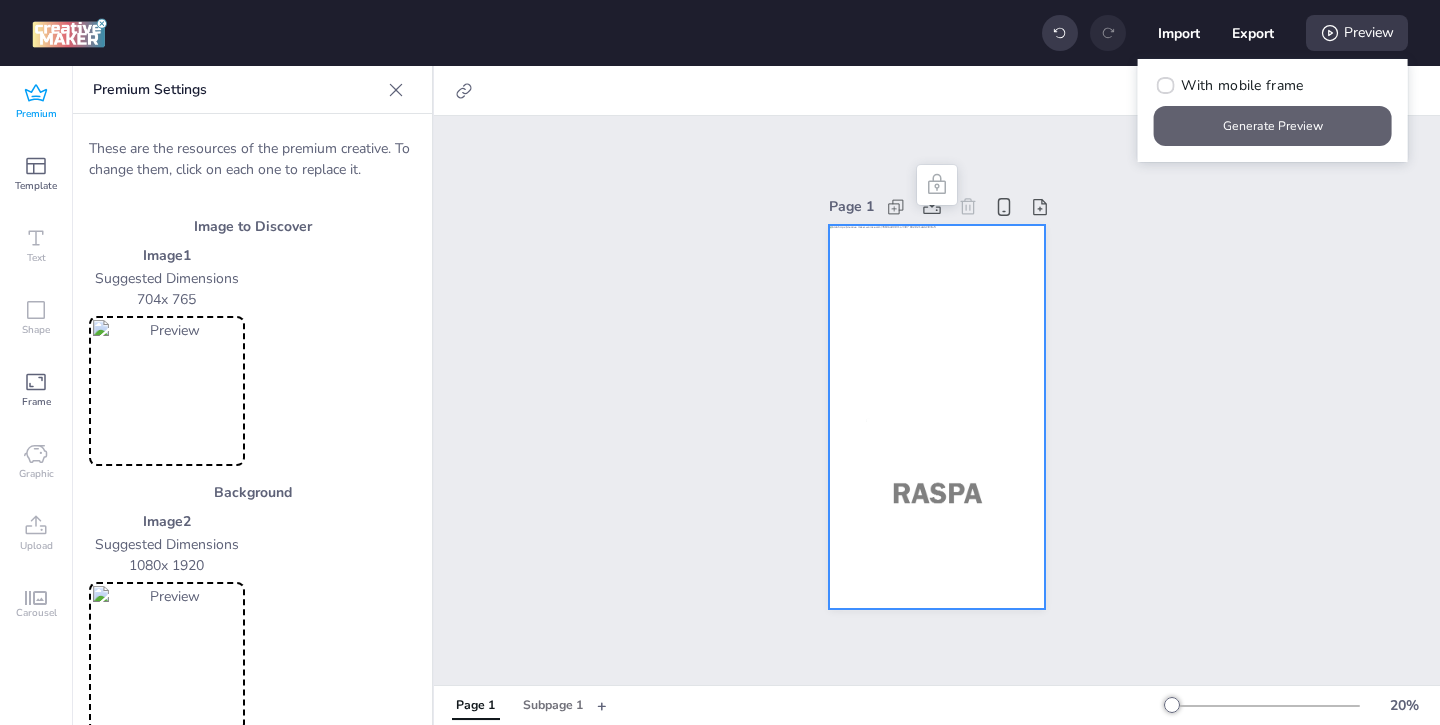 click on "Generate Preview" at bounding box center [1273, 126] 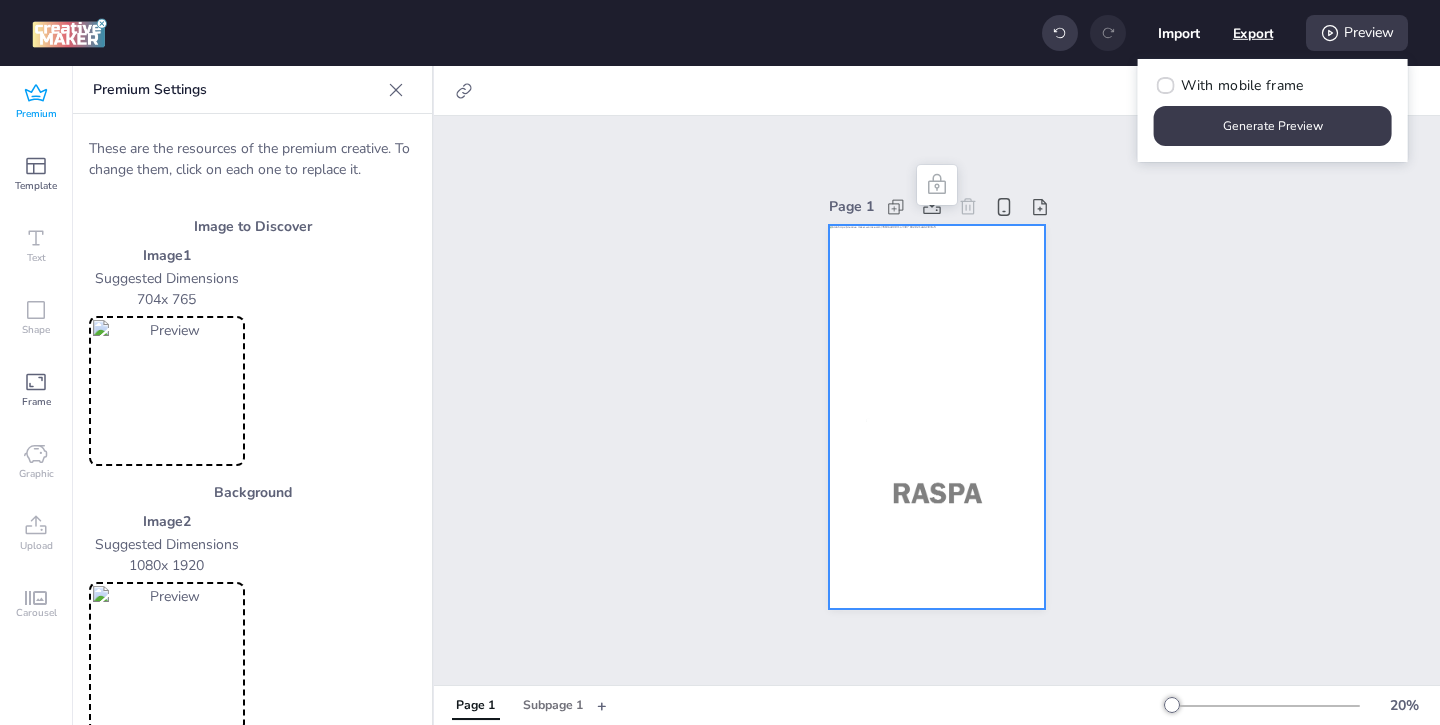 click on "Export" at bounding box center [1253, 33] 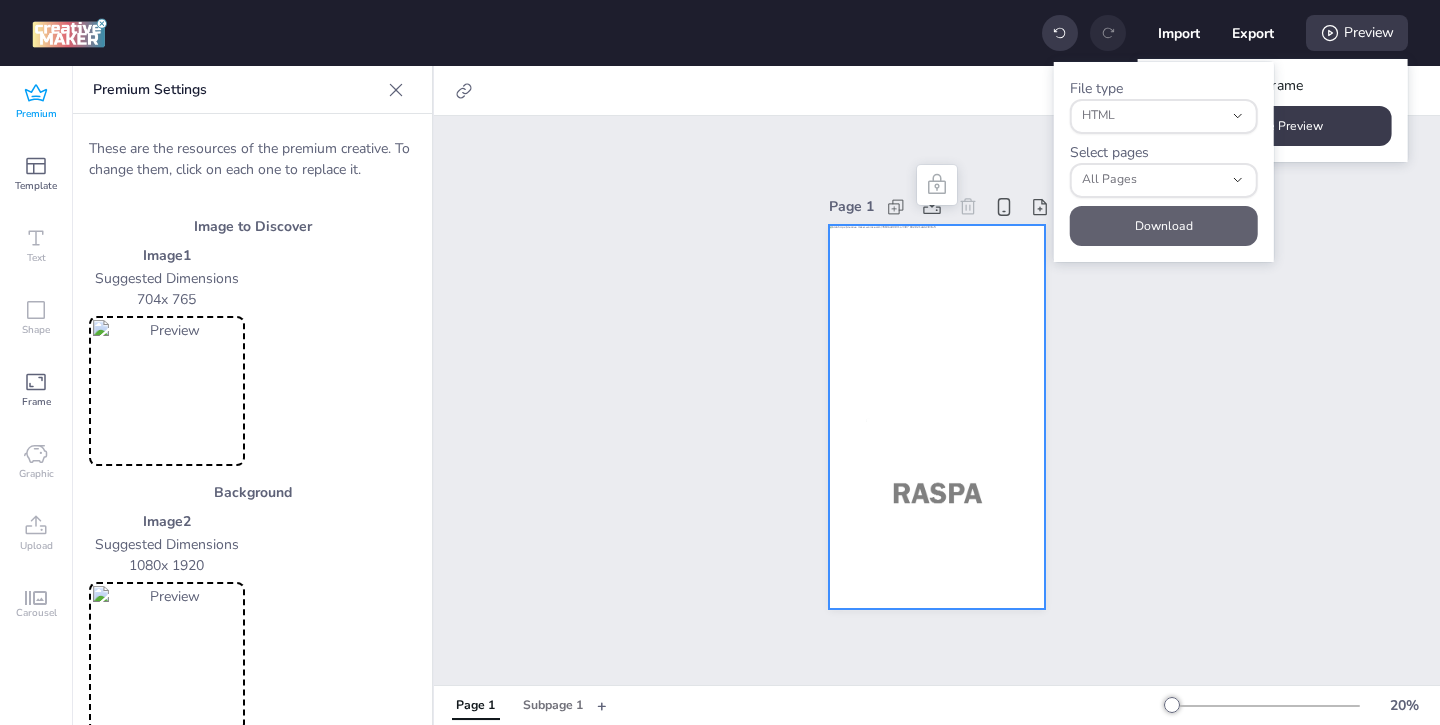 click on "Download" at bounding box center (1164, 226) 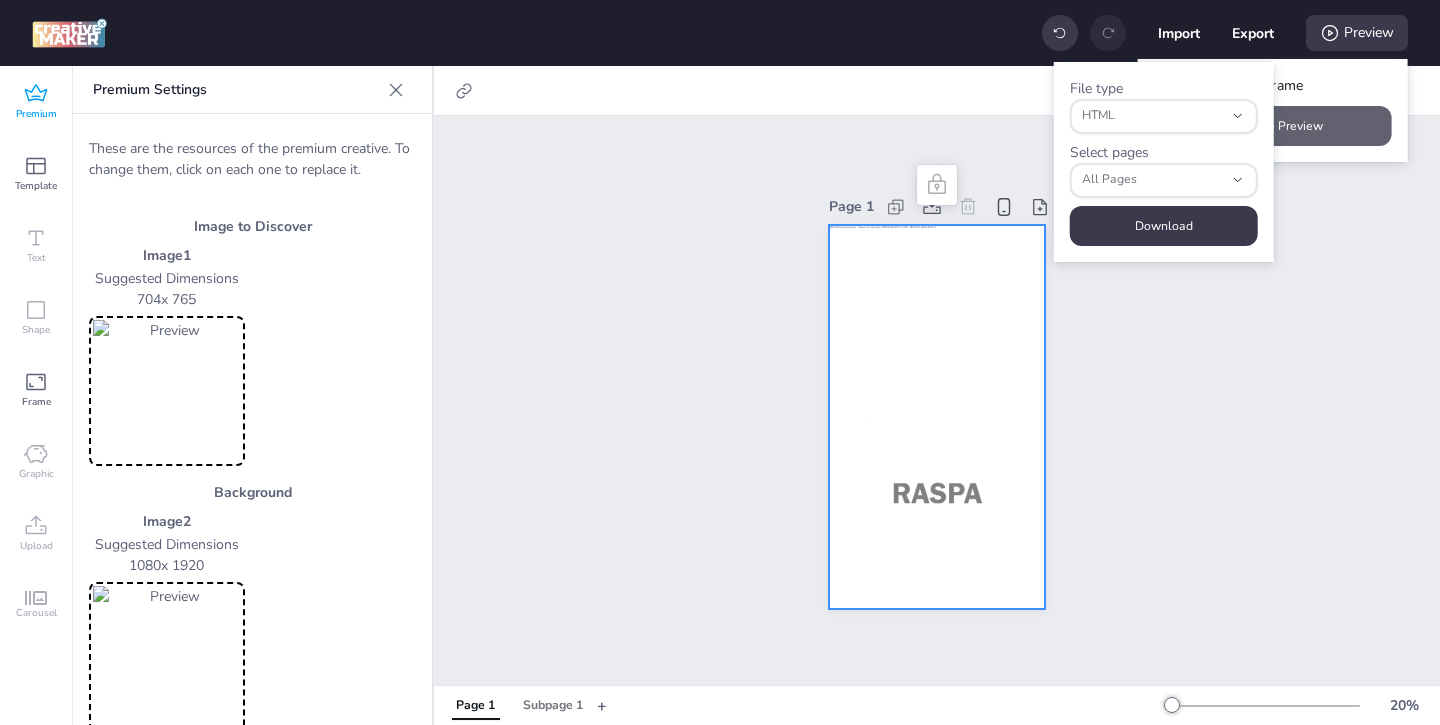 click on "Generate Preview" at bounding box center (1273, 126) 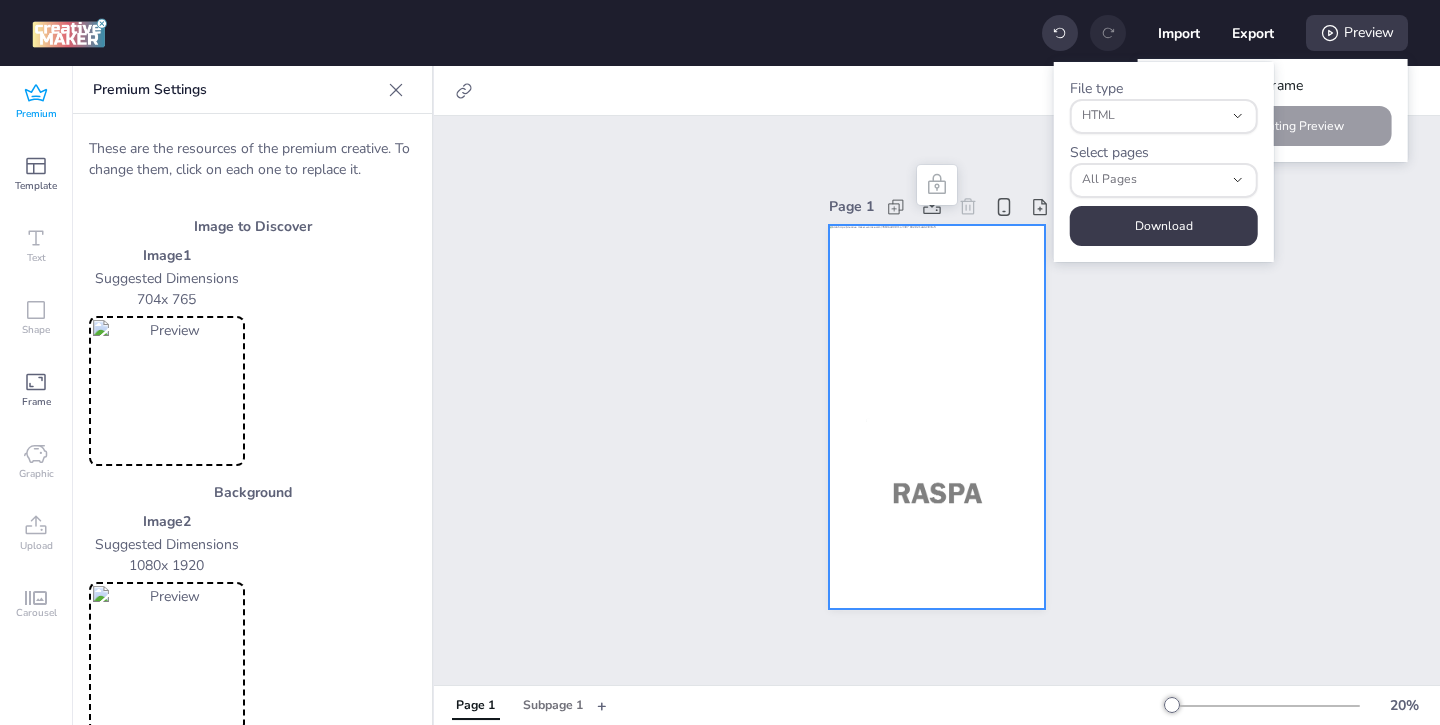 click on "Page 1" at bounding box center (937, 400) 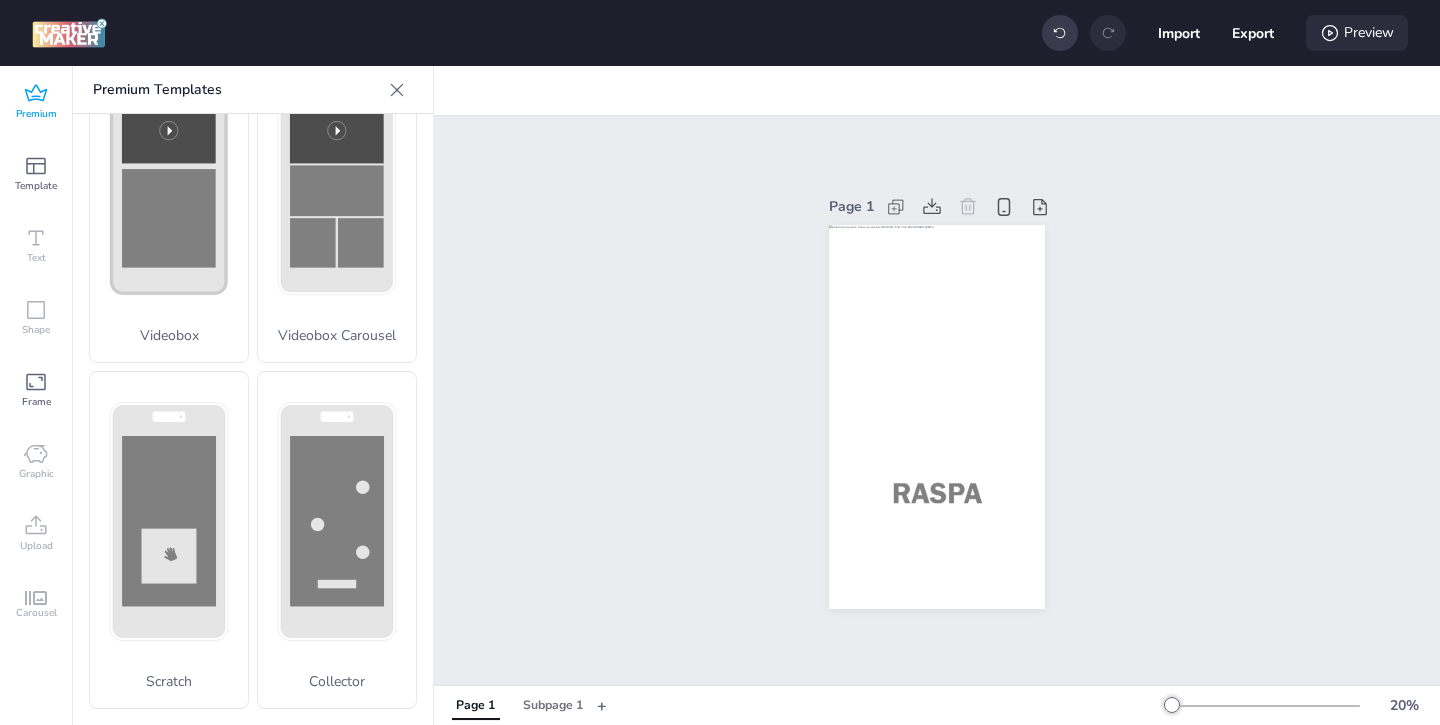 click on "Preview" at bounding box center (1357, 33) 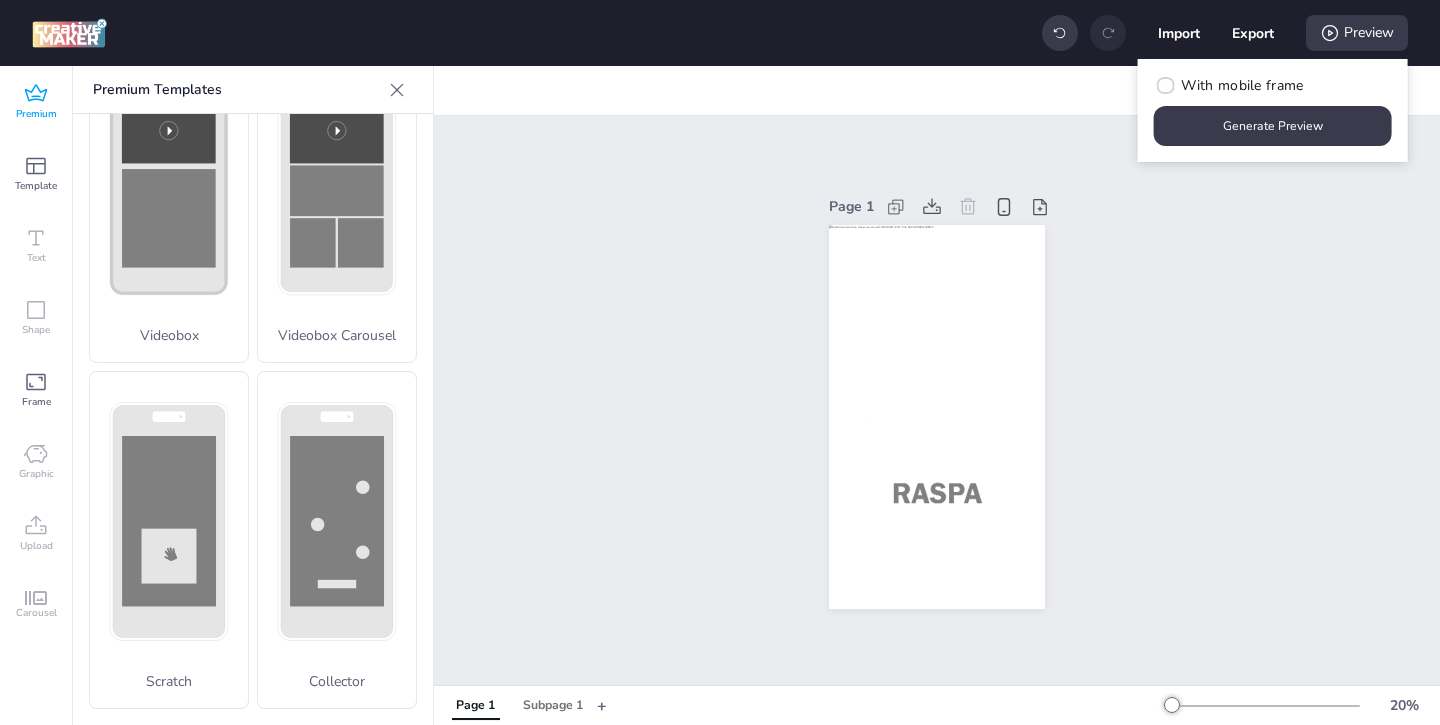 click on "Generate Preview" at bounding box center [1273, 126] 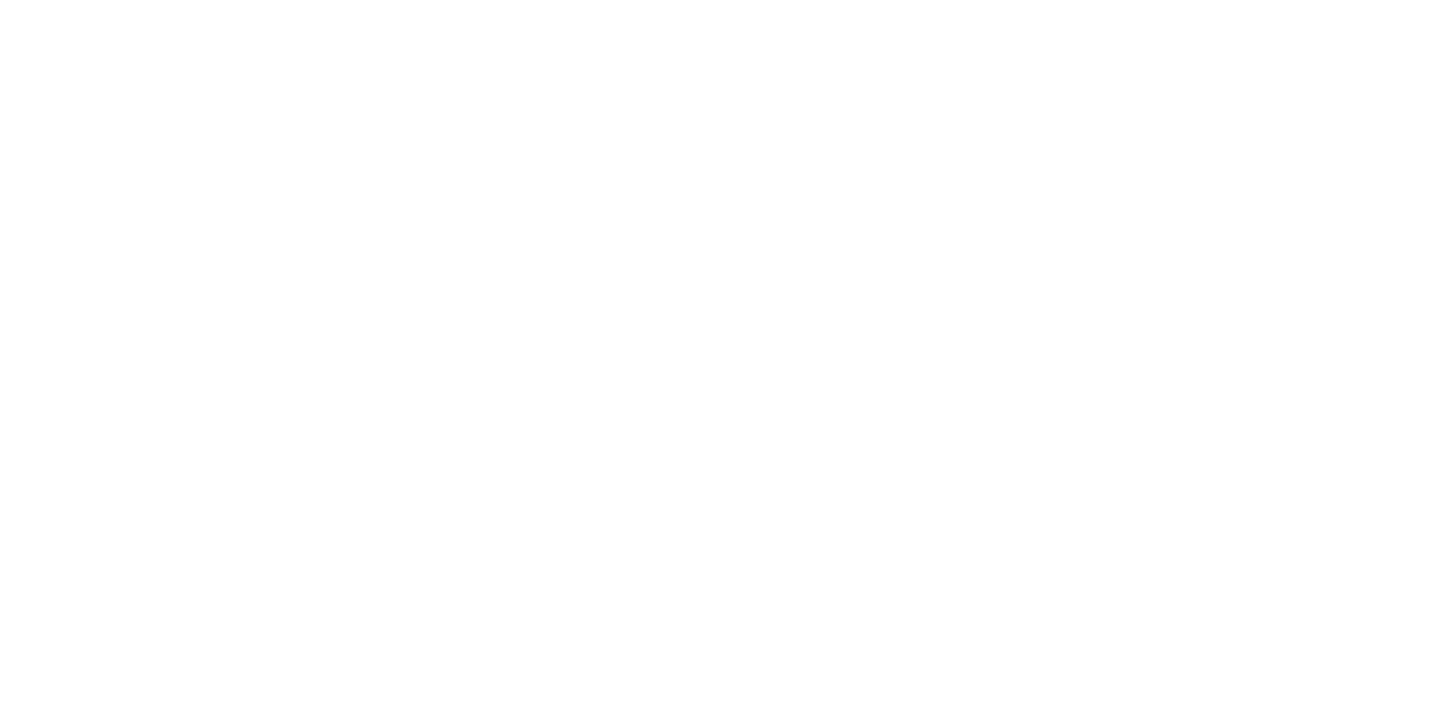 scroll, scrollTop: 0, scrollLeft: 0, axis: both 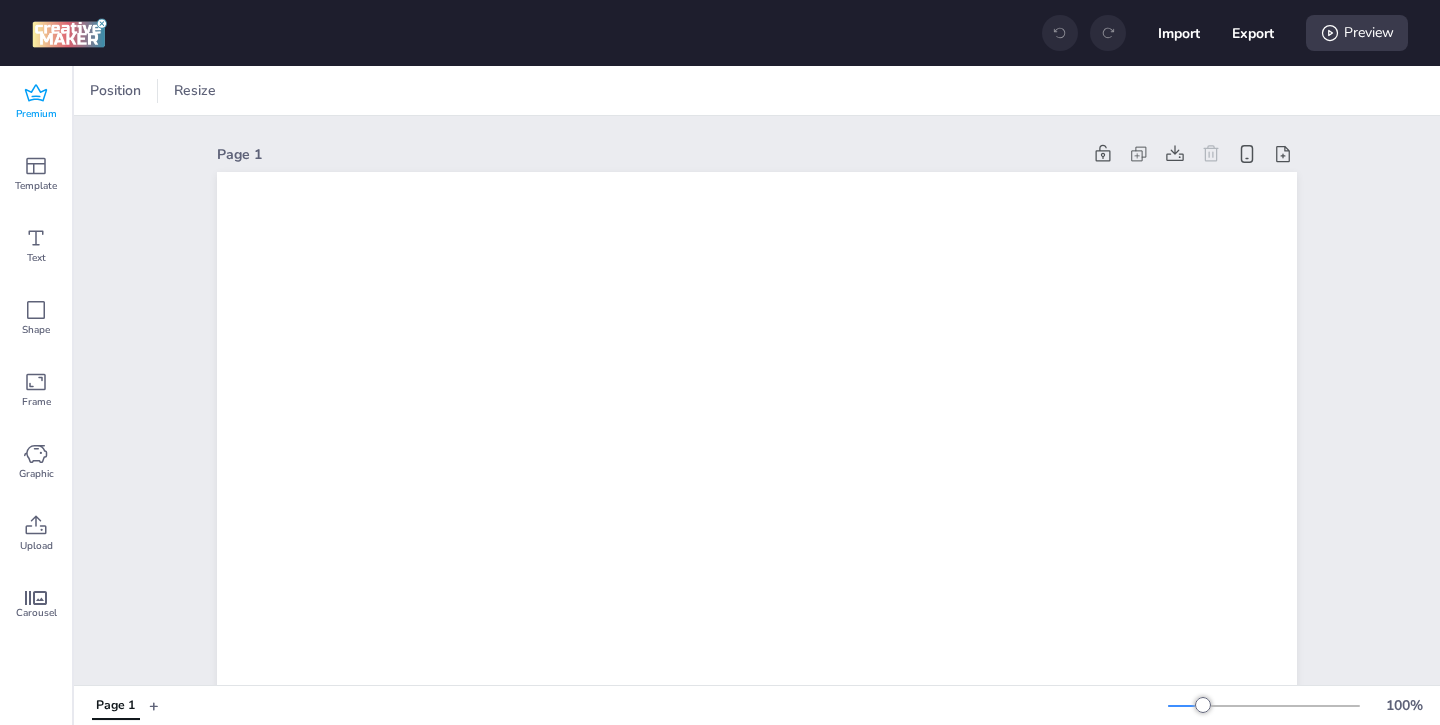 click 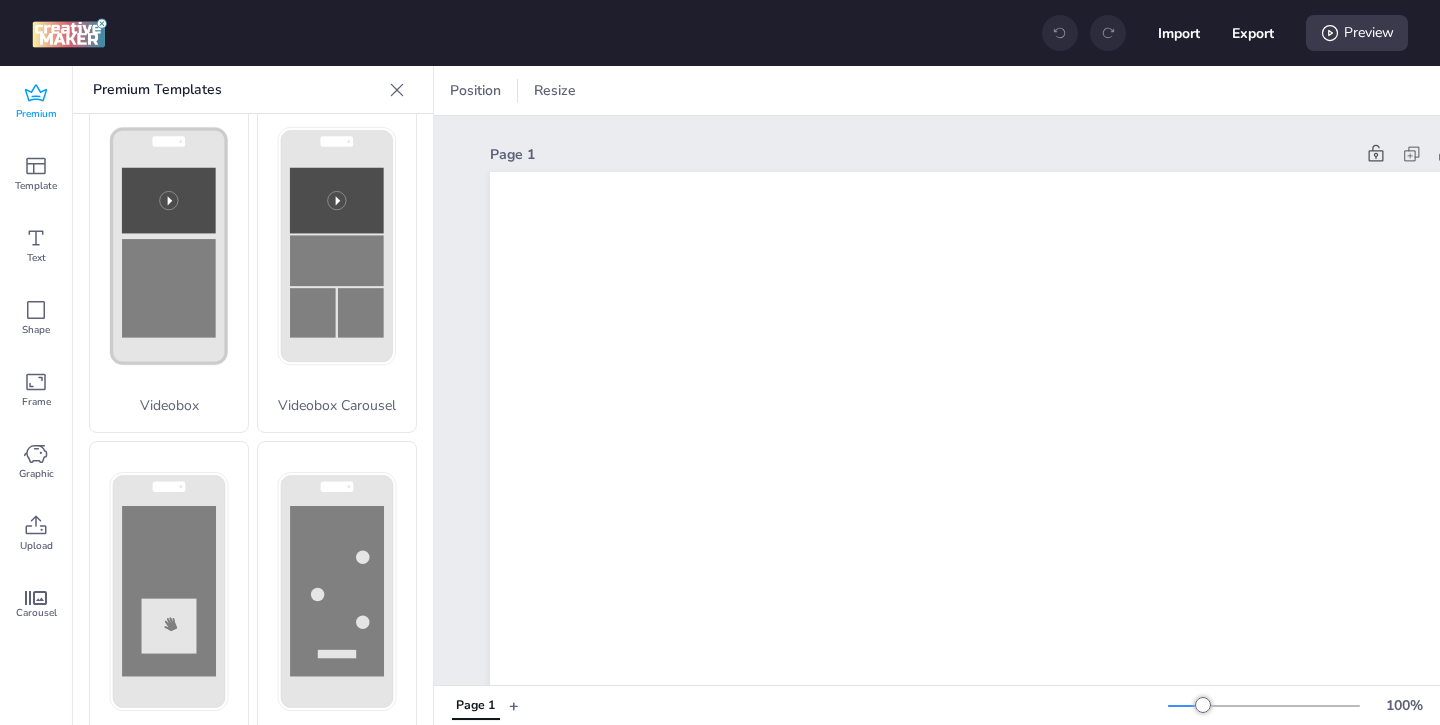 scroll, scrollTop: 796, scrollLeft: 0, axis: vertical 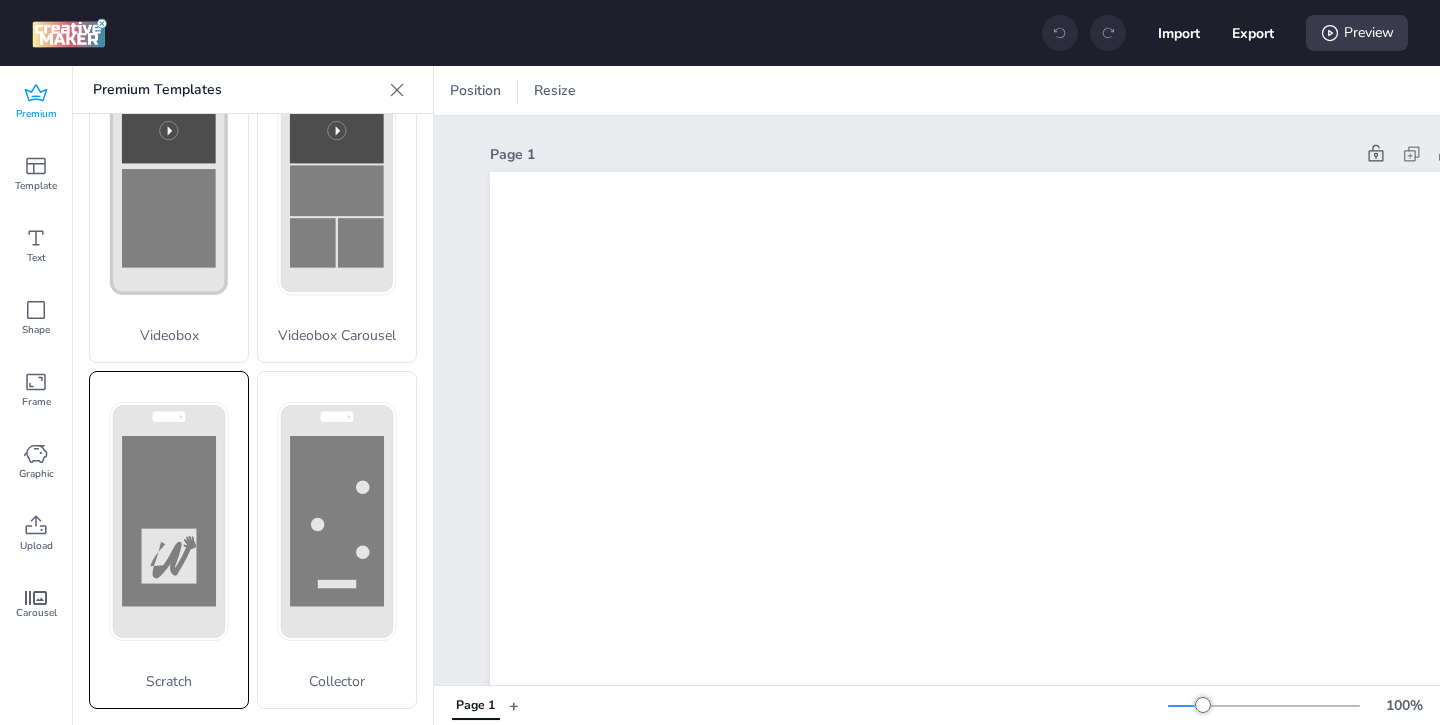 click 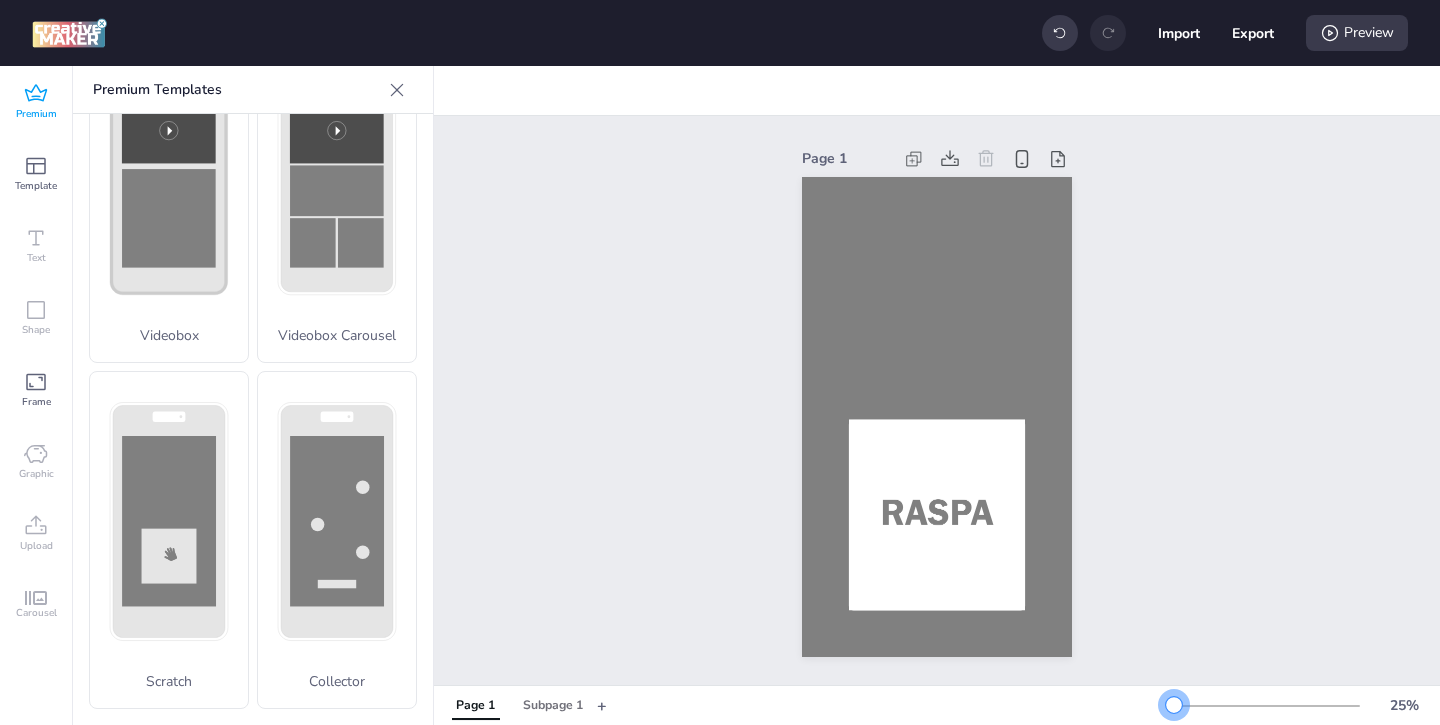 click at bounding box center (1174, 705) 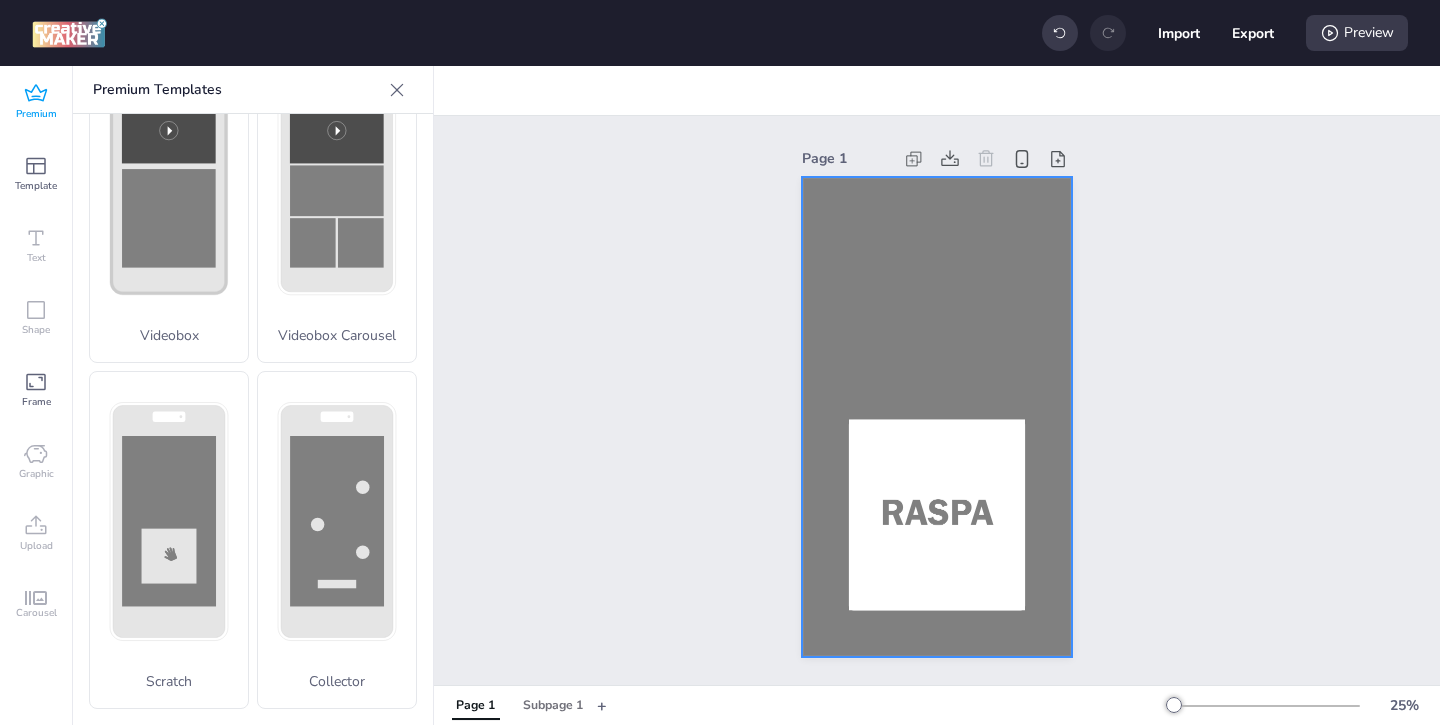 click at bounding box center [937, 417] 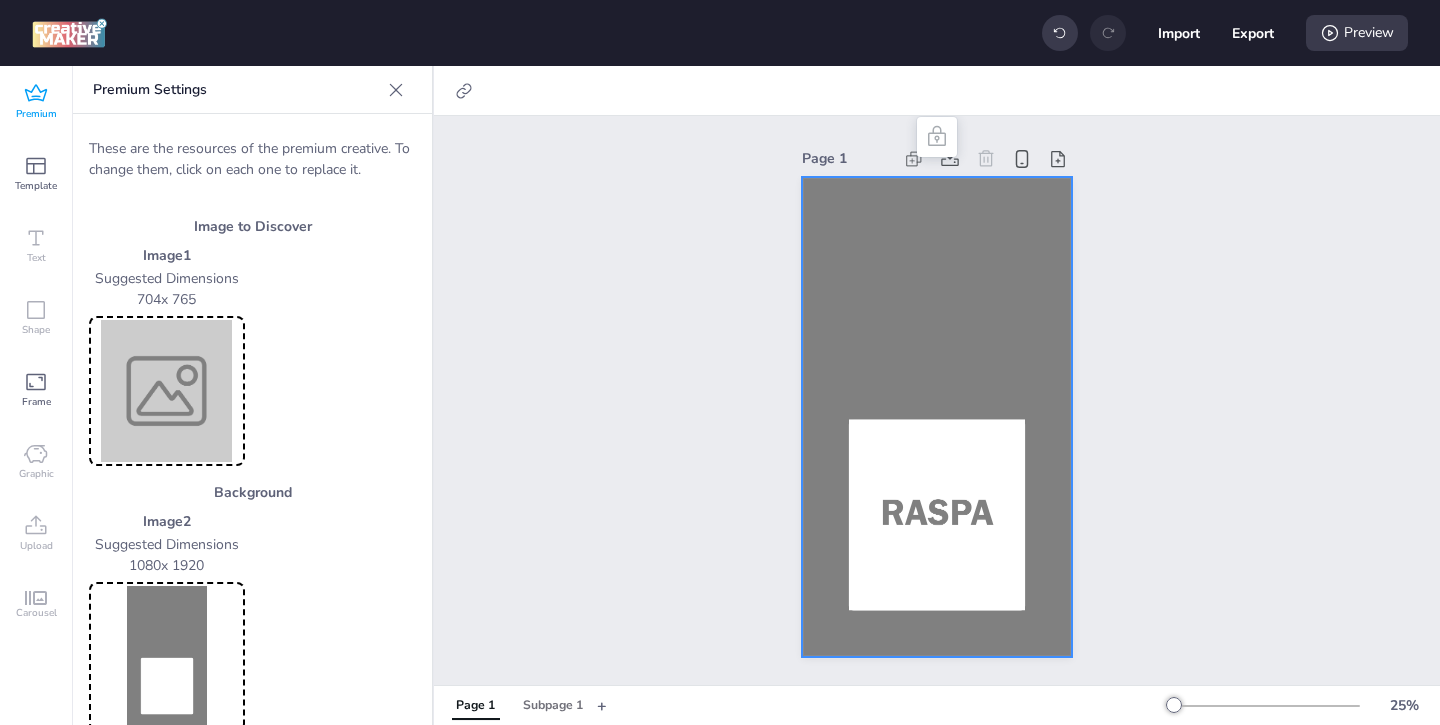 click at bounding box center [167, 657] 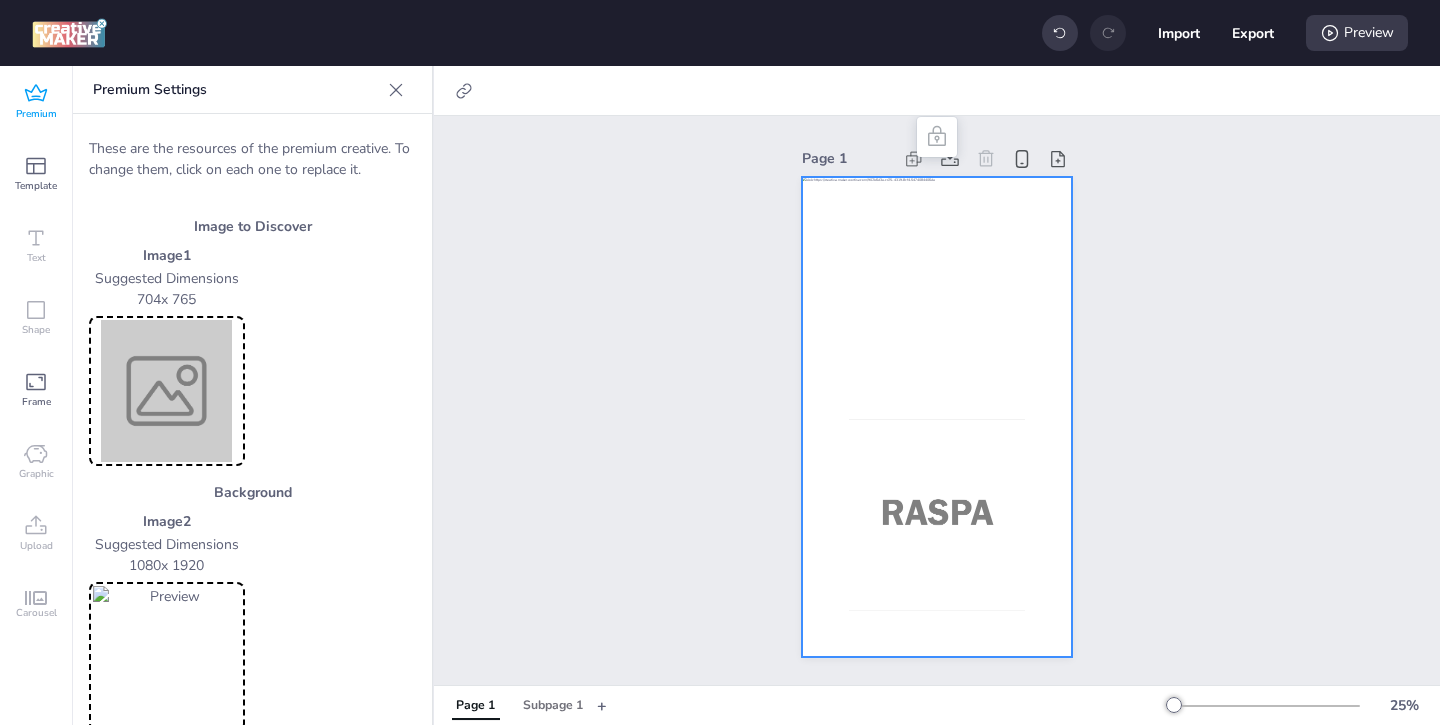 click at bounding box center [167, 391] 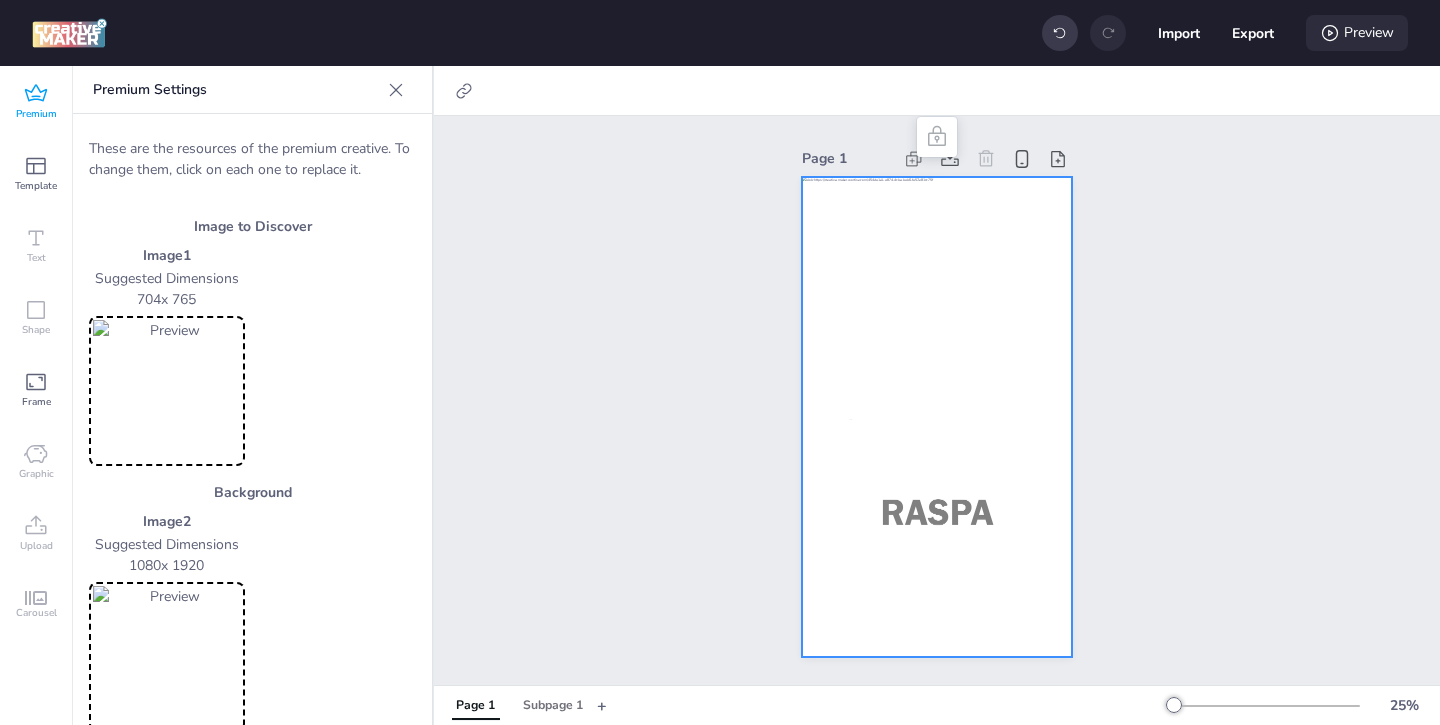 click 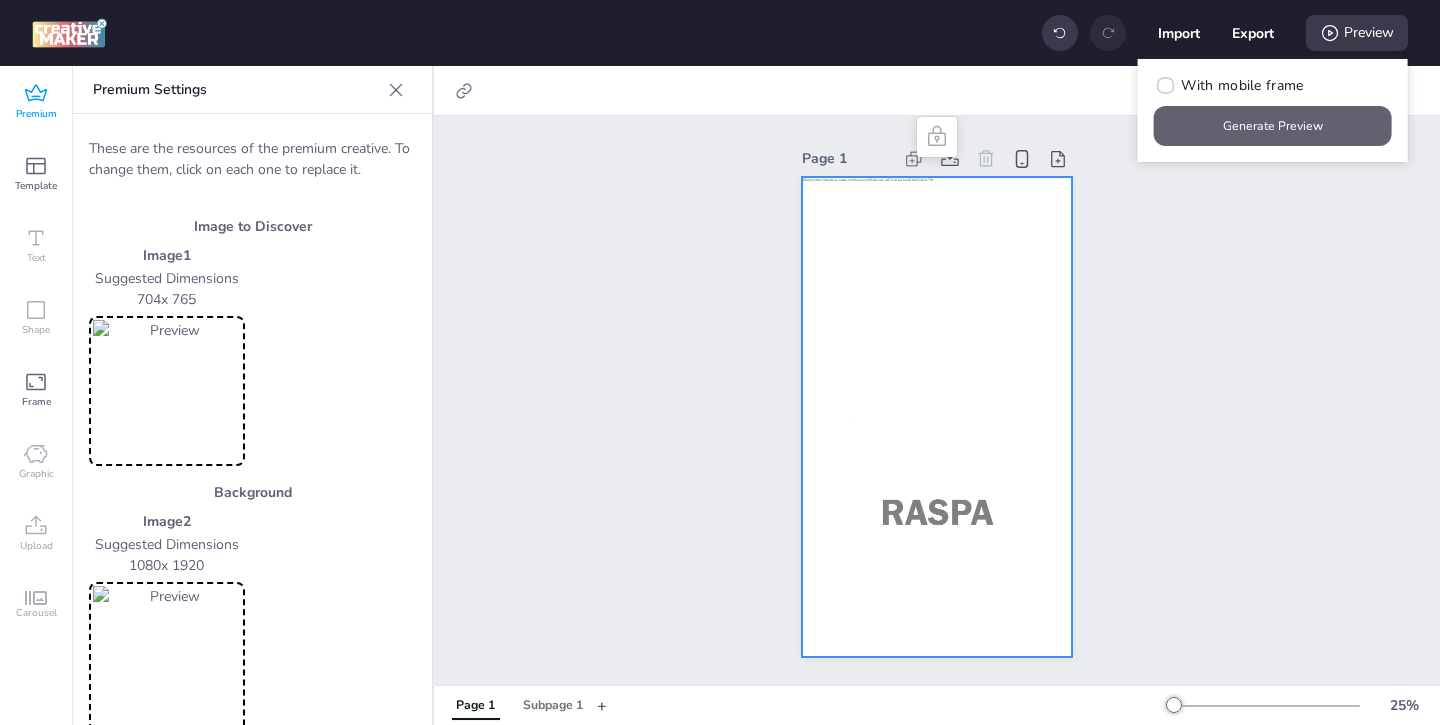 click on "Generate Preview" at bounding box center [1273, 126] 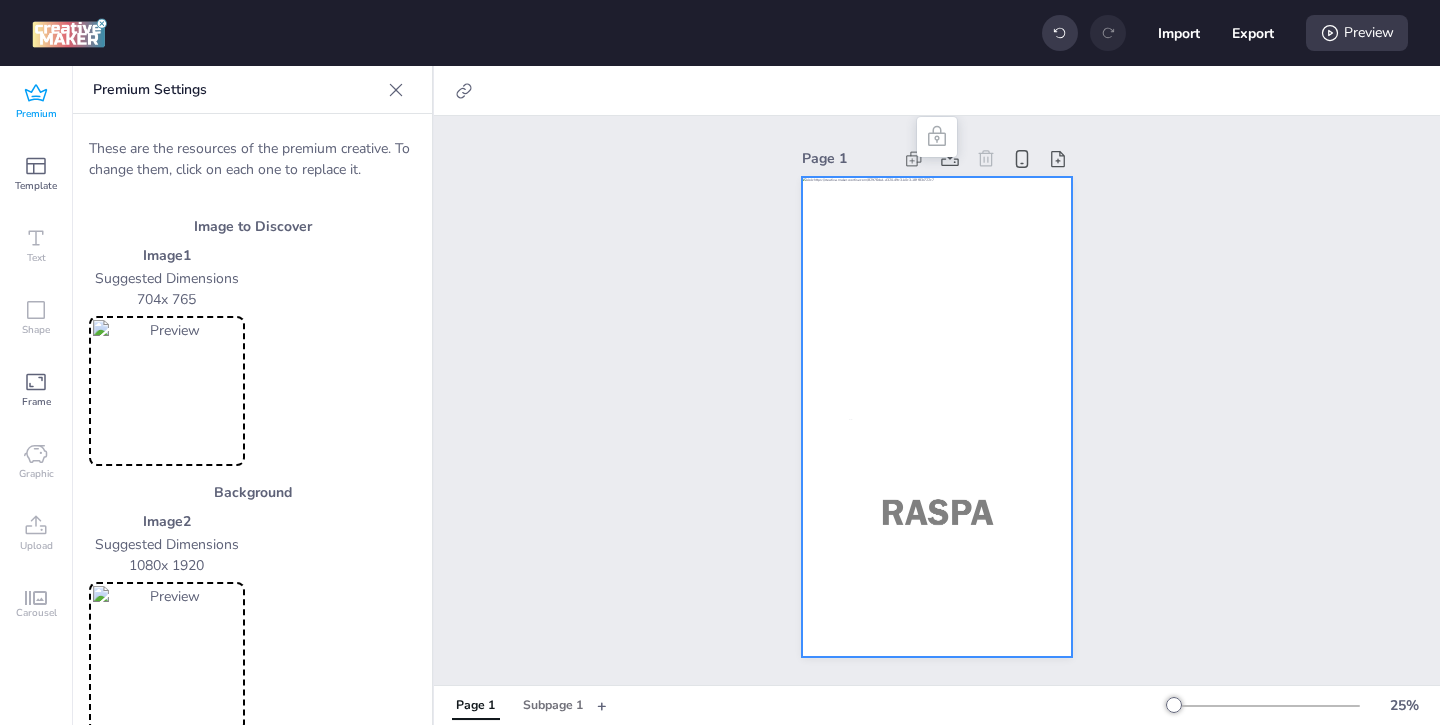 click at bounding box center (167, 391) 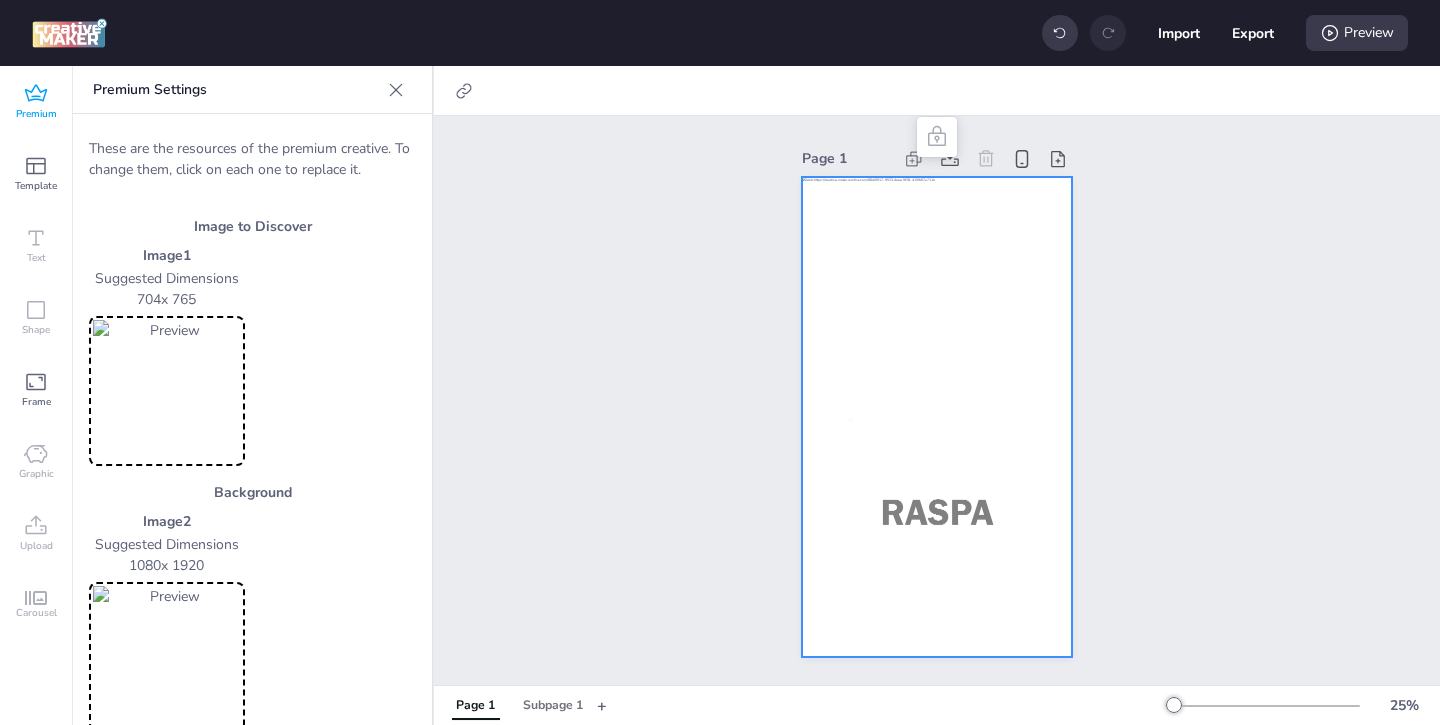 click at bounding box center (937, 417) 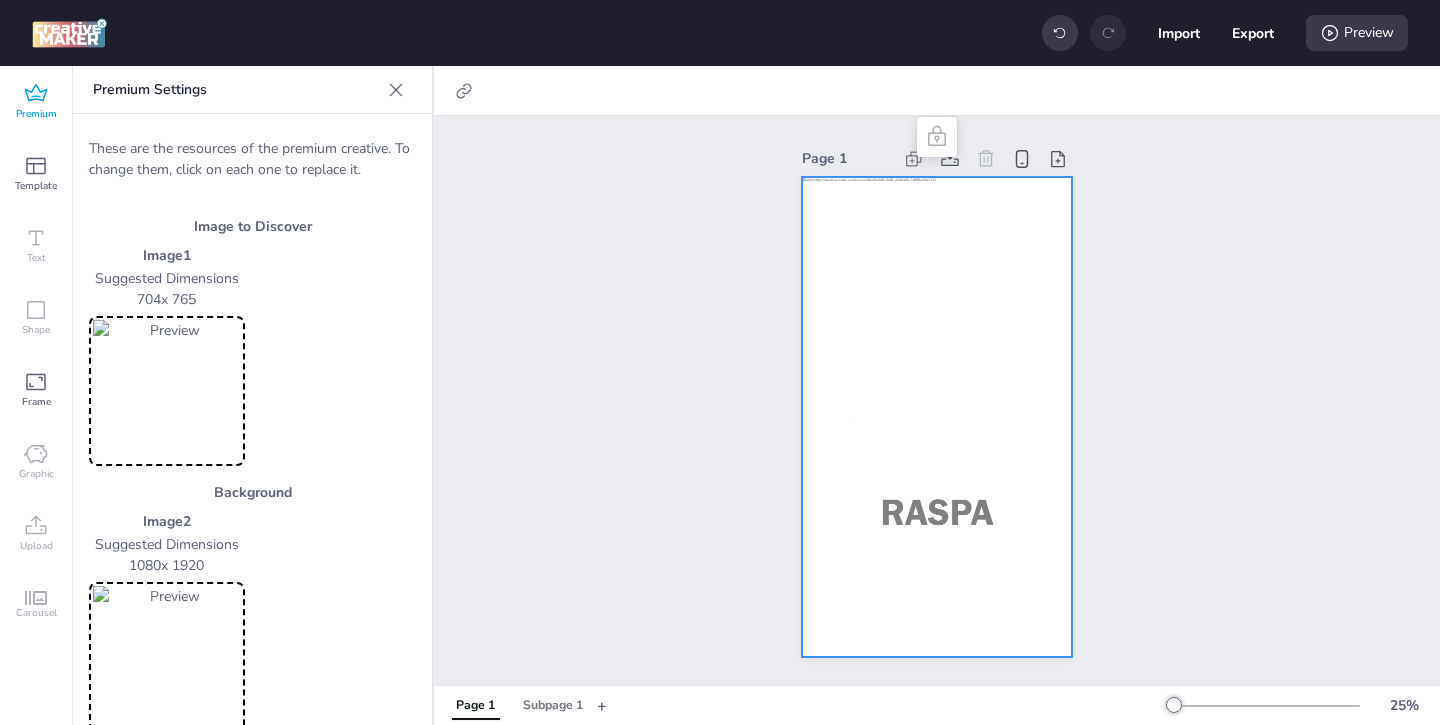 click at bounding box center [167, 657] 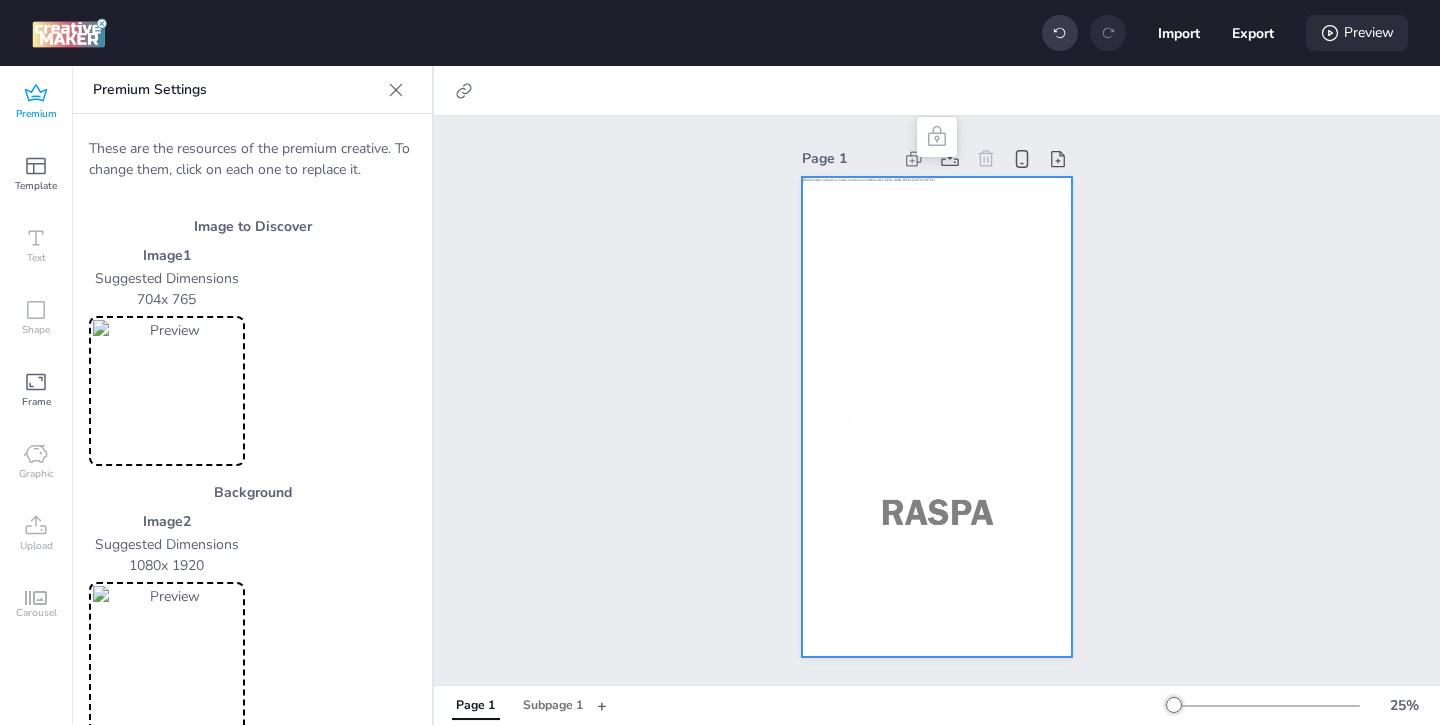 click 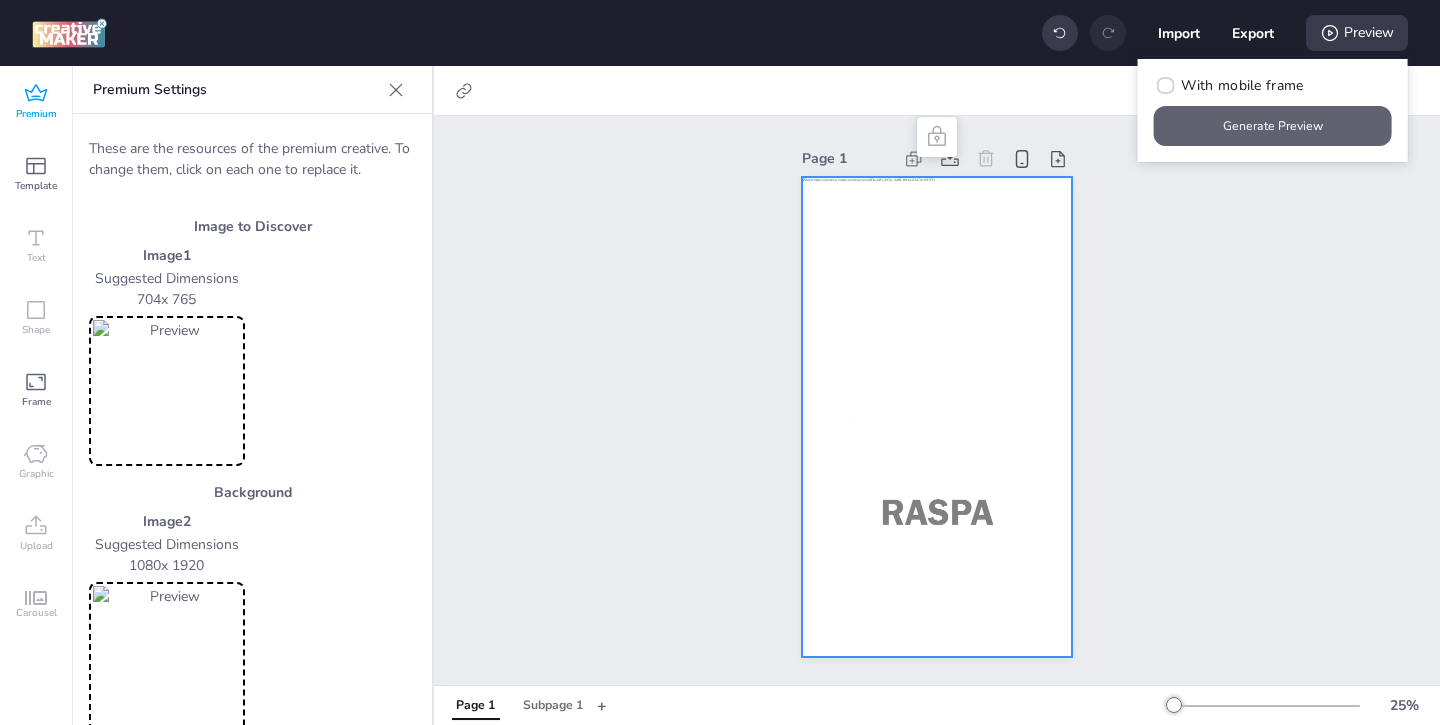 click on "Generate Preview" at bounding box center (1273, 126) 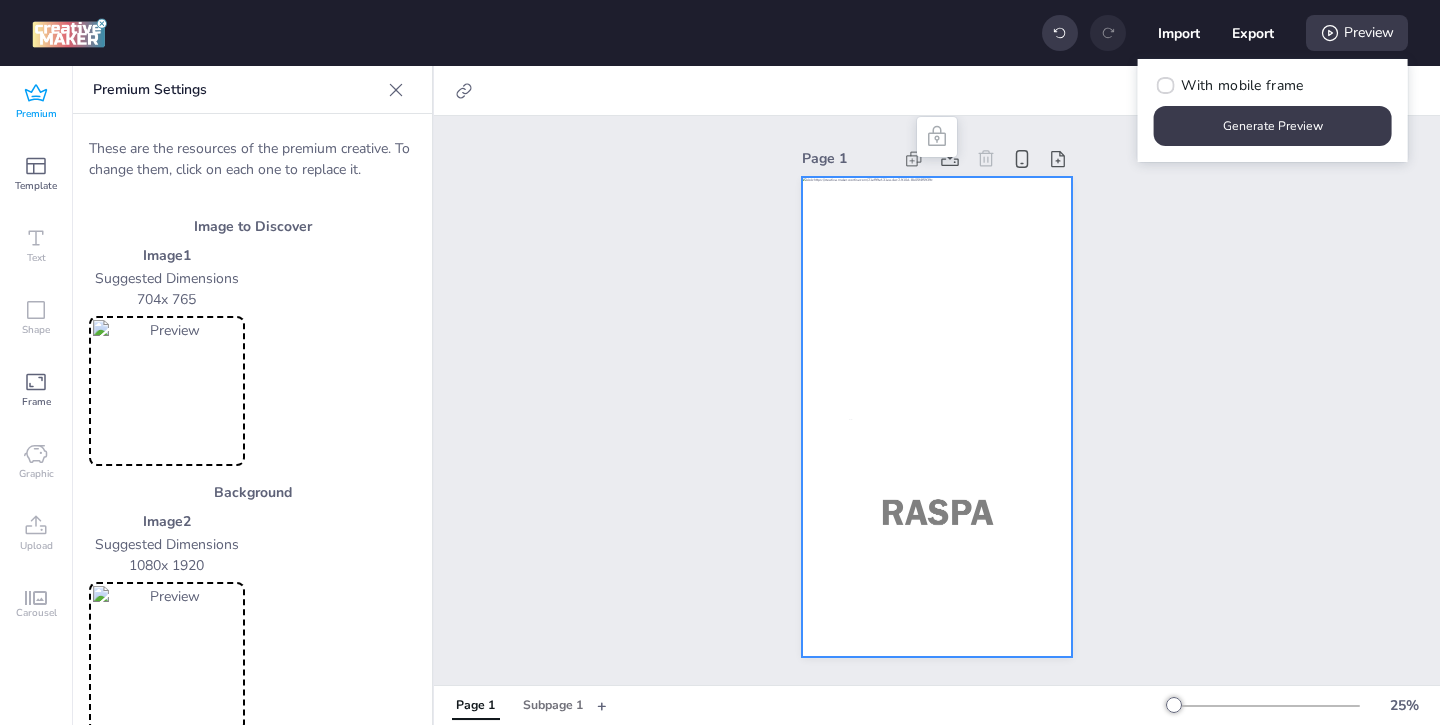 click at bounding box center (167, 657) 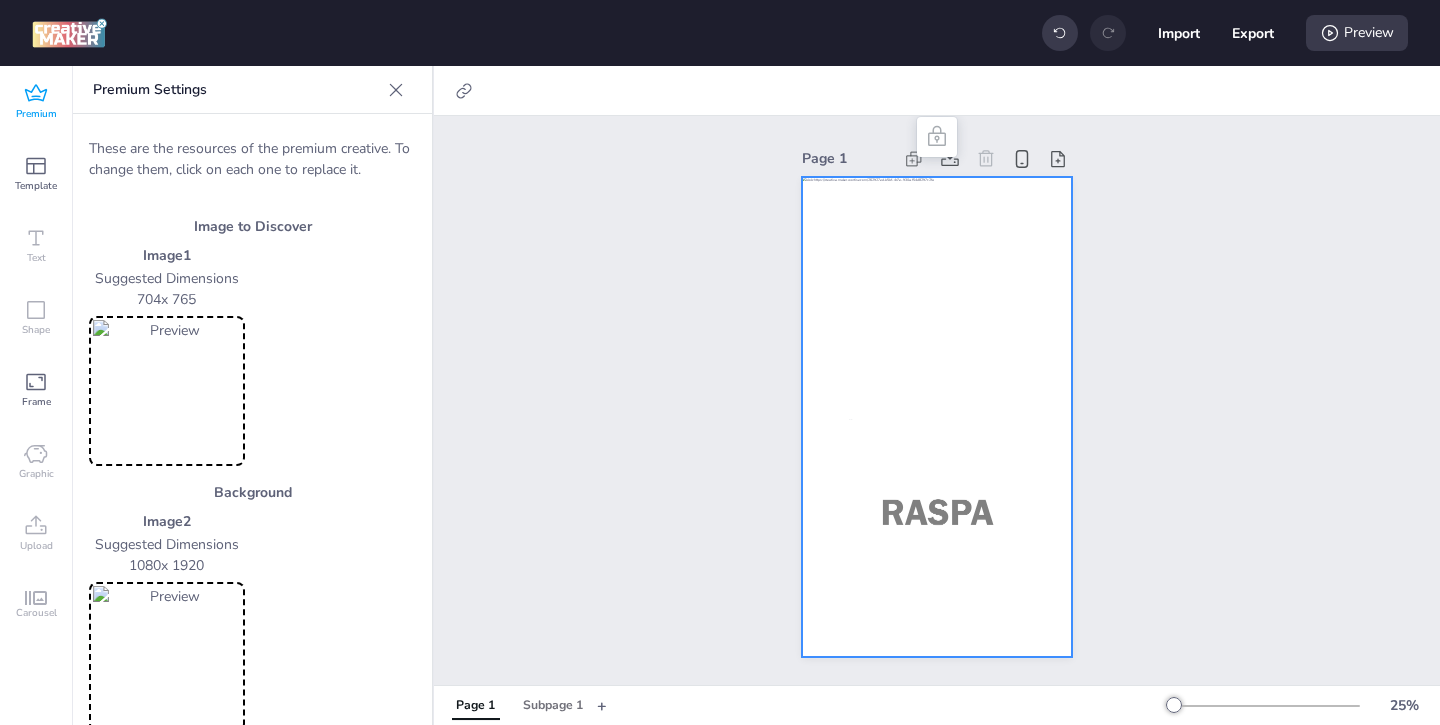 click at bounding box center [167, 657] 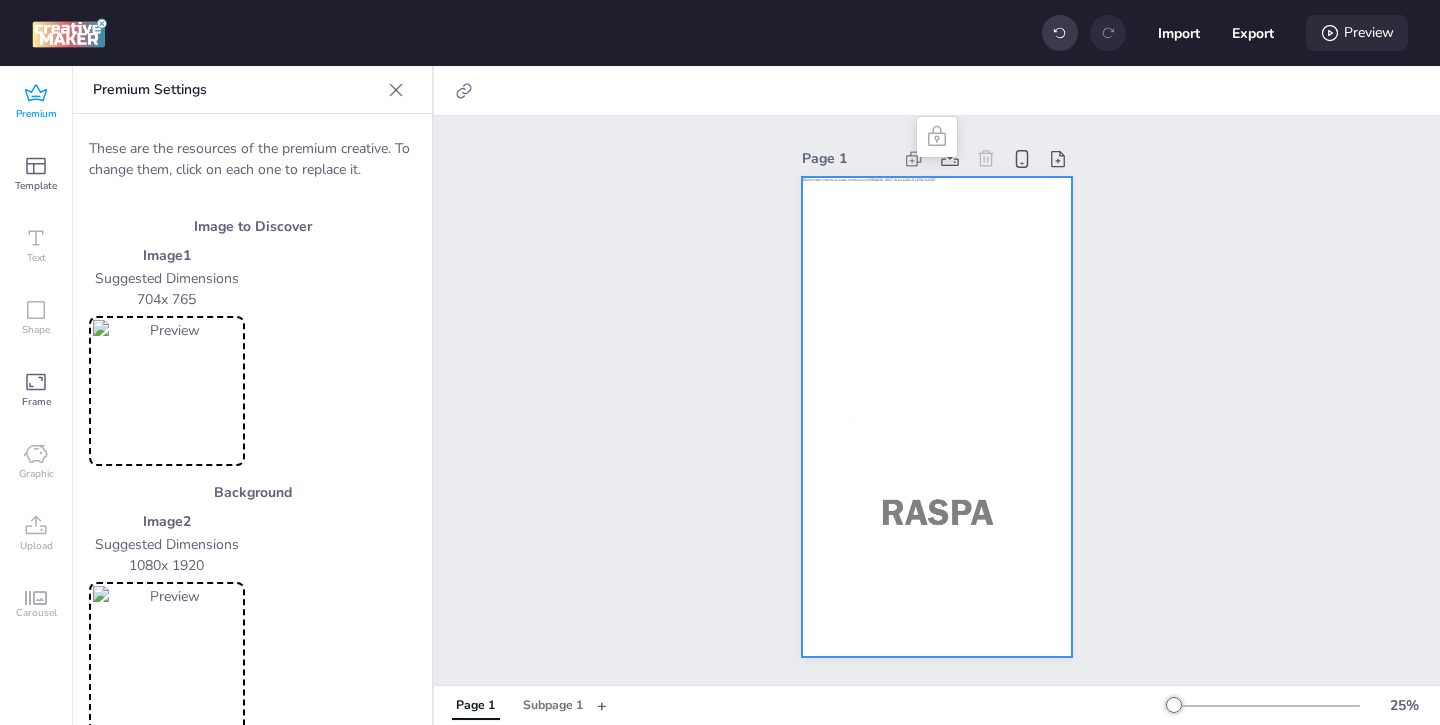 click on "Preview" at bounding box center [1357, 33] 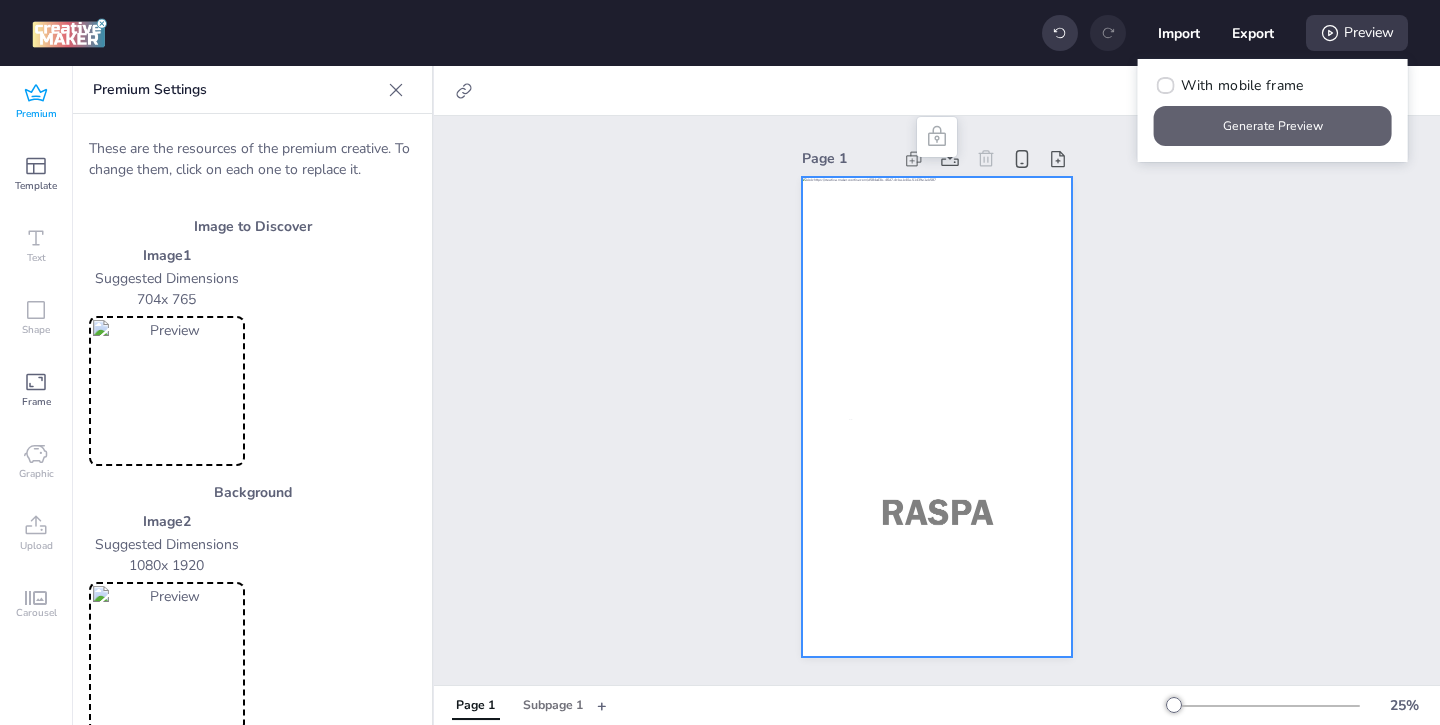 click on "Generate Preview" at bounding box center (1273, 126) 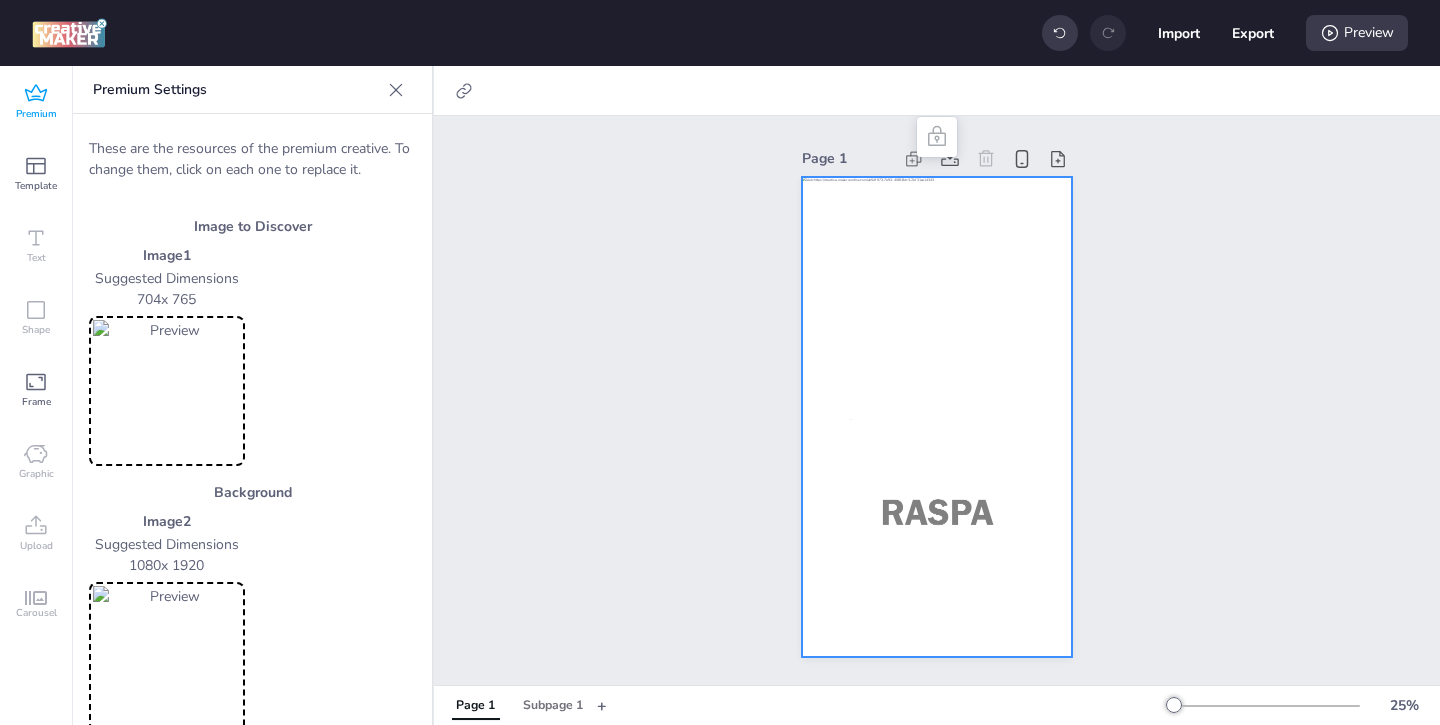 click at bounding box center (167, 657) 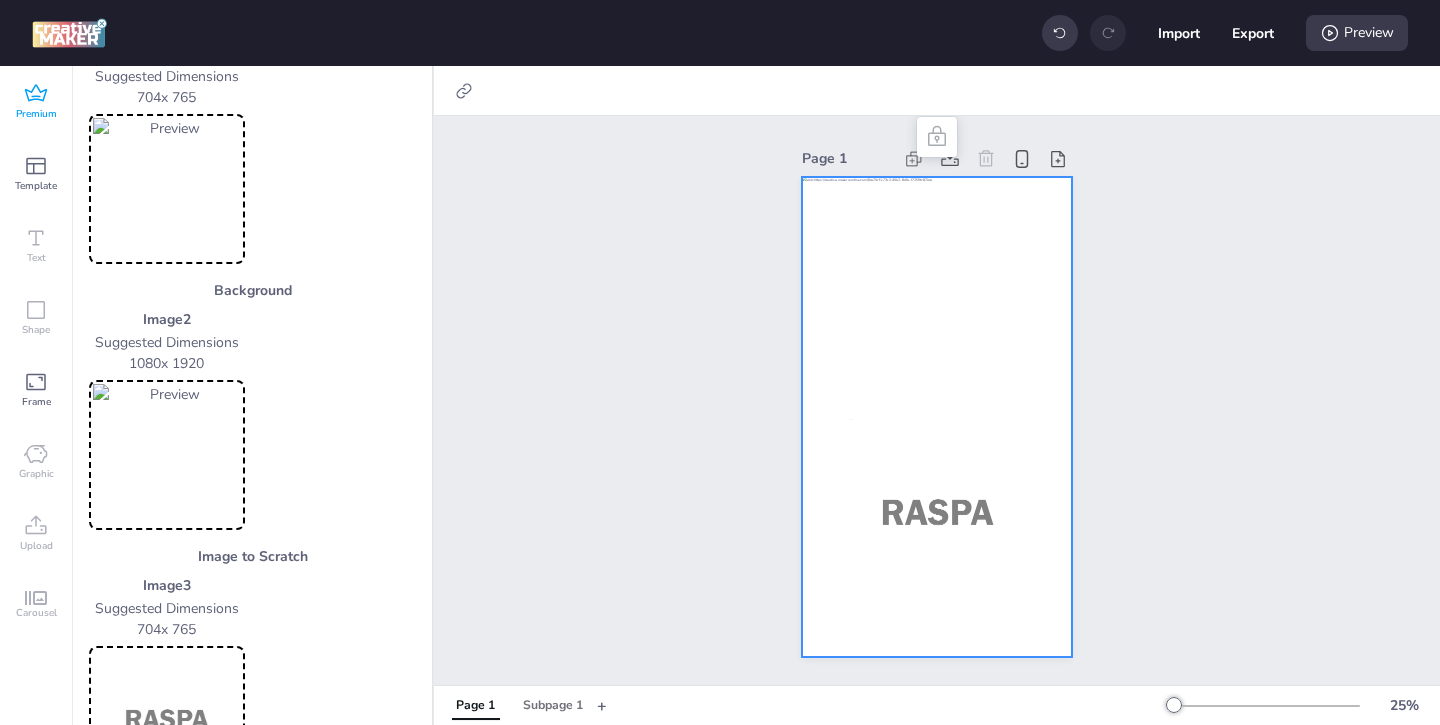 scroll, scrollTop: 0, scrollLeft: 0, axis: both 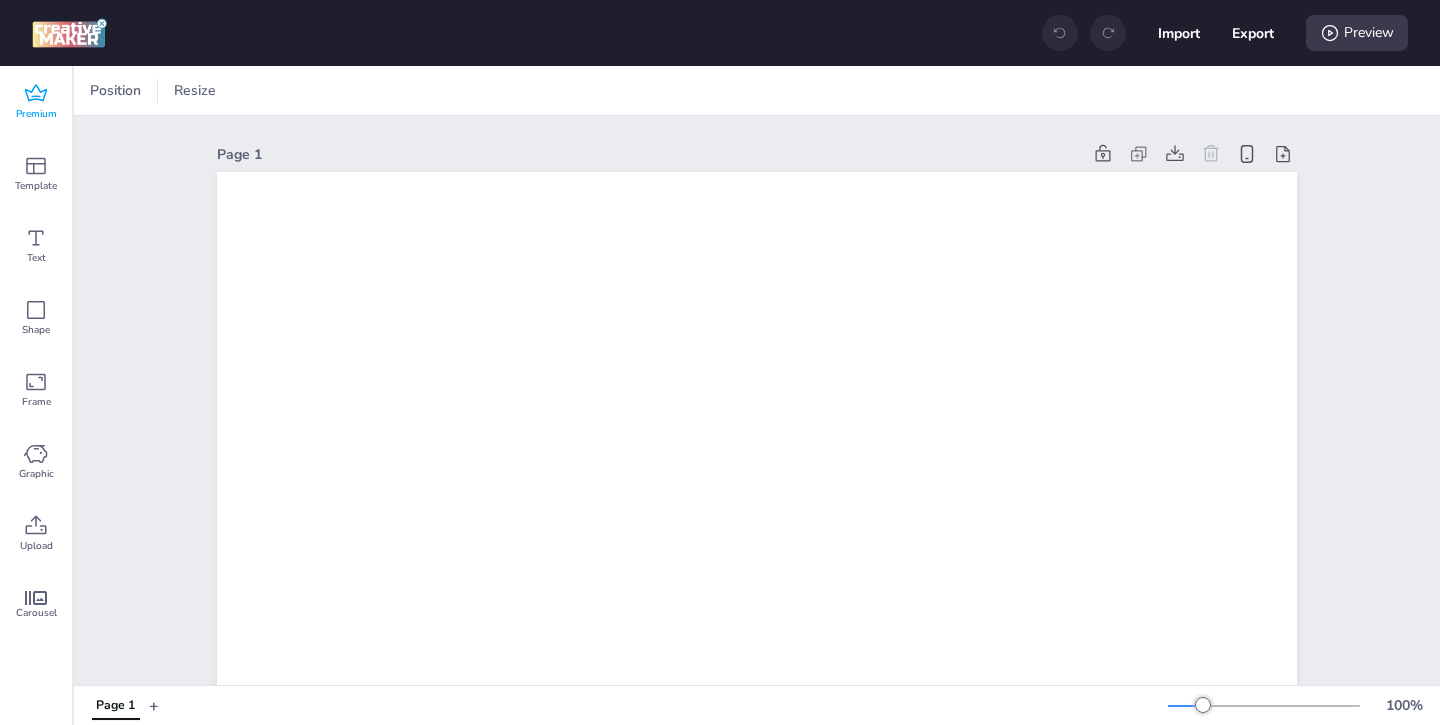 click 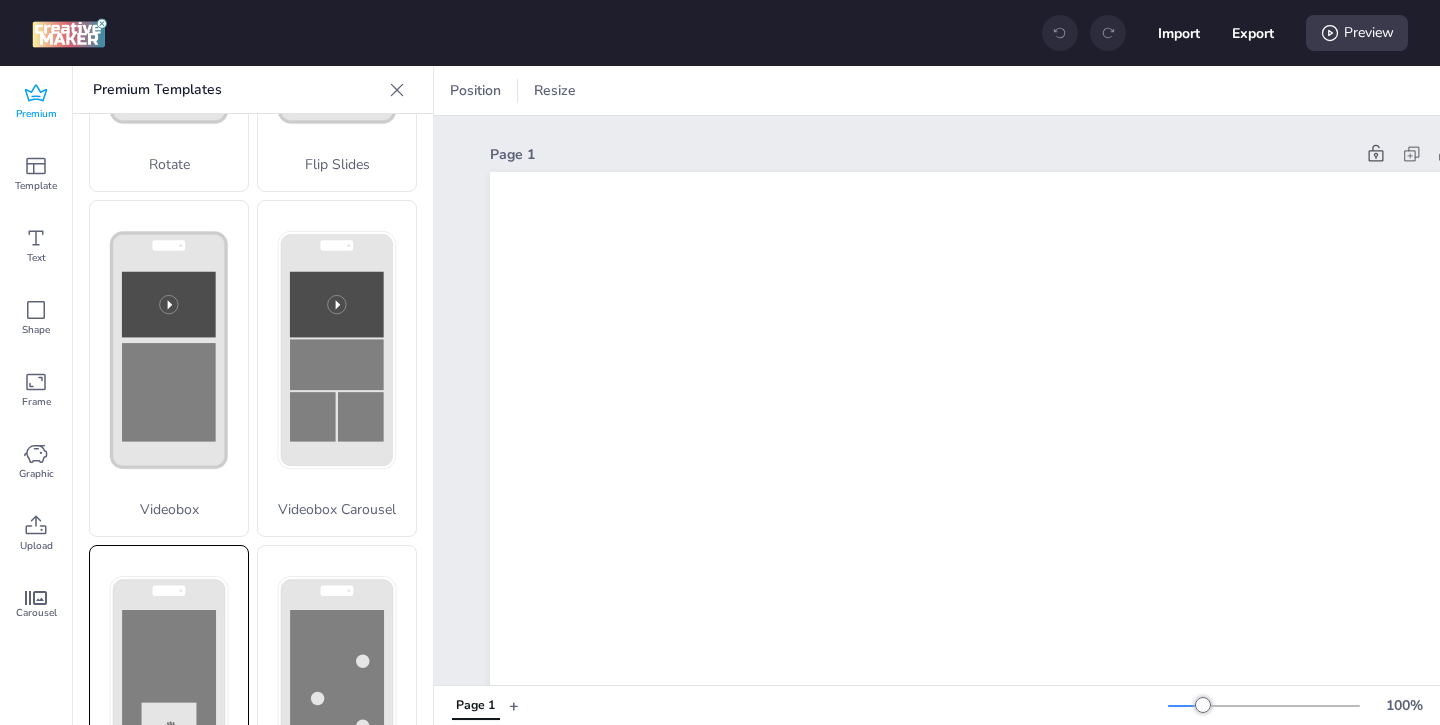 scroll, scrollTop: 796, scrollLeft: 0, axis: vertical 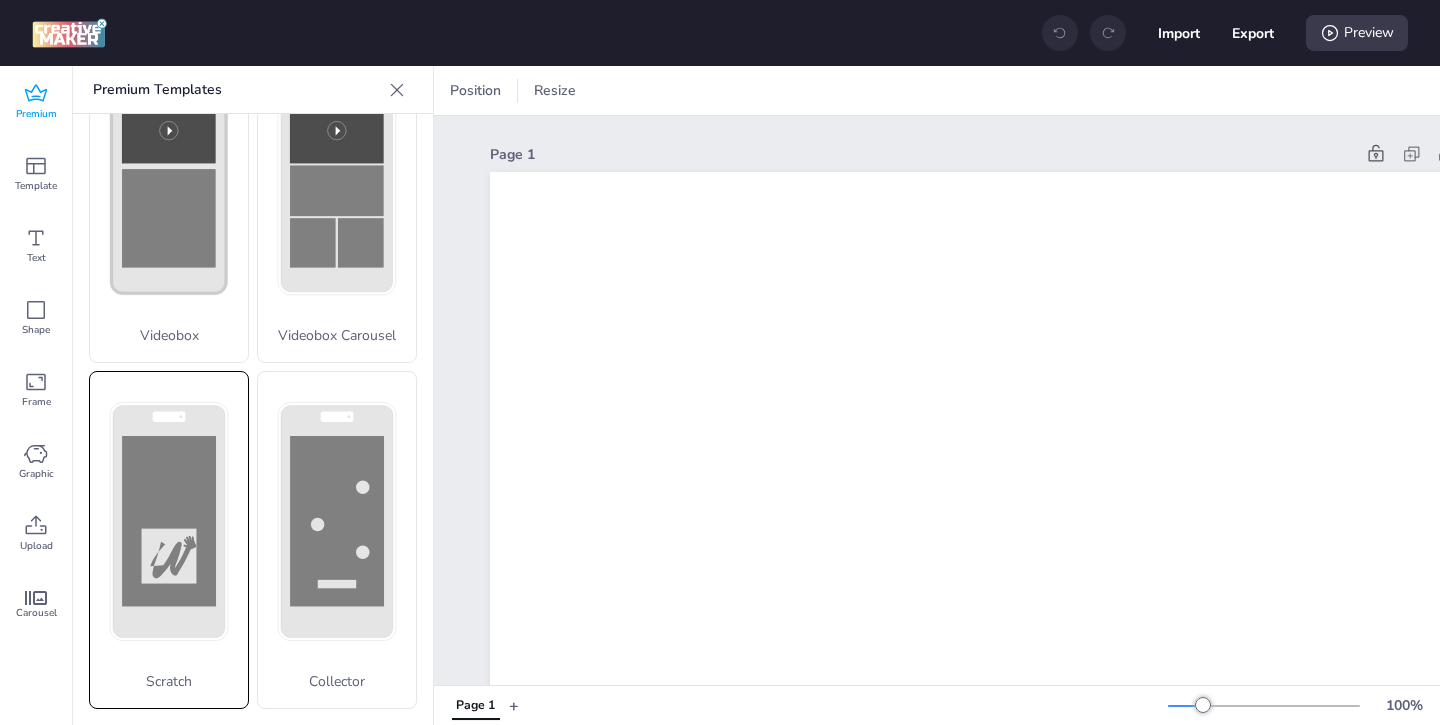 click 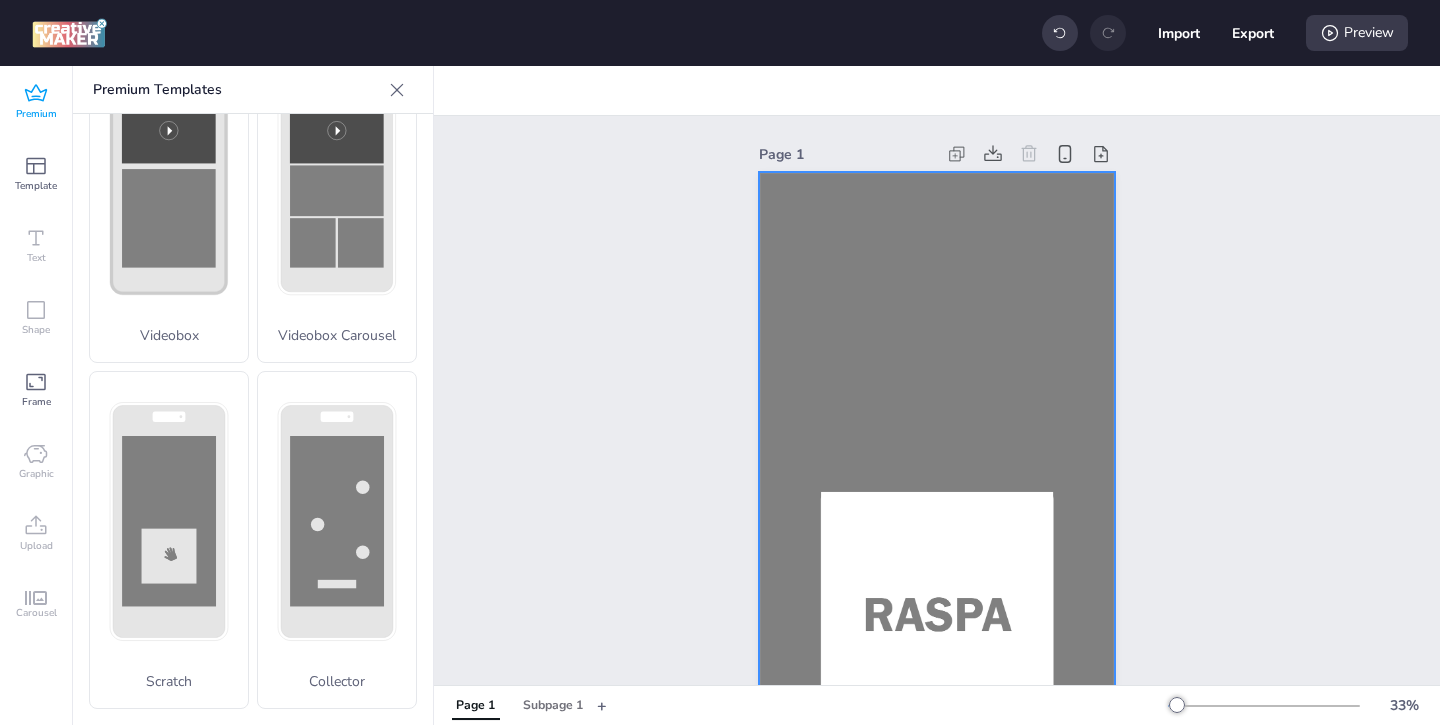 click at bounding box center [937, 489] 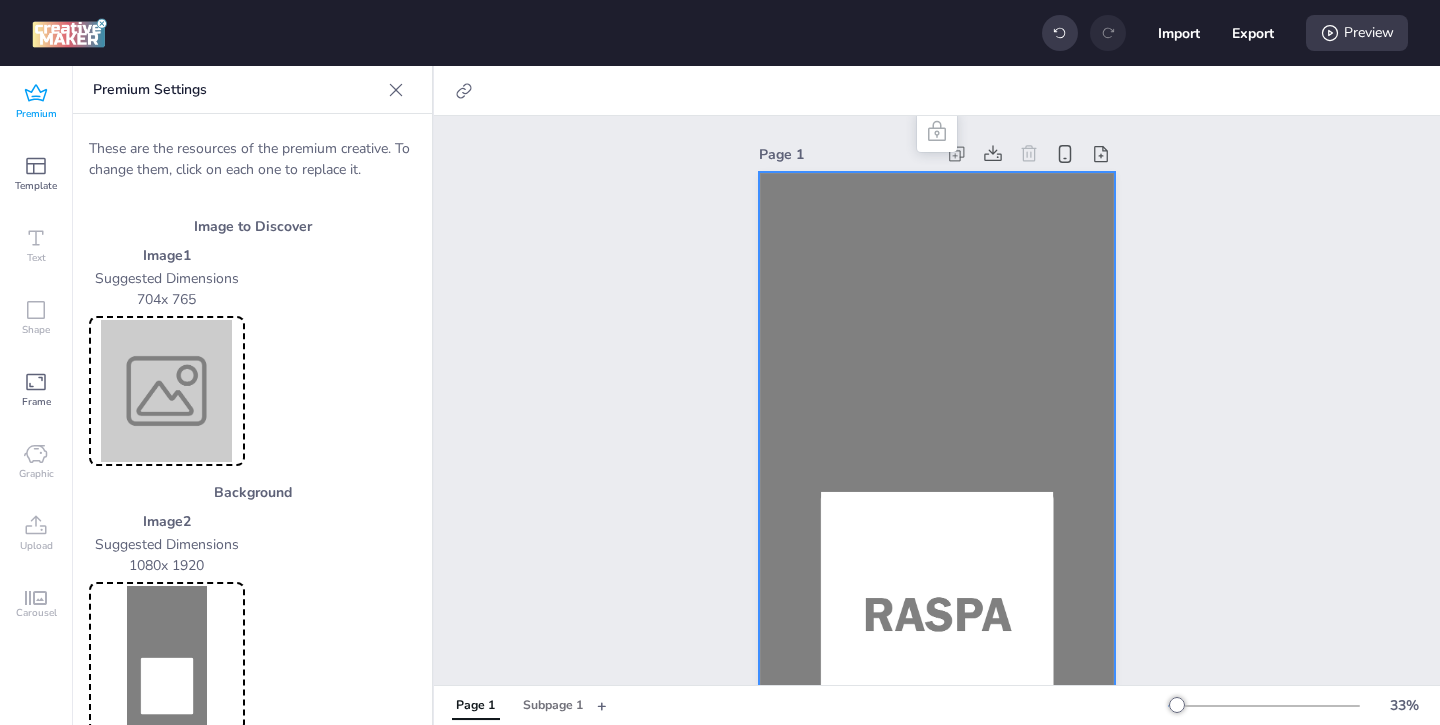 click at bounding box center (167, 391) 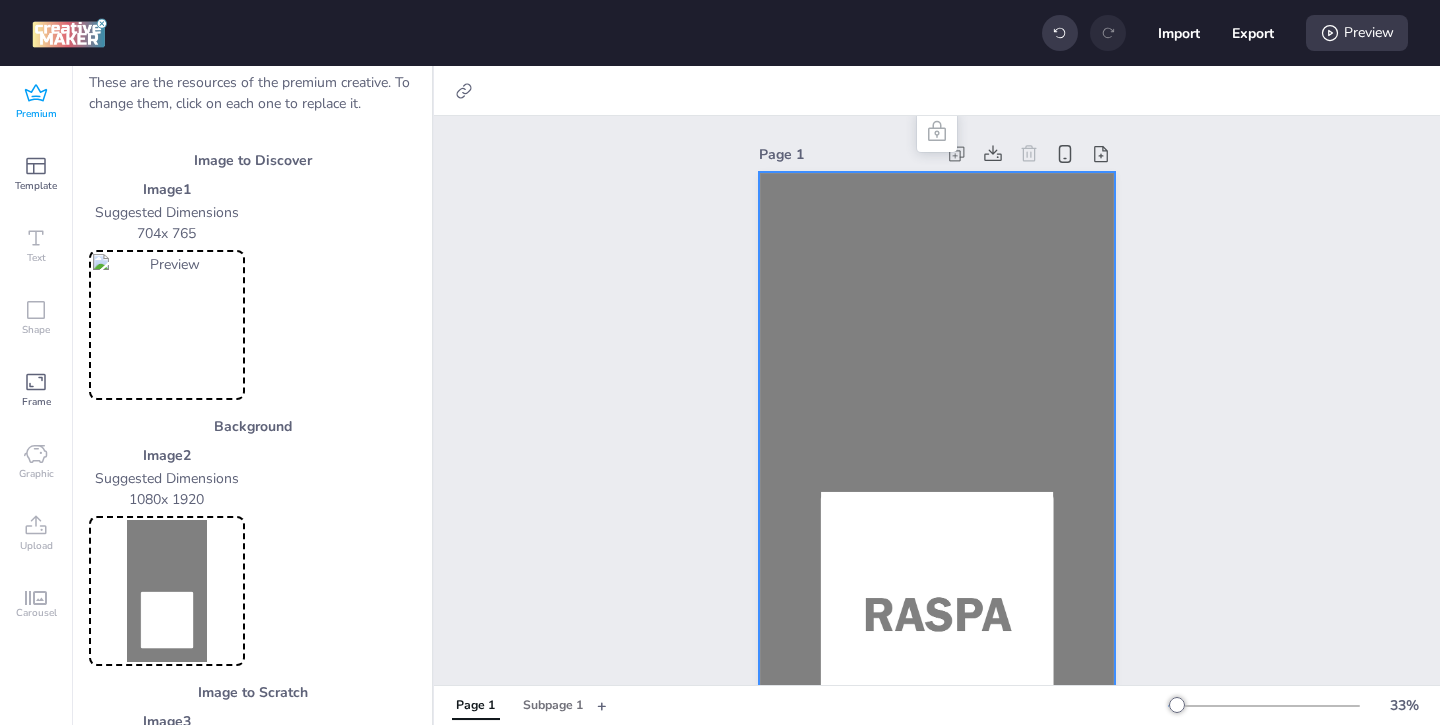 scroll, scrollTop: 72, scrollLeft: 0, axis: vertical 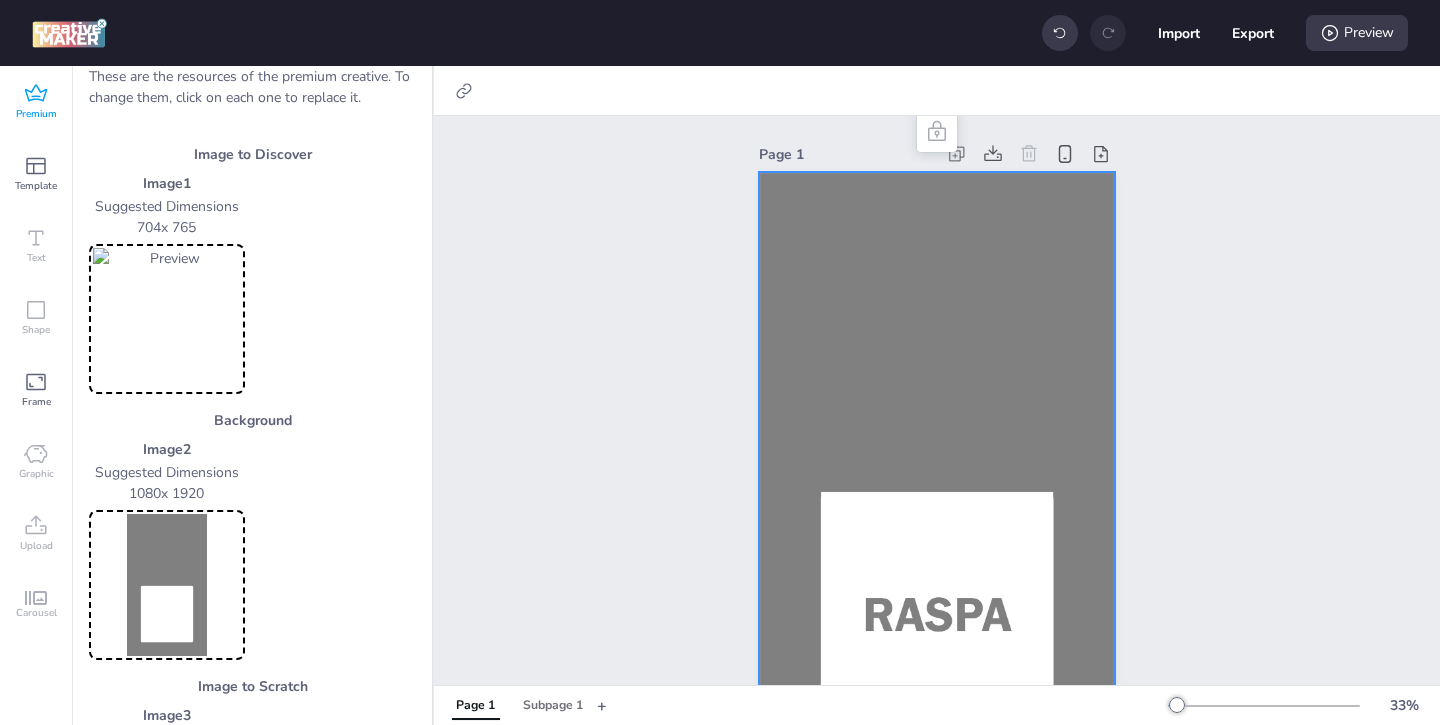 click at bounding box center (937, 489) 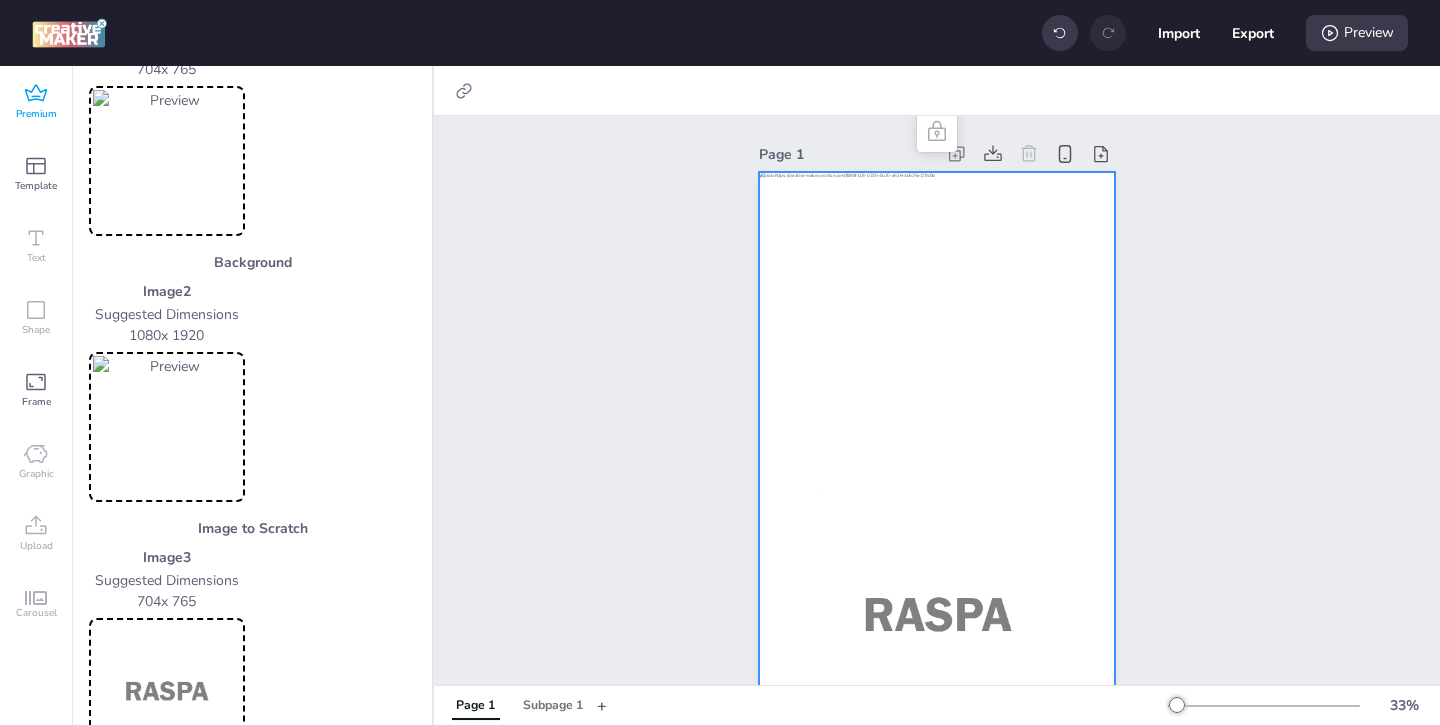 scroll, scrollTop: 297, scrollLeft: 0, axis: vertical 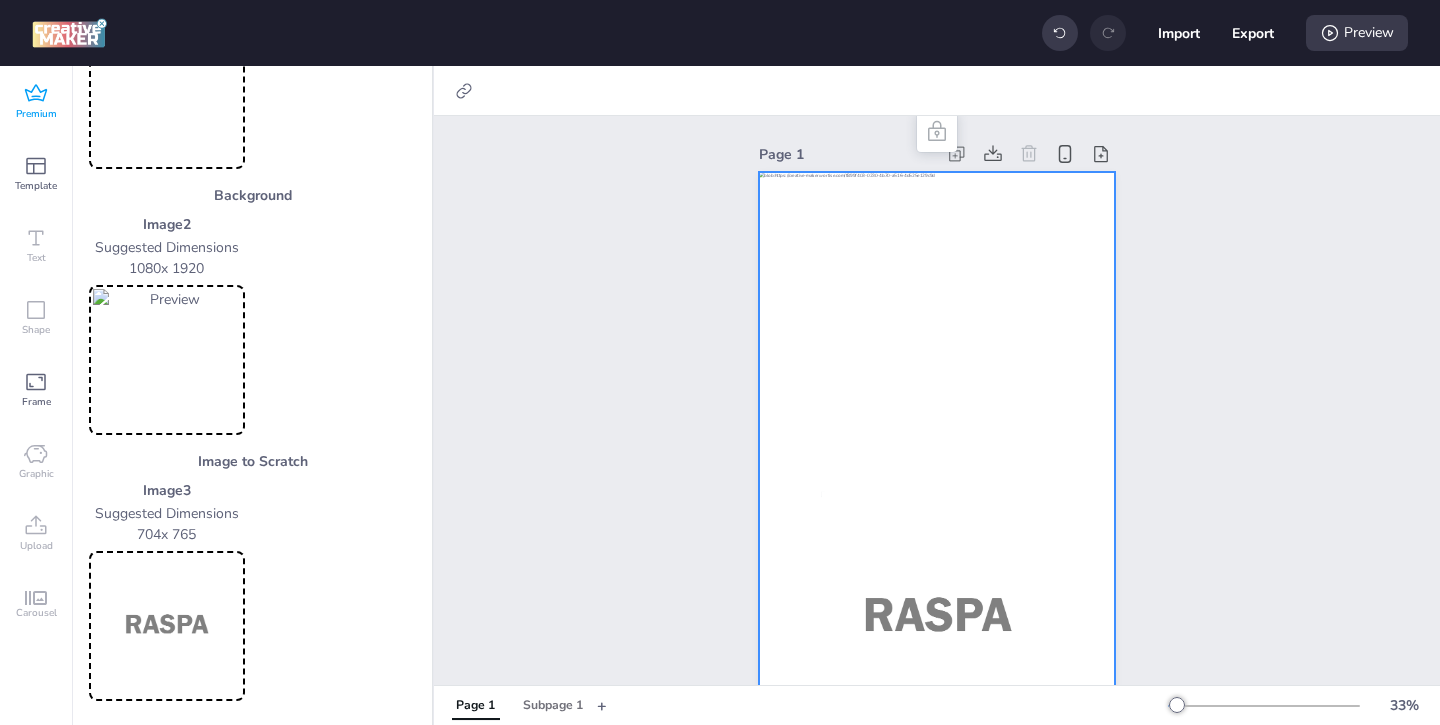 click at bounding box center [167, 626] 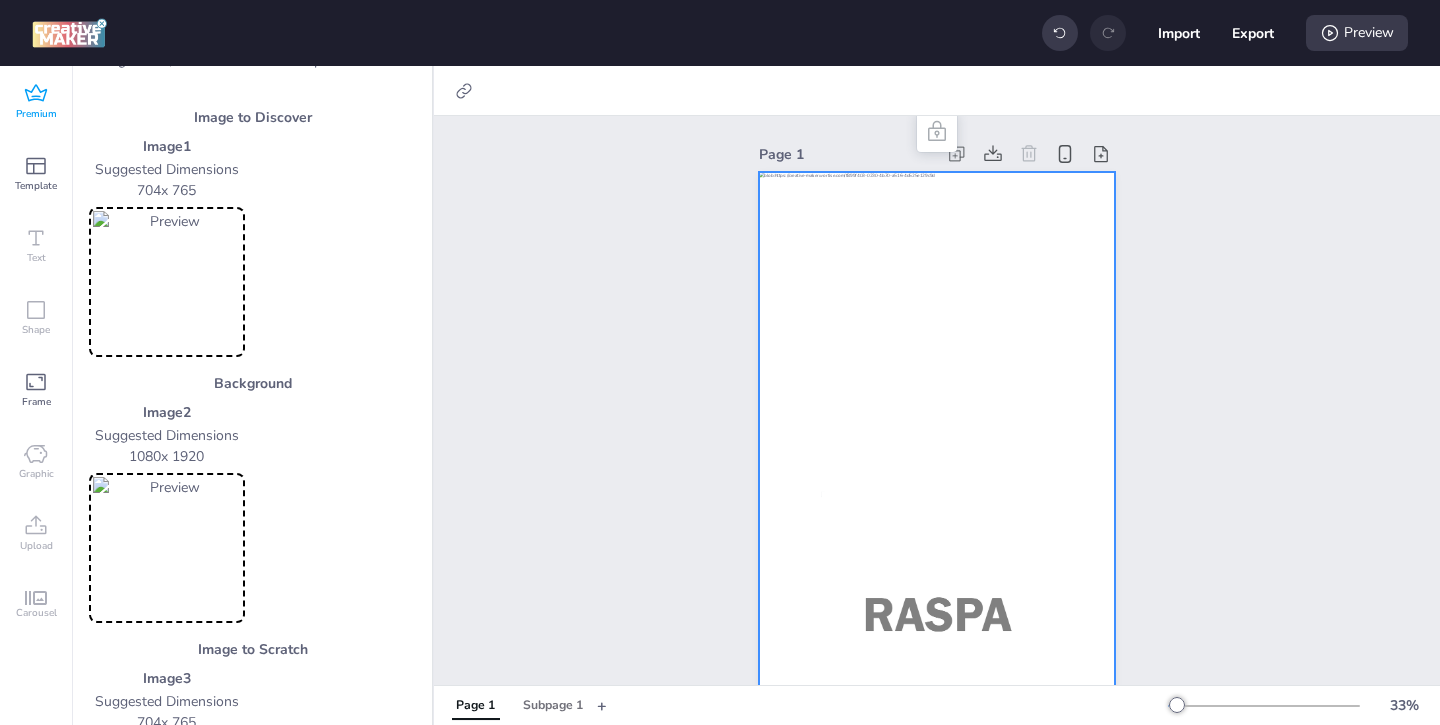 scroll, scrollTop: 104, scrollLeft: 0, axis: vertical 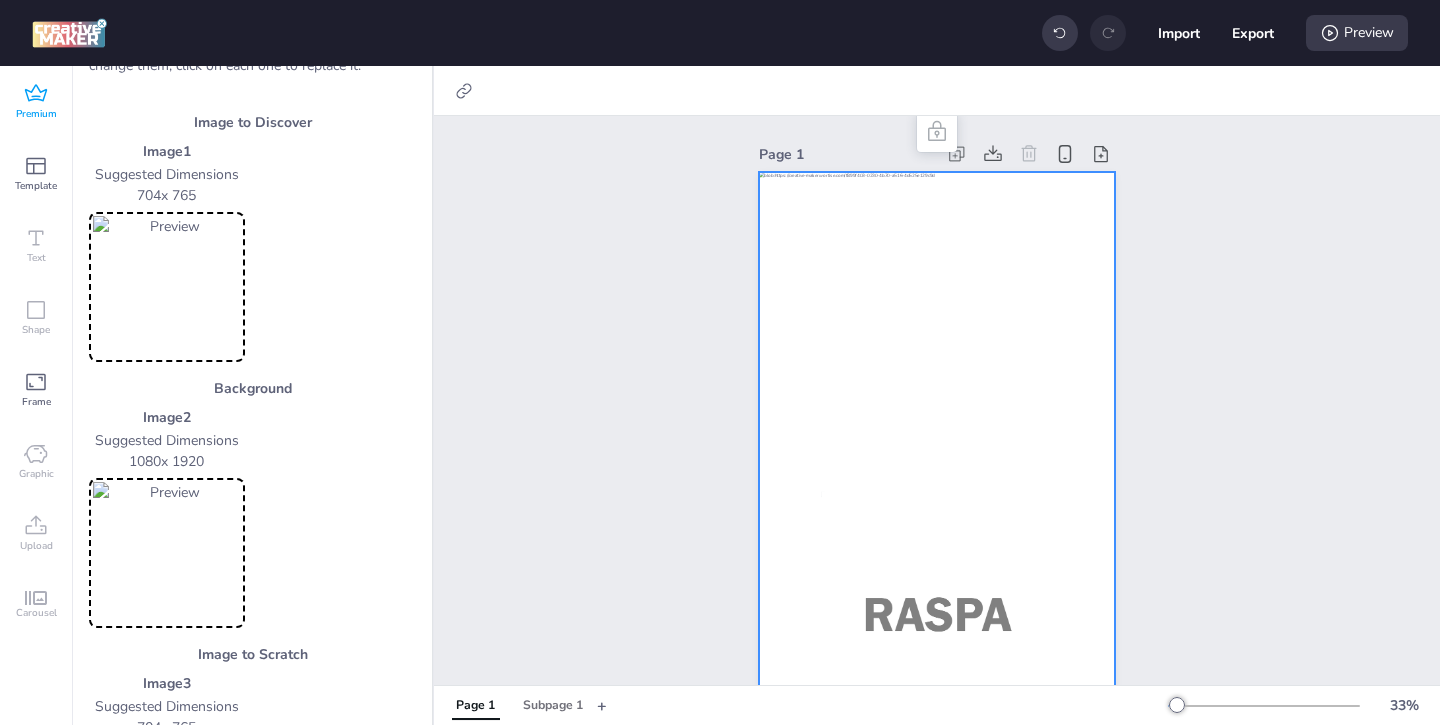 click at bounding box center [167, 287] 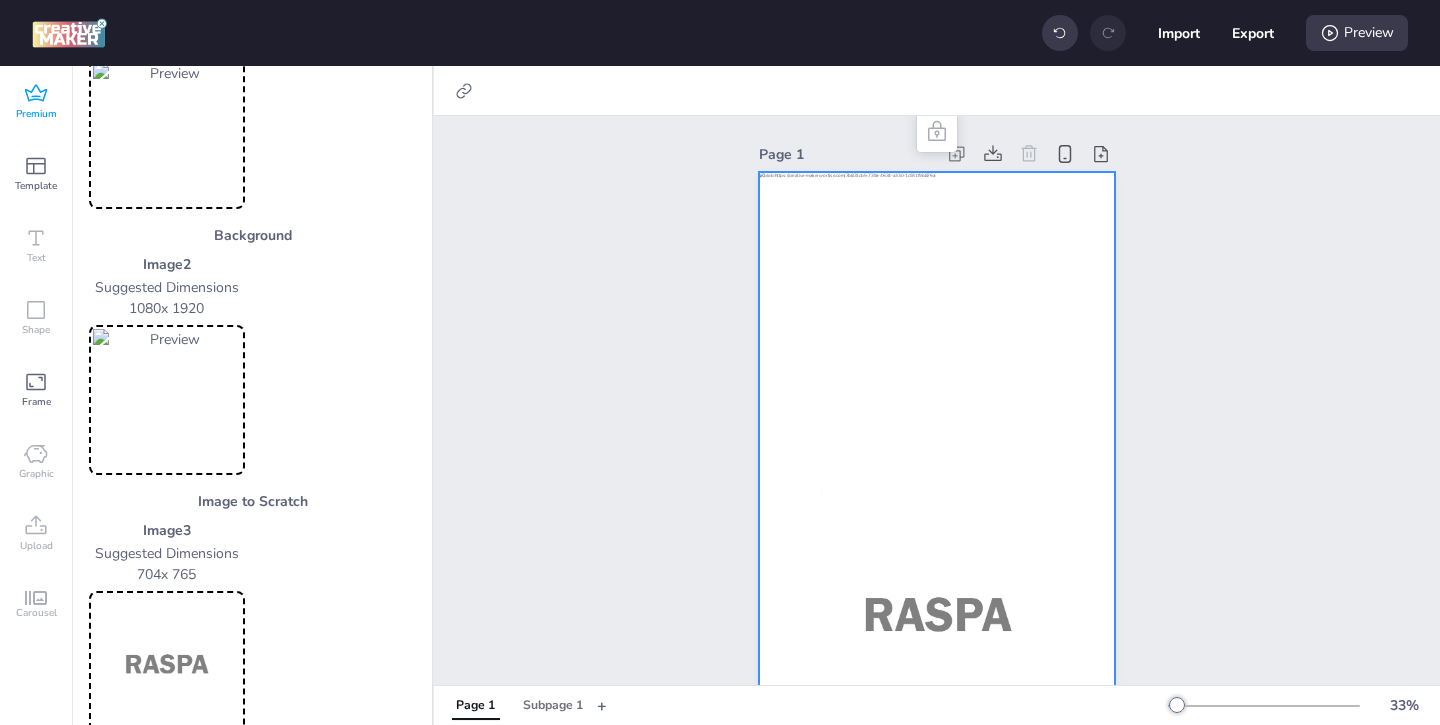 scroll, scrollTop: 297, scrollLeft: 0, axis: vertical 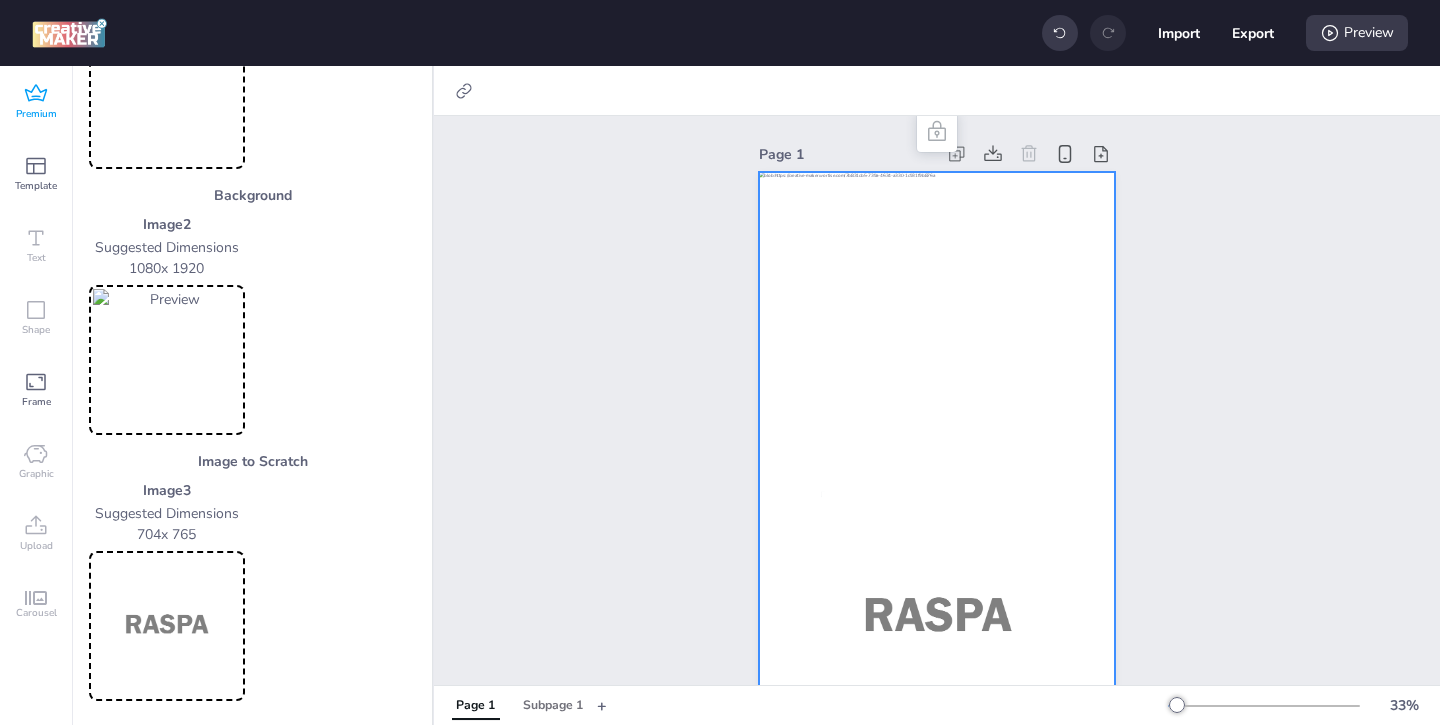 click at bounding box center (167, 626) 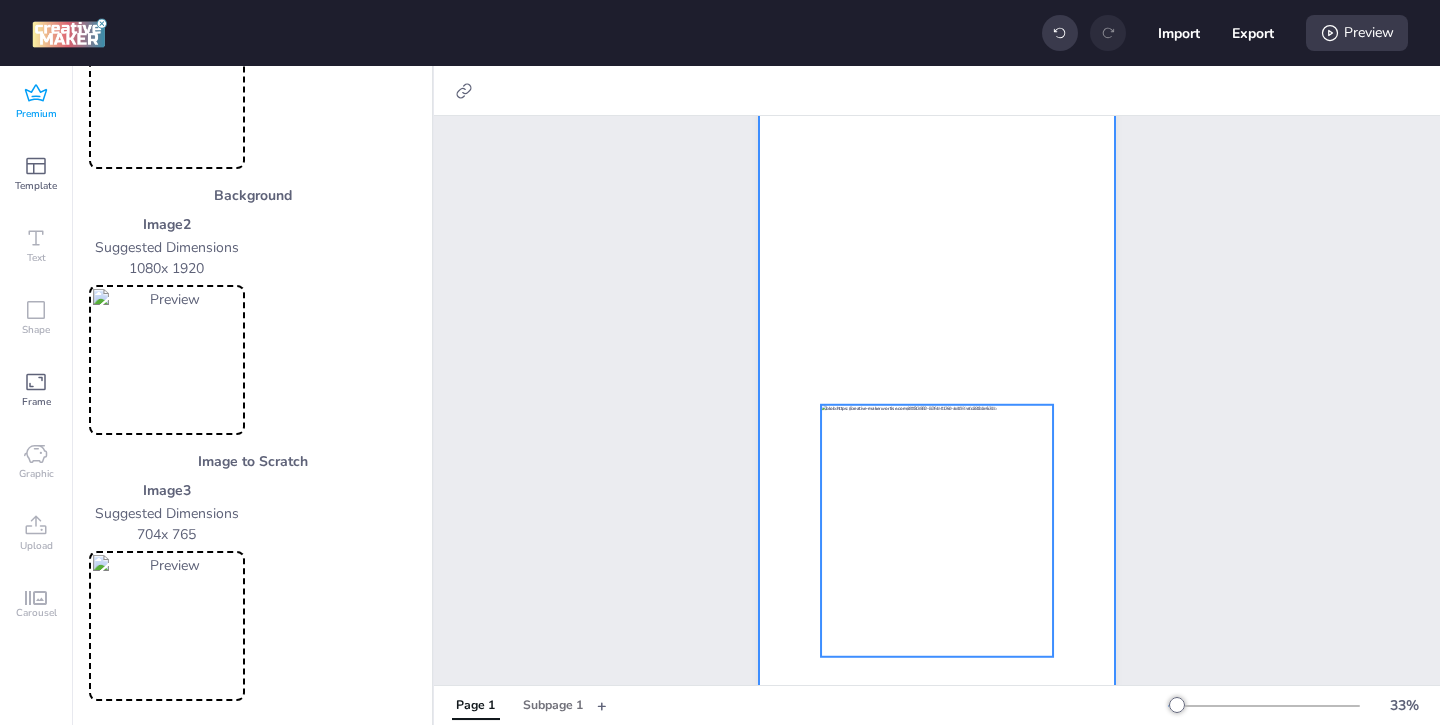 scroll, scrollTop: 99, scrollLeft: 0, axis: vertical 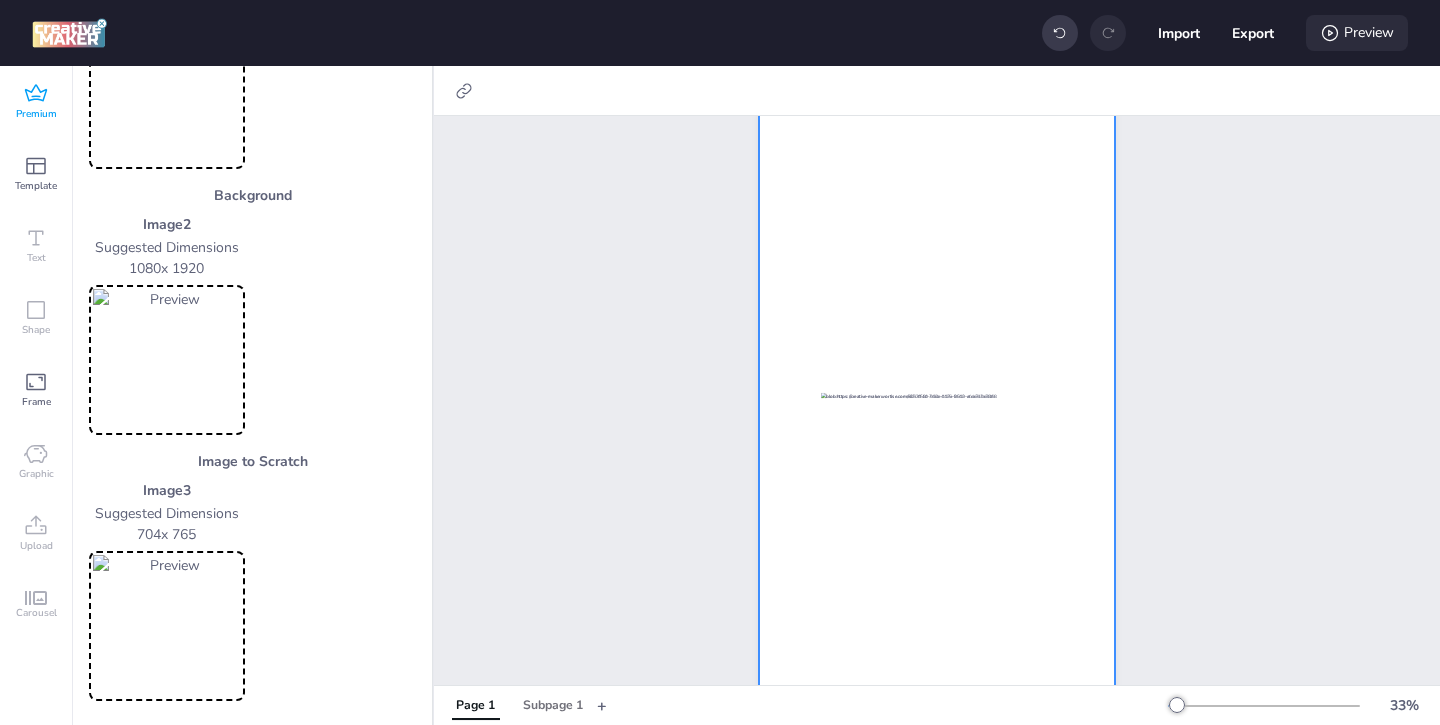 click on "Preview" at bounding box center [1357, 33] 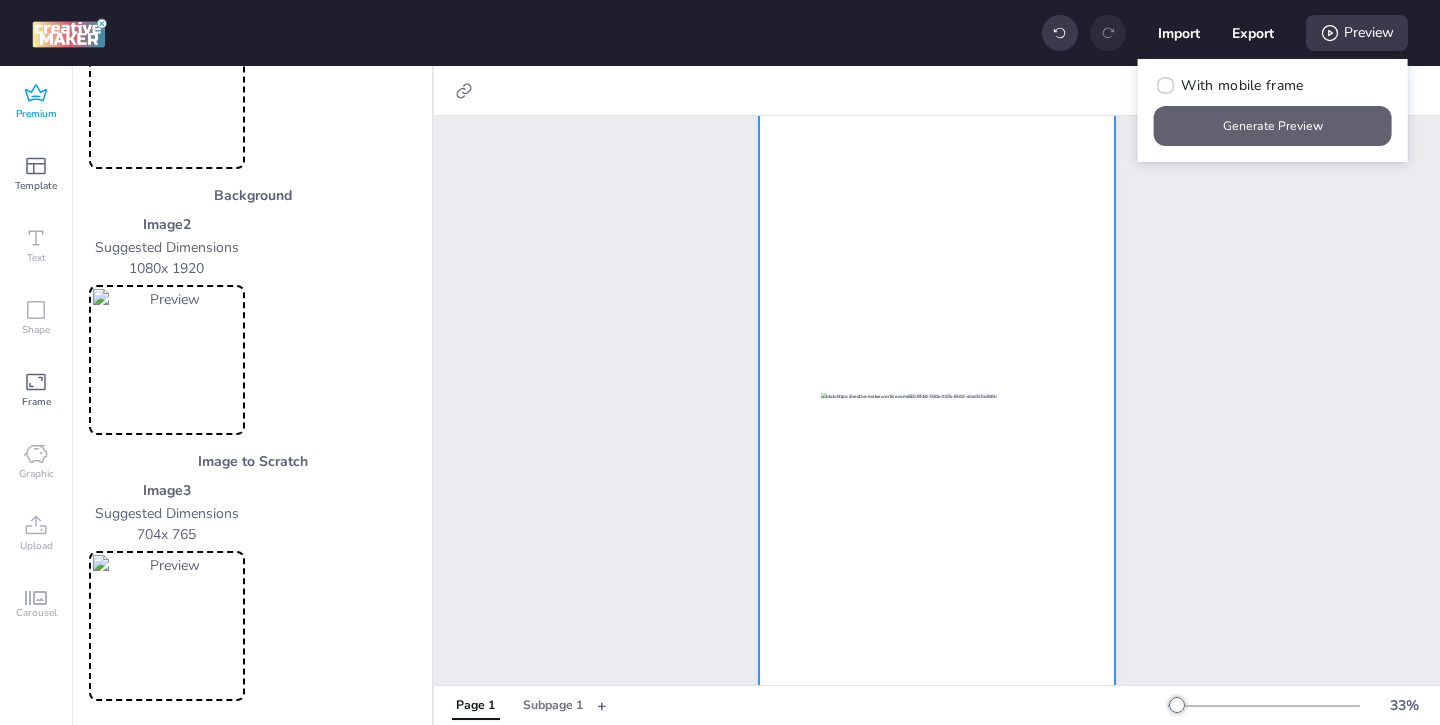 click on "Generate Preview" at bounding box center [1273, 126] 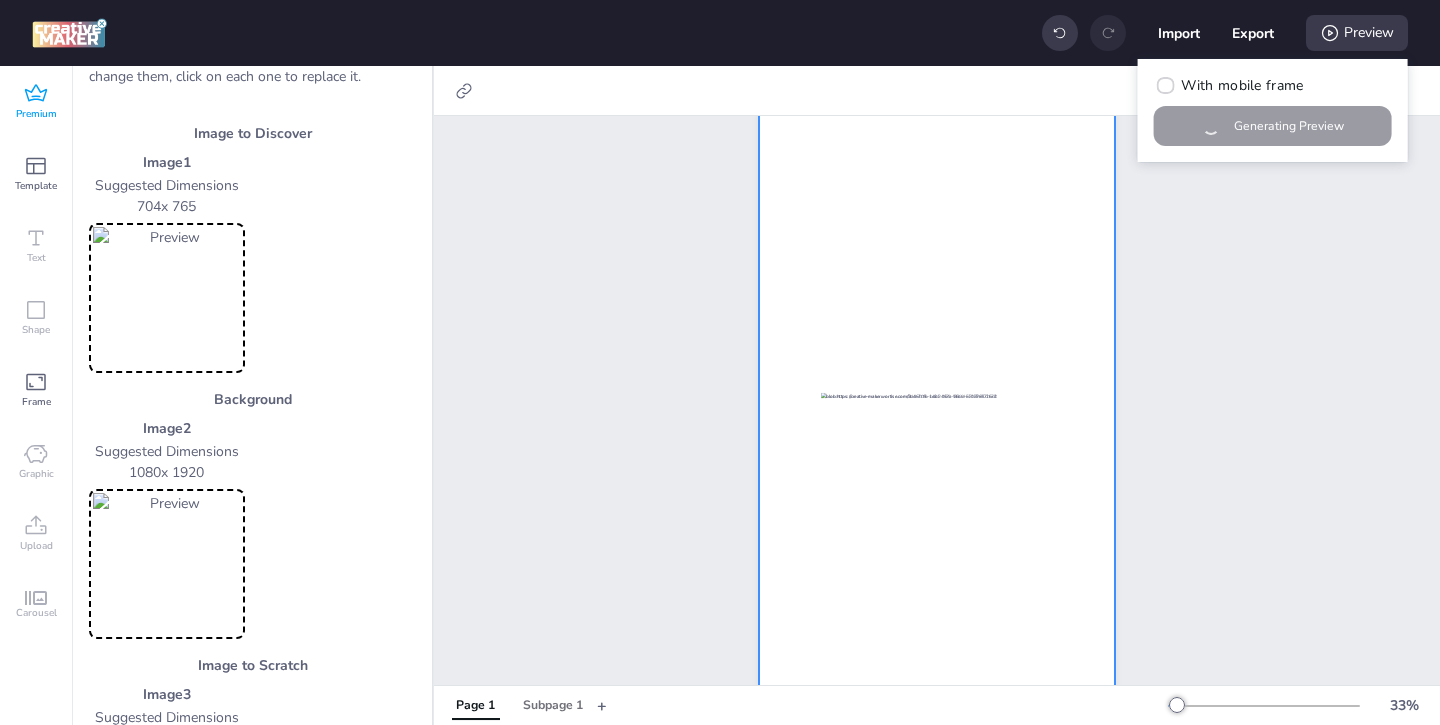 scroll, scrollTop: 92, scrollLeft: 0, axis: vertical 